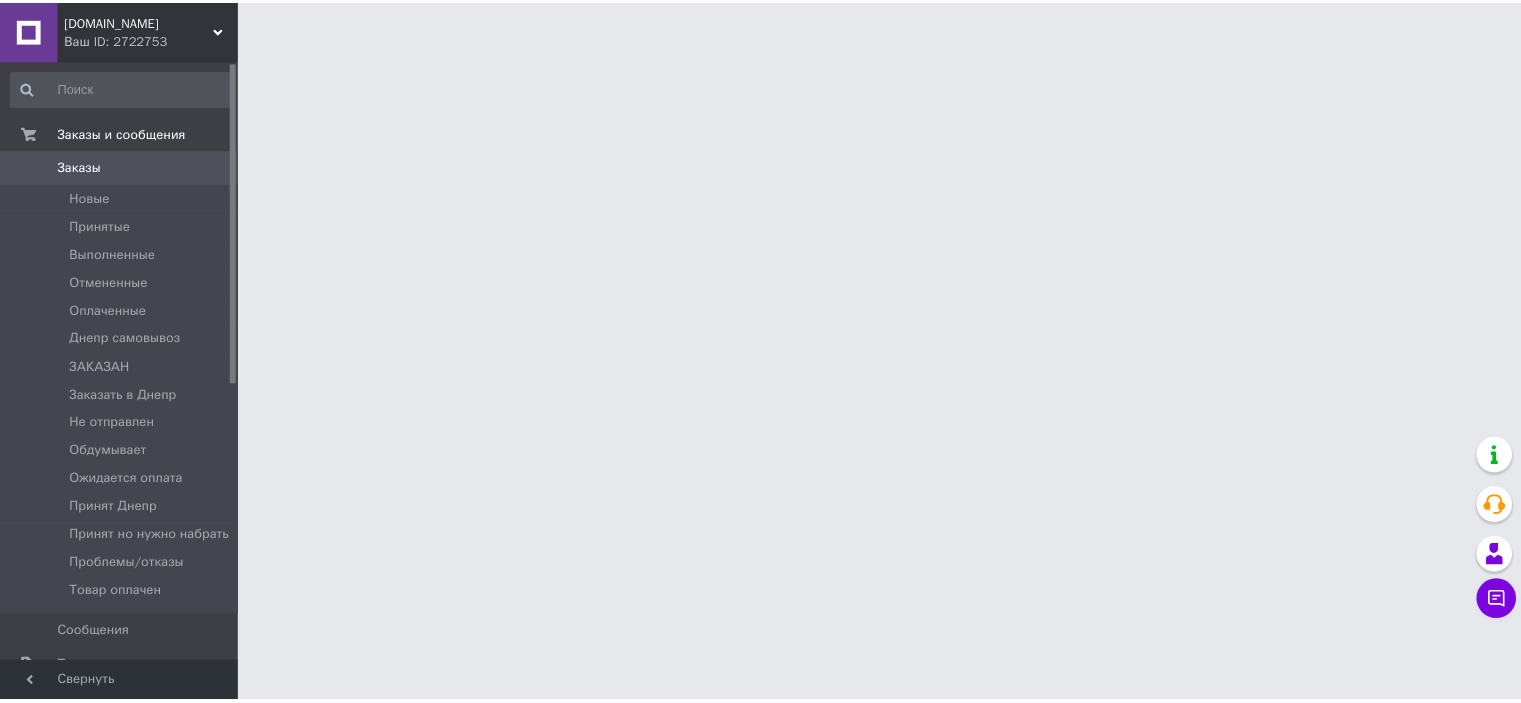 scroll, scrollTop: 0, scrollLeft: 0, axis: both 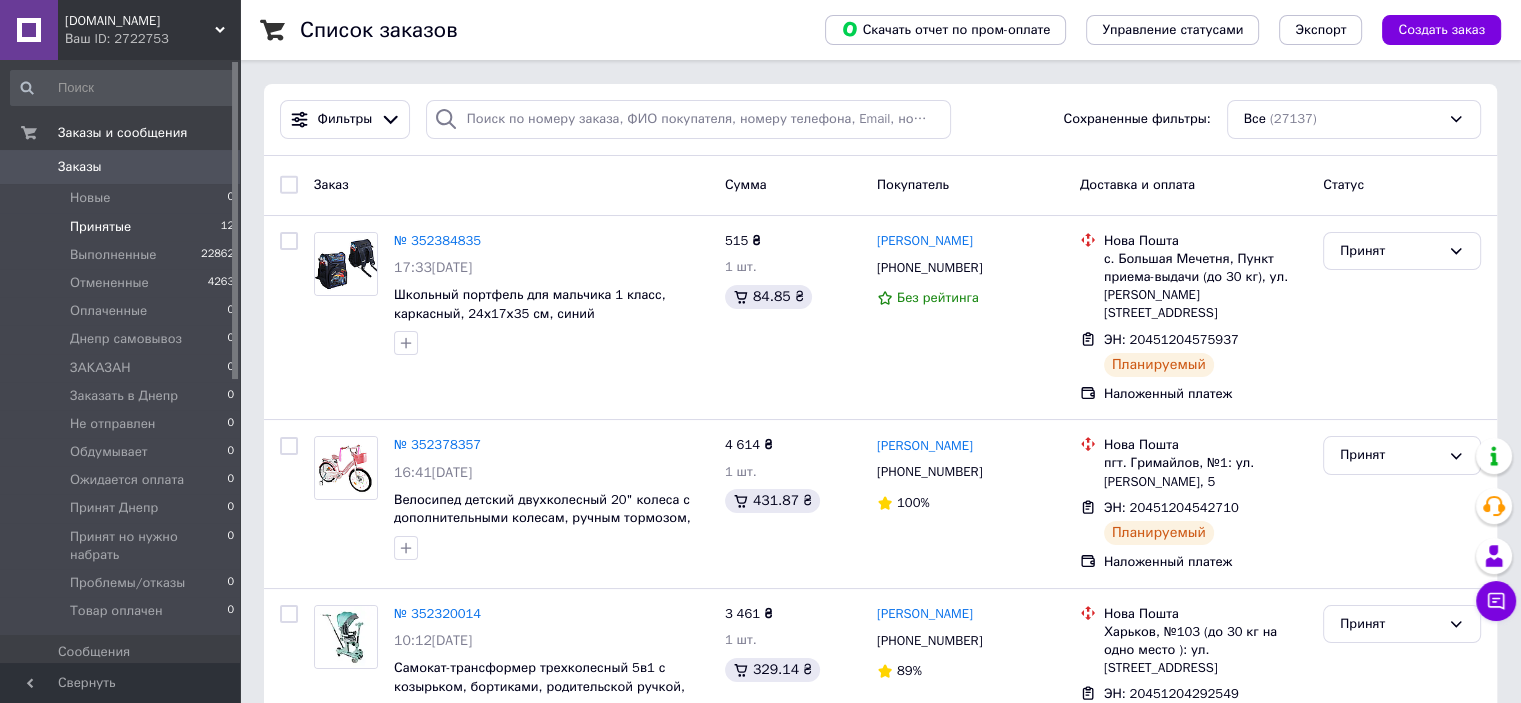 click on "Принятые 12" at bounding box center (123, 227) 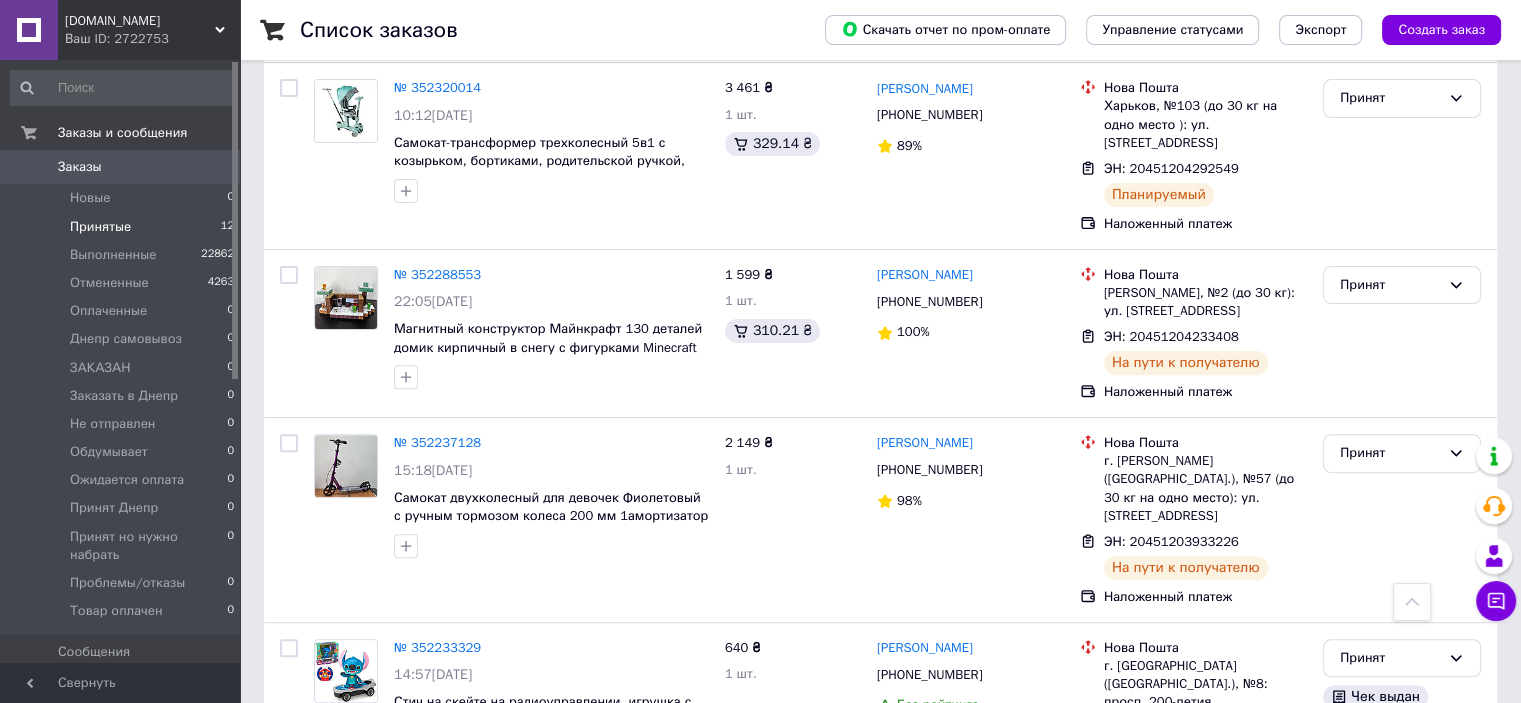 scroll, scrollTop: 712, scrollLeft: 0, axis: vertical 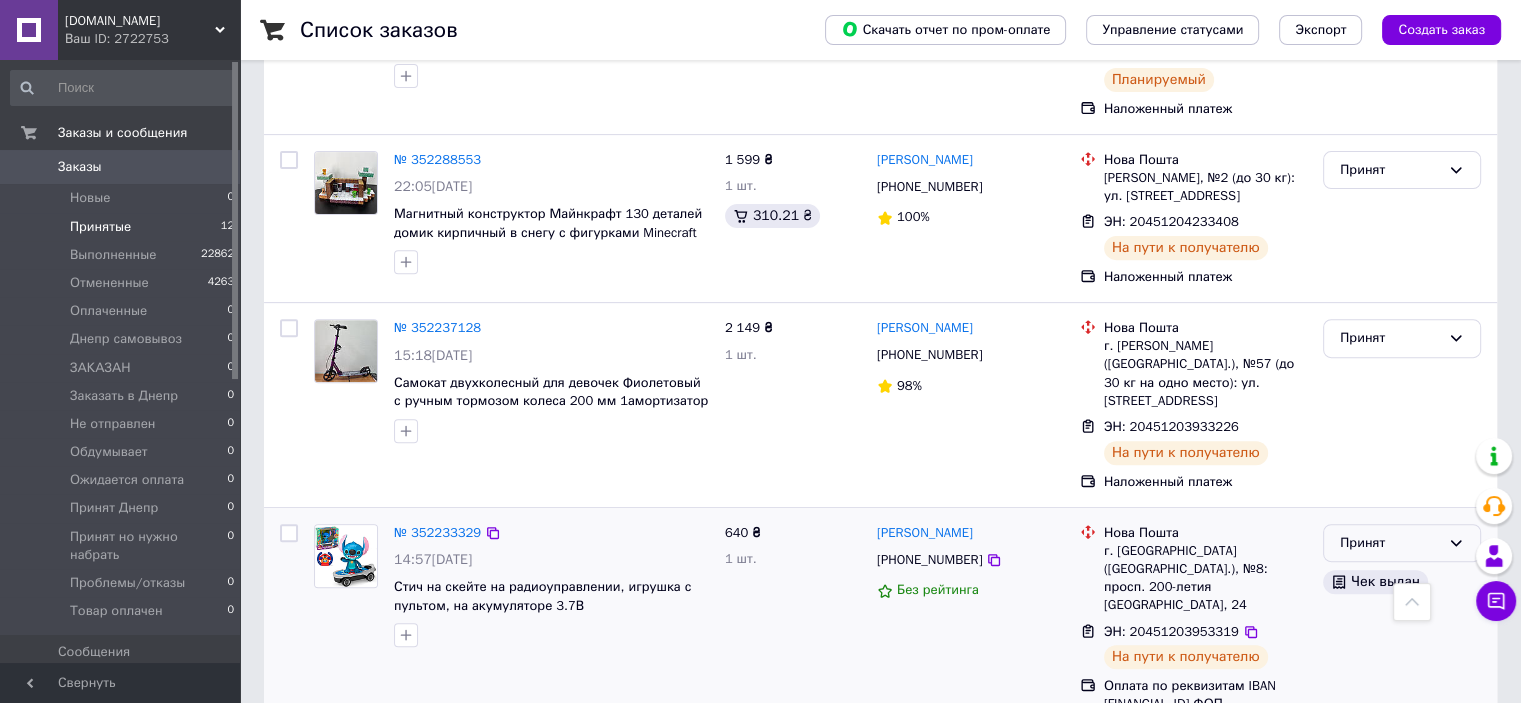 click on "Принят" at bounding box center (1390, 543) 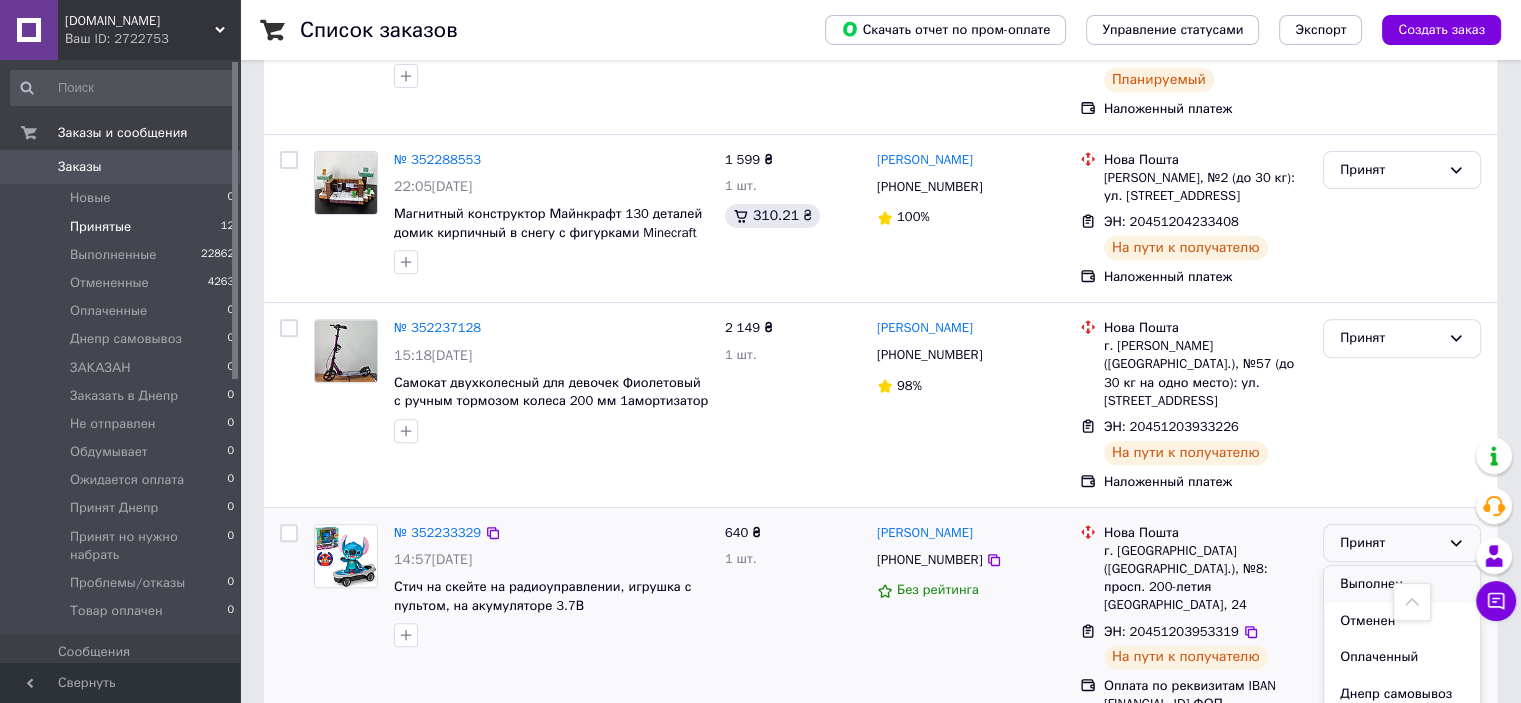 click on "Выполнен" at bounding box center (1402, 584) 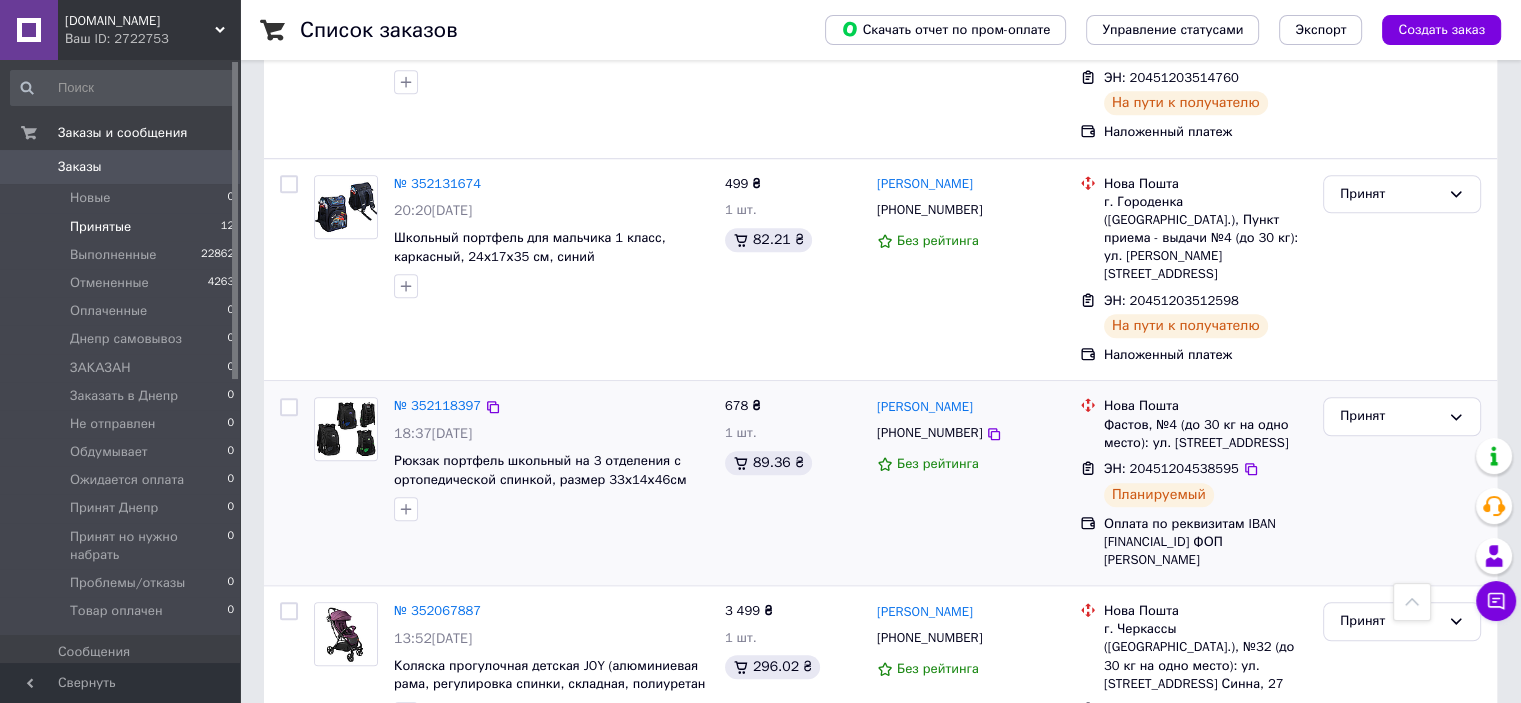 scroll, scrollTop: 1545, scrollLeft: 0, axis: vertical 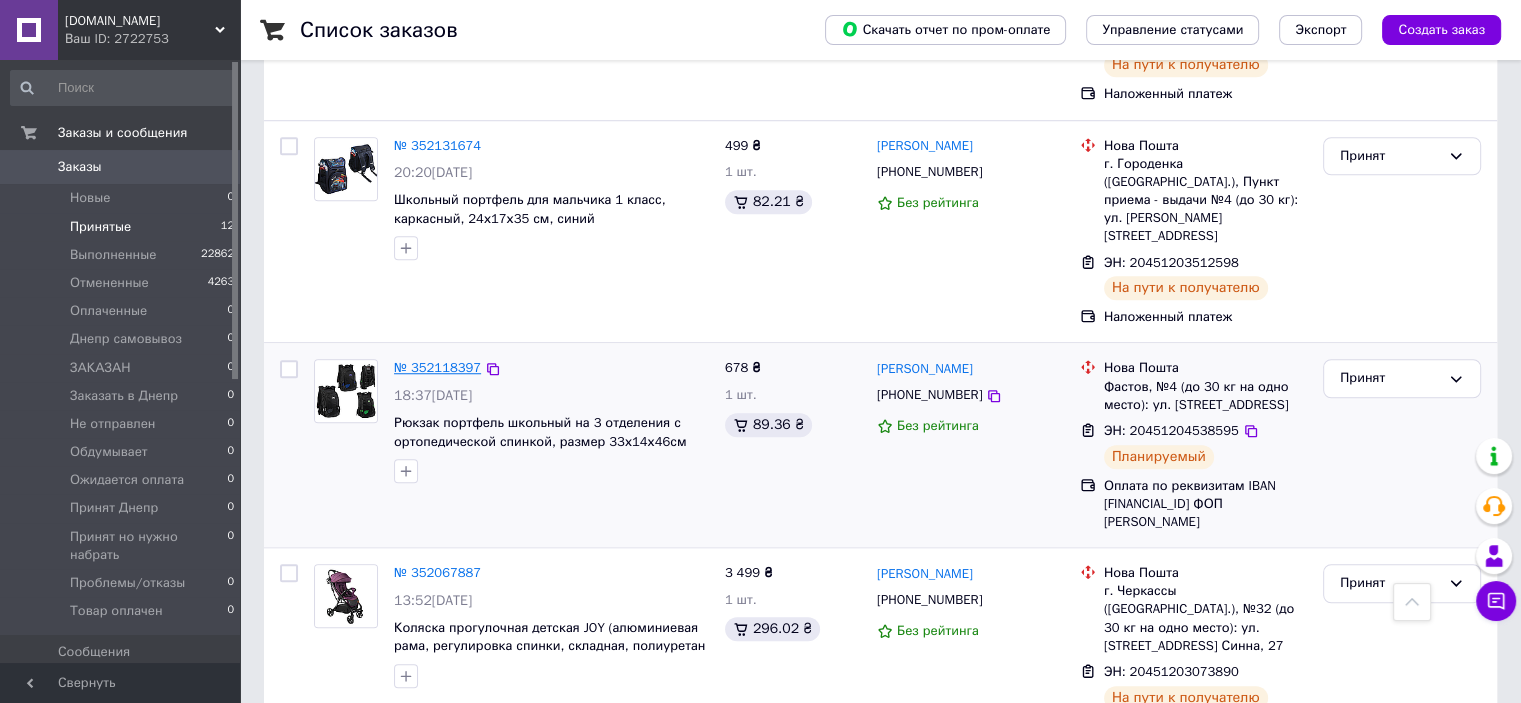 click on "№ 352118397" at bounding box center [437, 367] 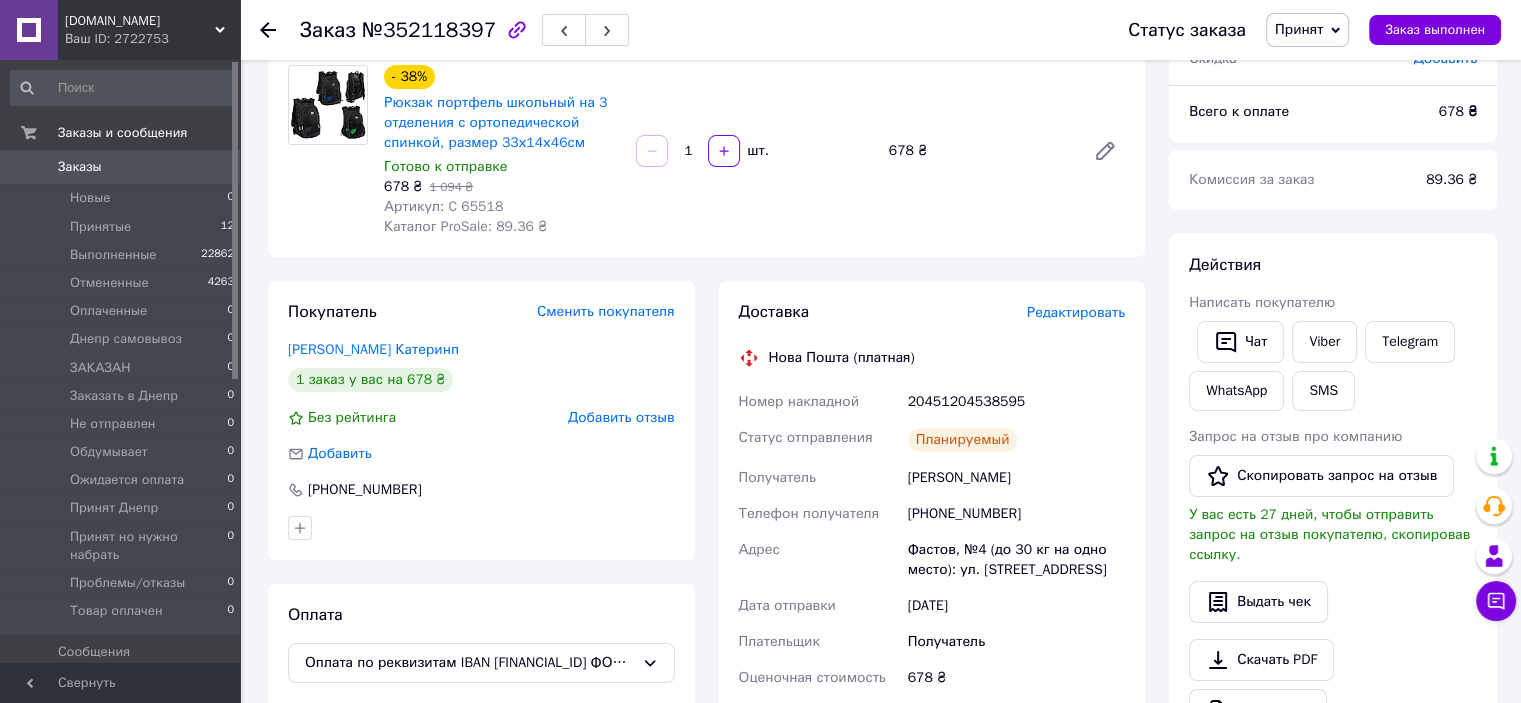 scroll, scrollTop: 0, scrollLeft: 0, axis: both 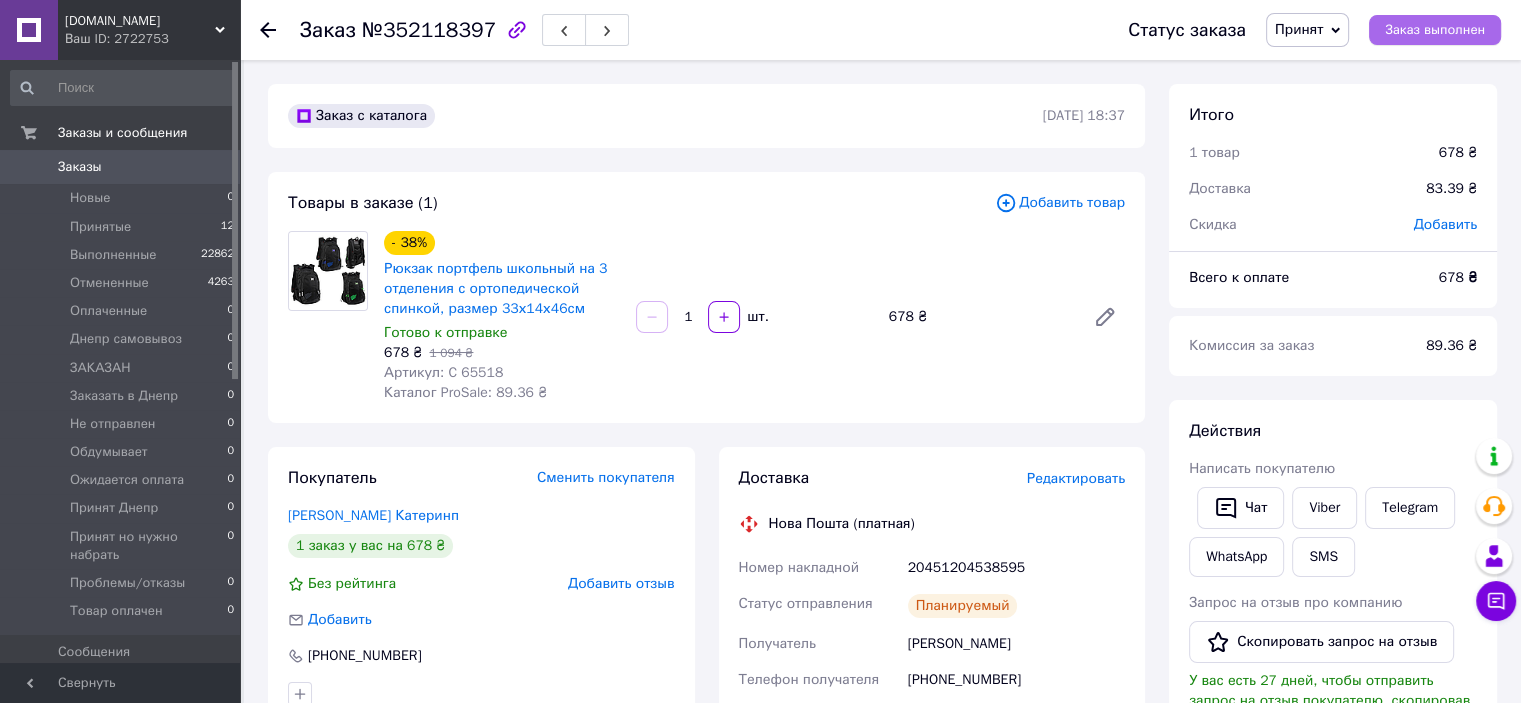 click on "Заказ выполнен" at bounding box center [1435, 30] 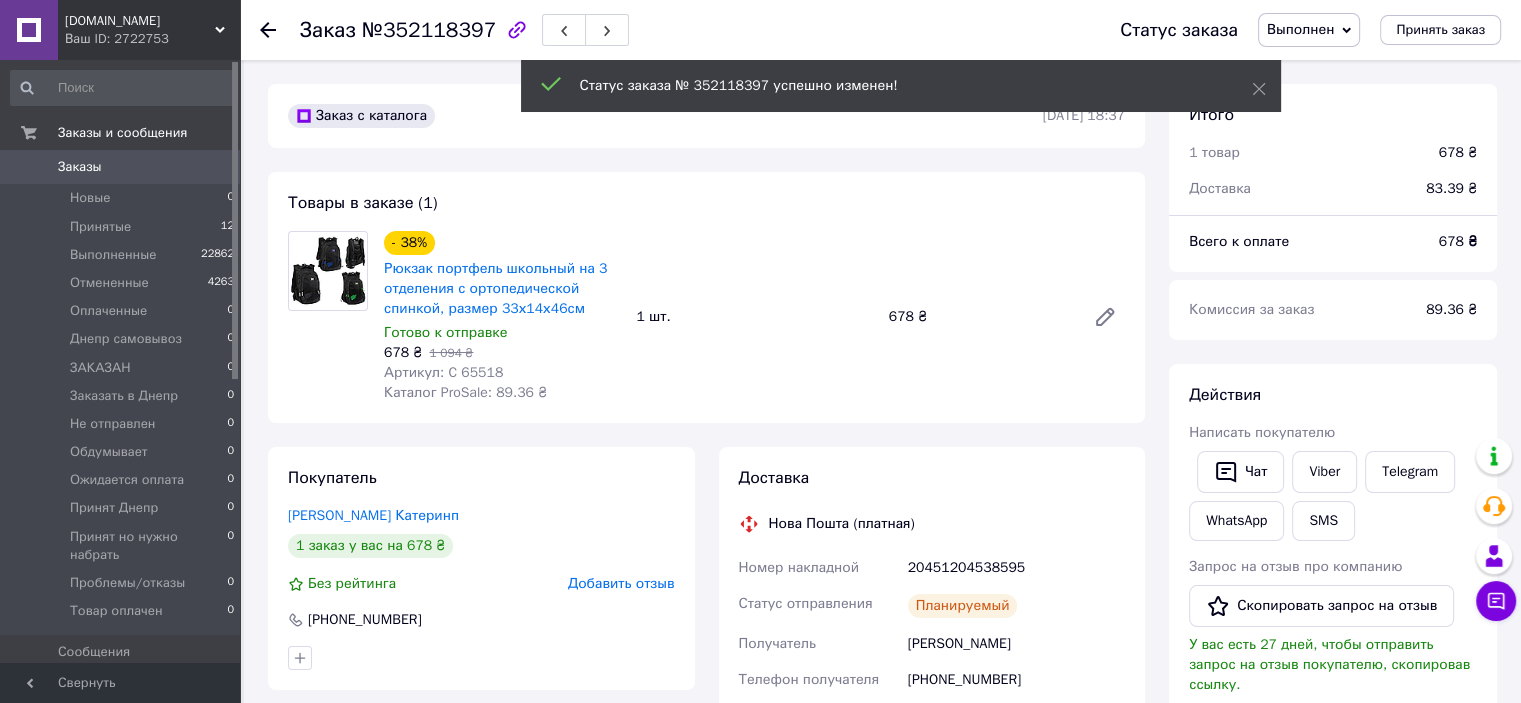 scroll, scrollTop: 35, scrollLeft: 0, axis: vertical 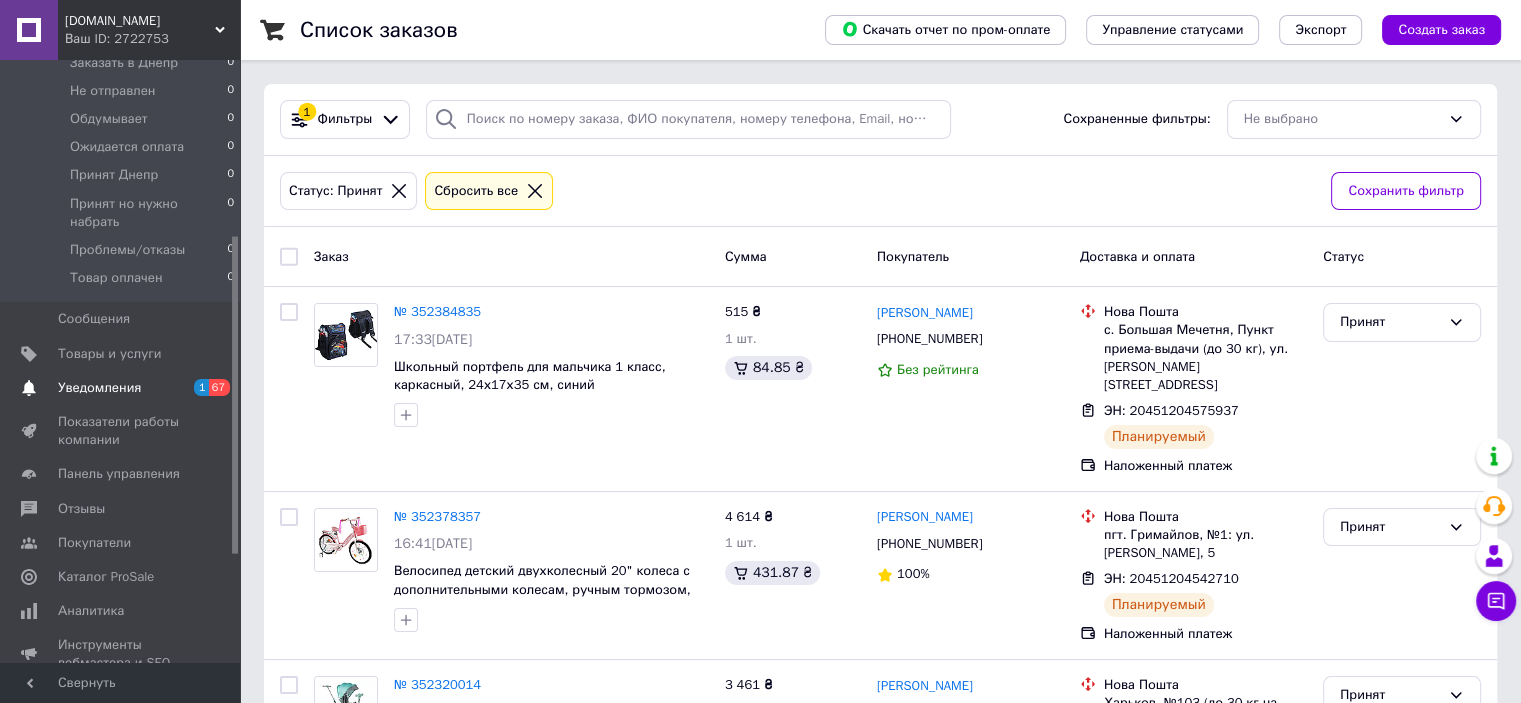 click on "Уведомления" at bounding box center (121, 388) 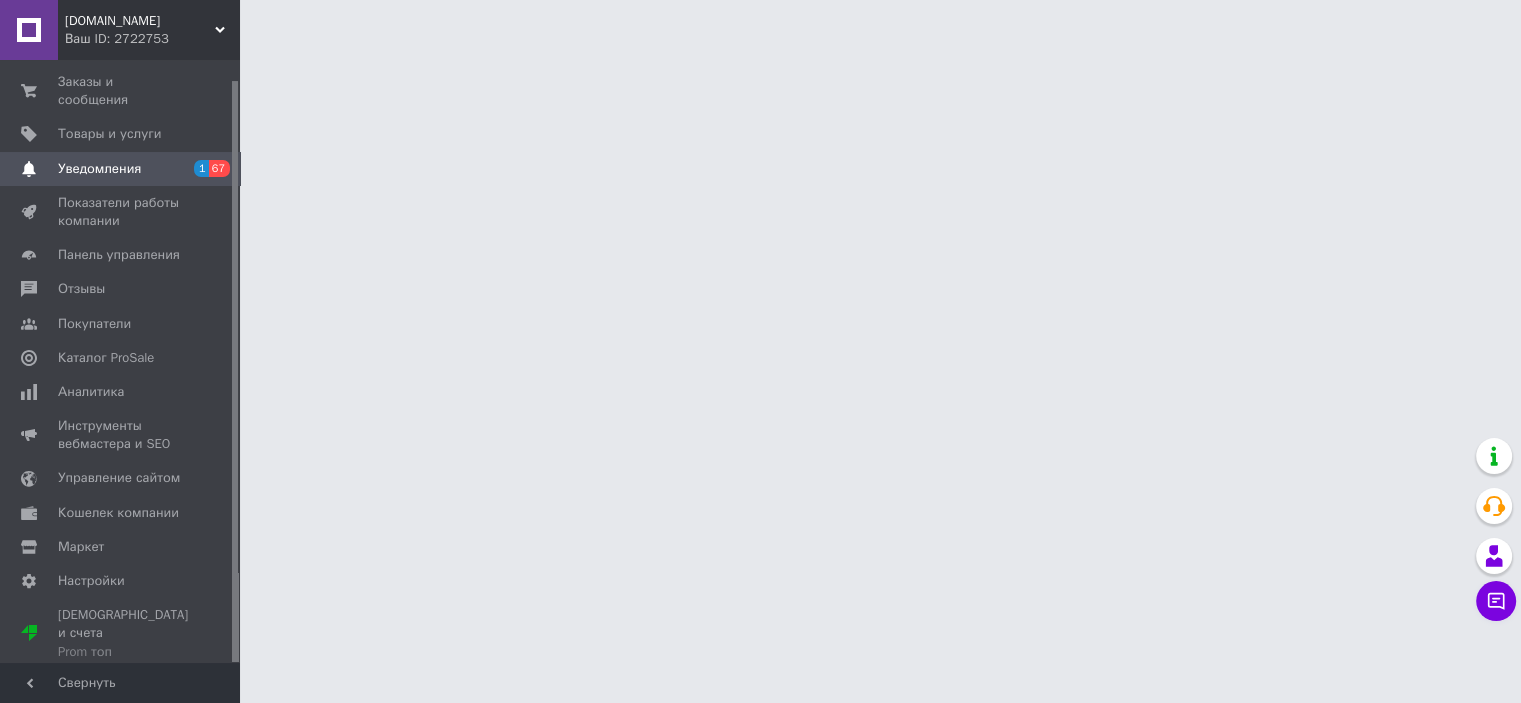 scroll, scrollTop: 20, scrollLeft: 0, axis: vertical 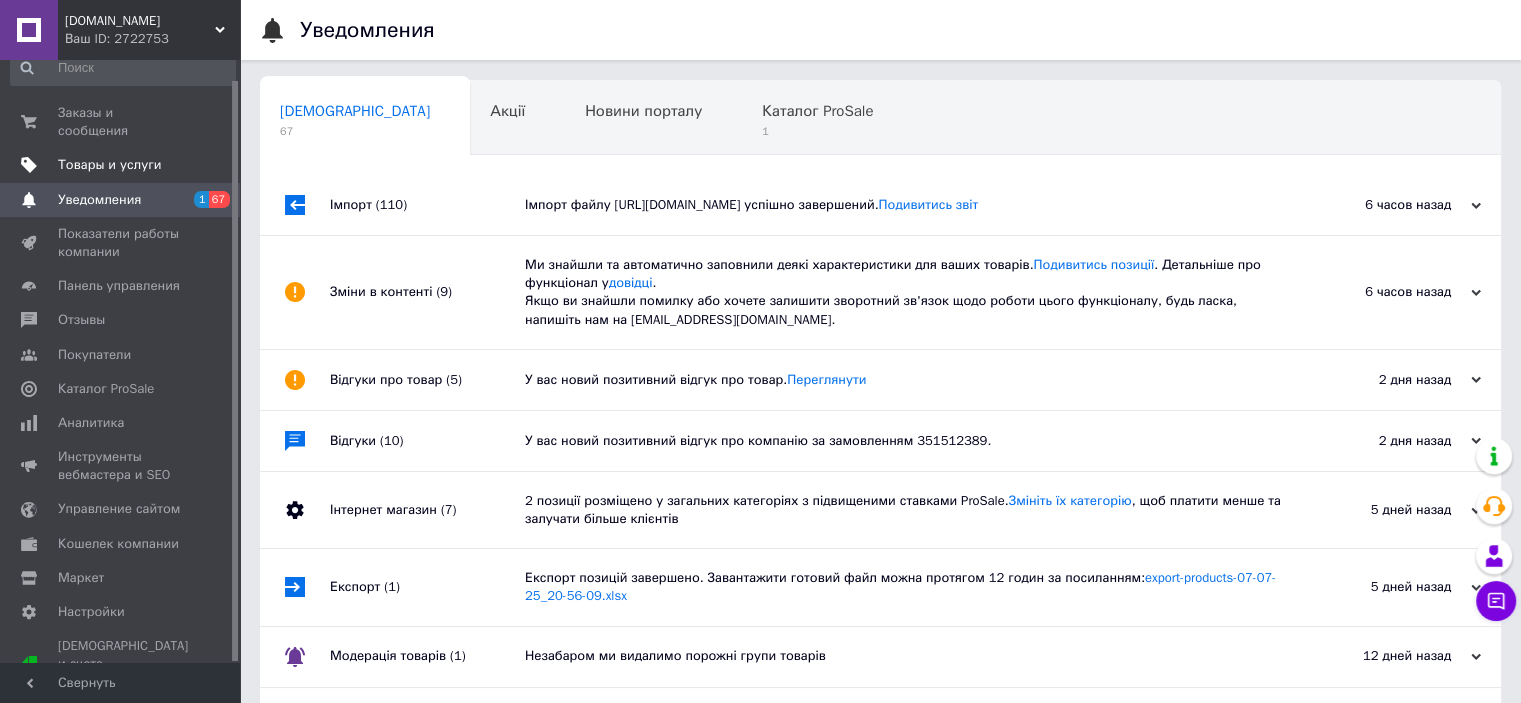 click on "Товары и услуги" at bounding box center (110, 165) 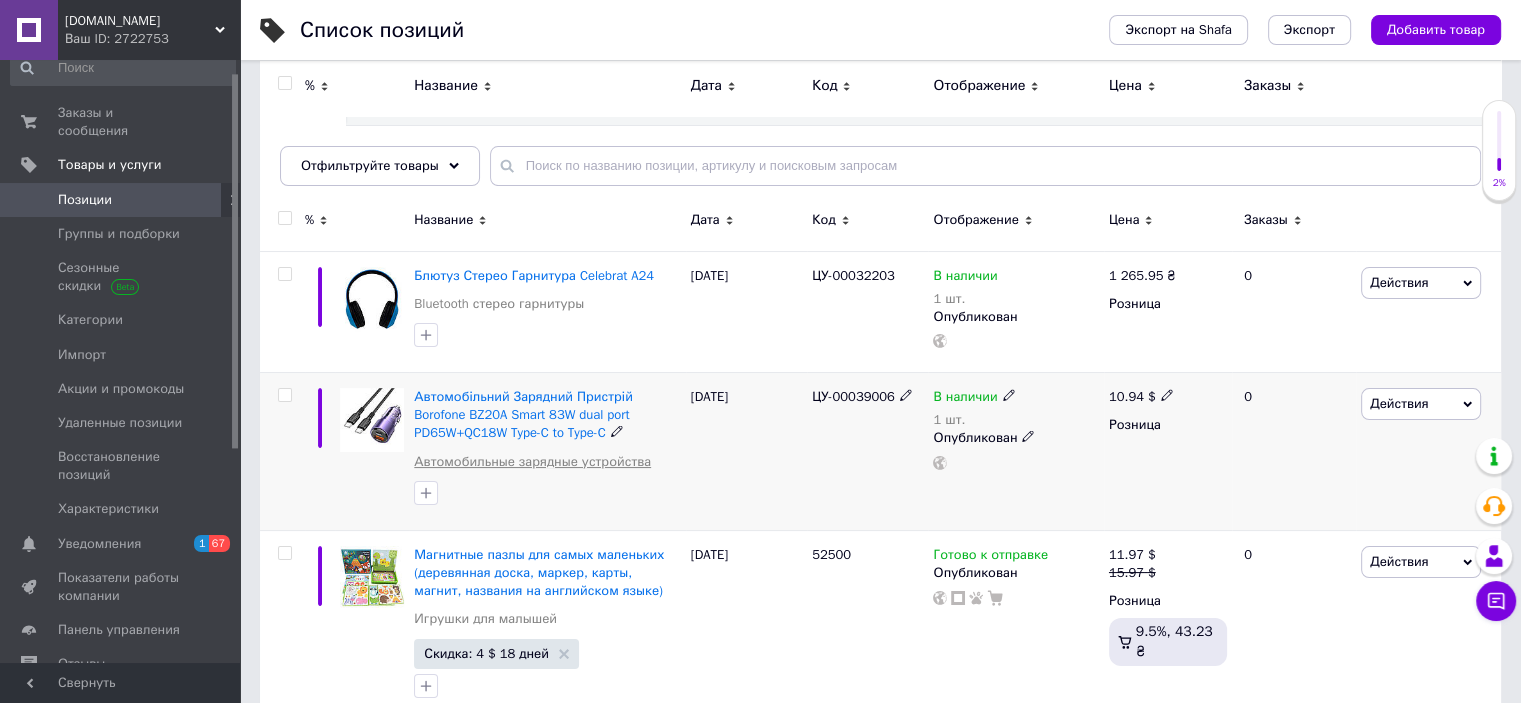 scroll, scrollTop: 166, scrollLeft: 0, axis: vertical 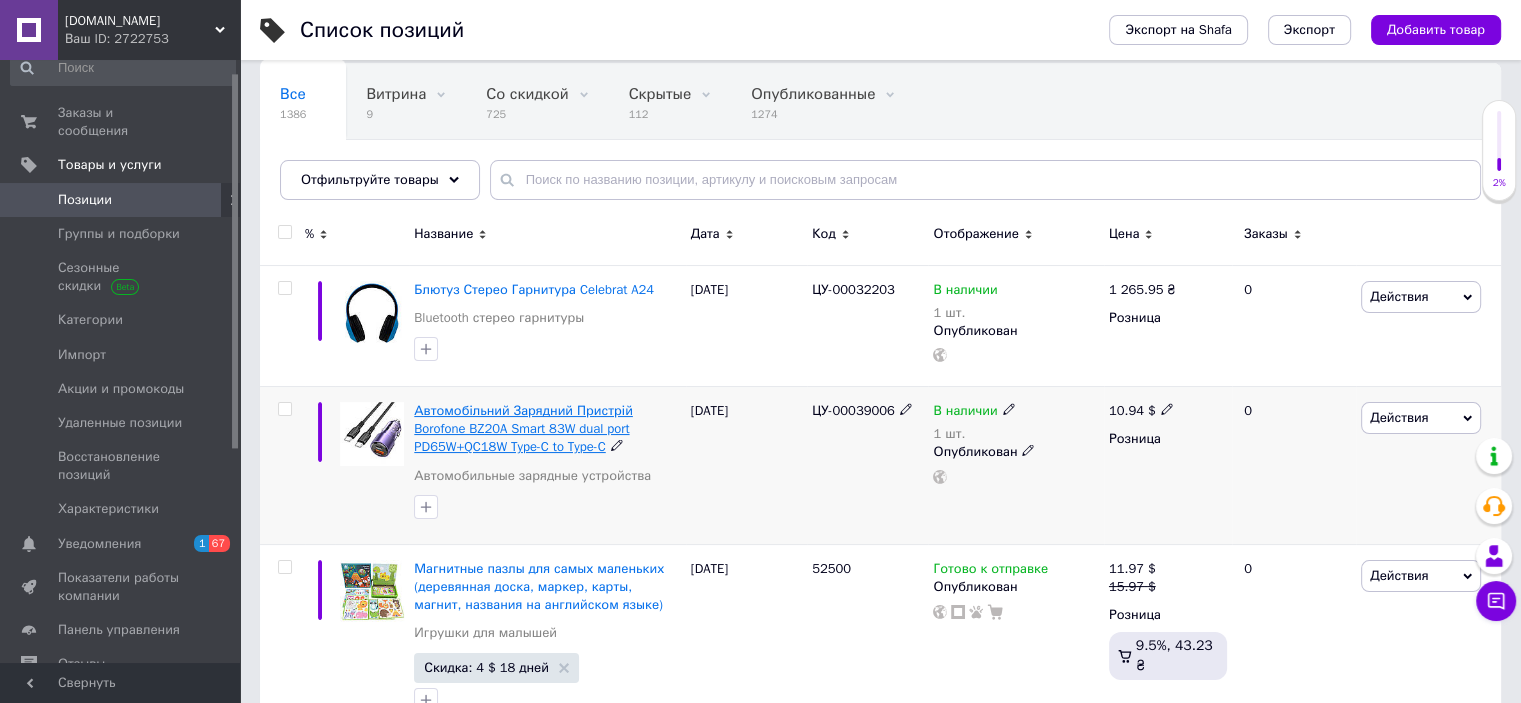 click on "Автомобільний Зарядний Пристрій Borofone BZ20A Smart 83W dual port PD65W+QC18W Type-C to Type-C" at bounding box center [523, 428] 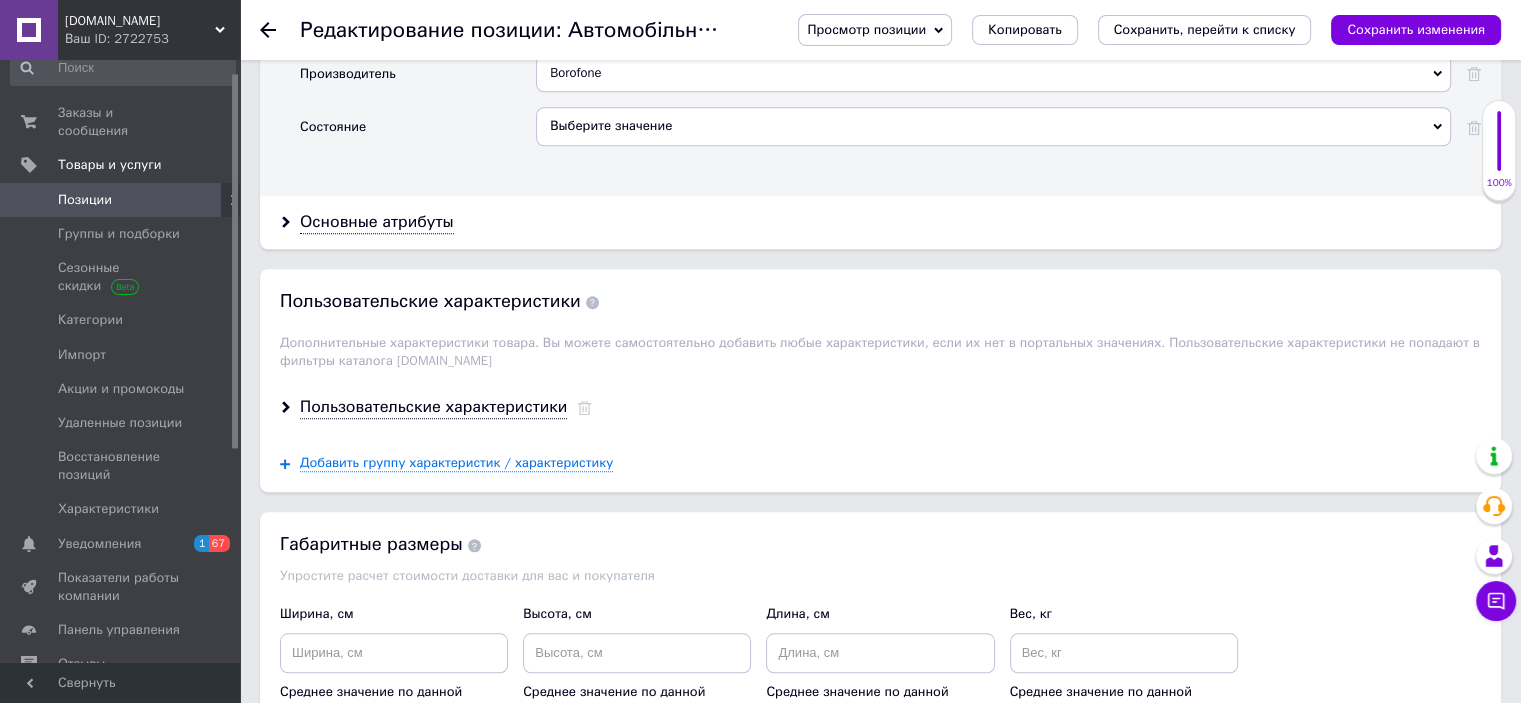 scroll, scrollTop: 1833, scrollLeft: 0, axis: vertical 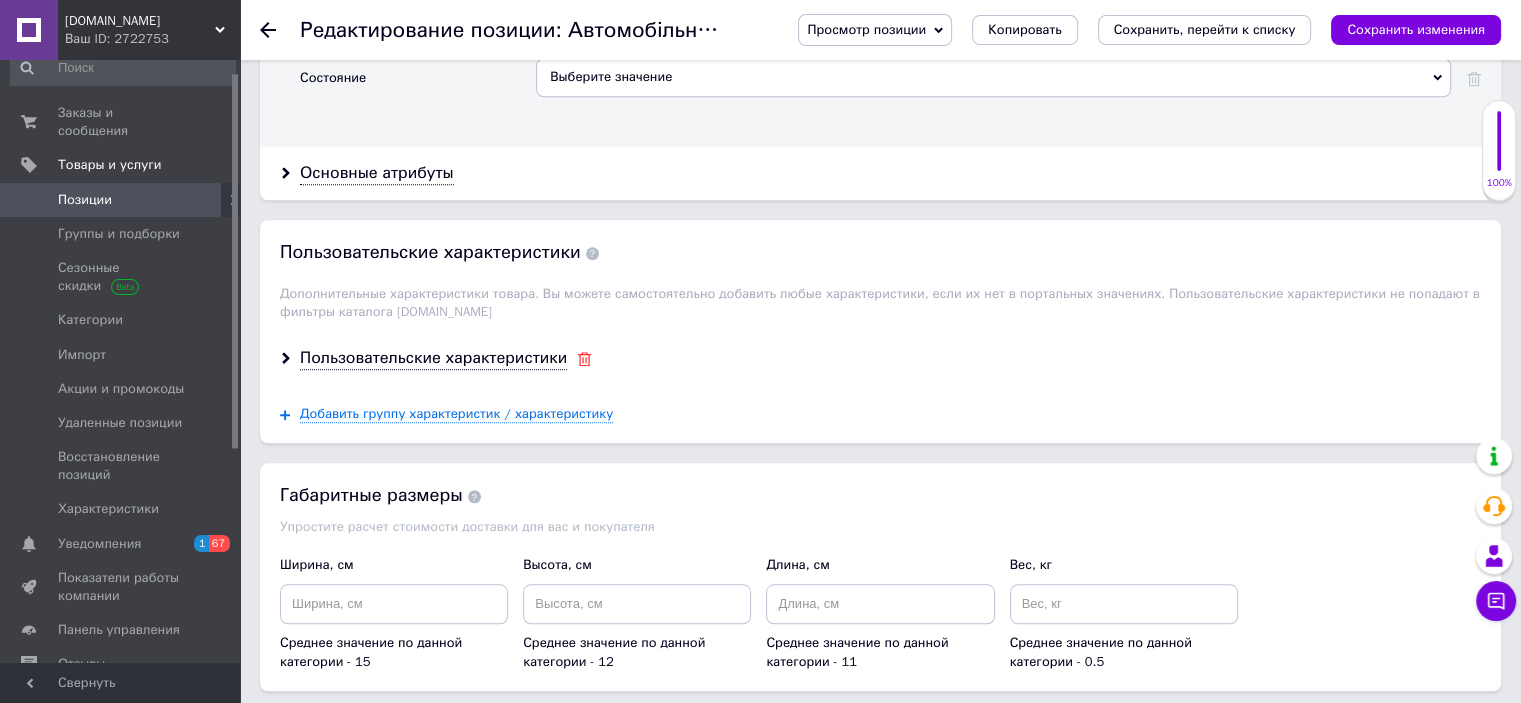 click 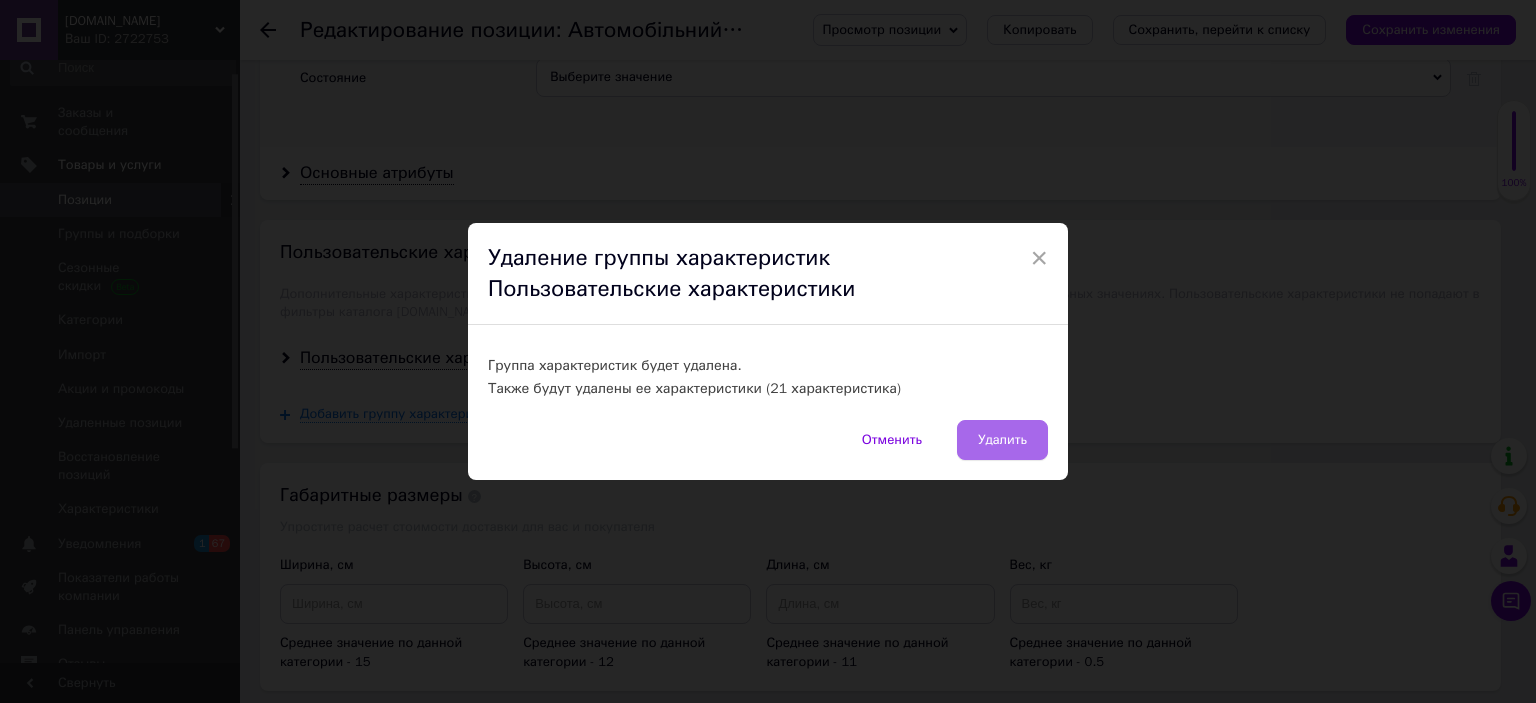 click on "Удалить" at bounding box center (1002, 440) 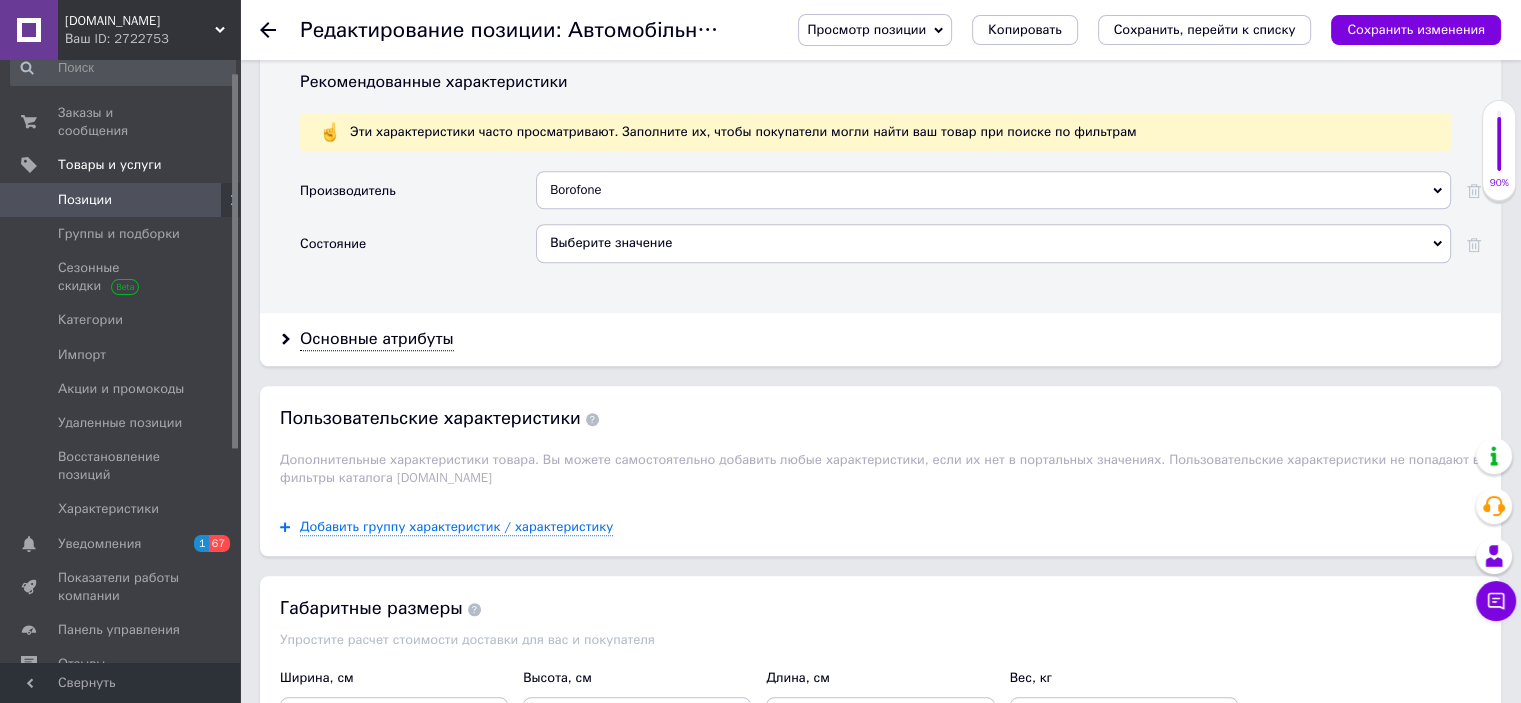 scroll, scrollTop: 1500, scrollLeft: 0, axis: vertical 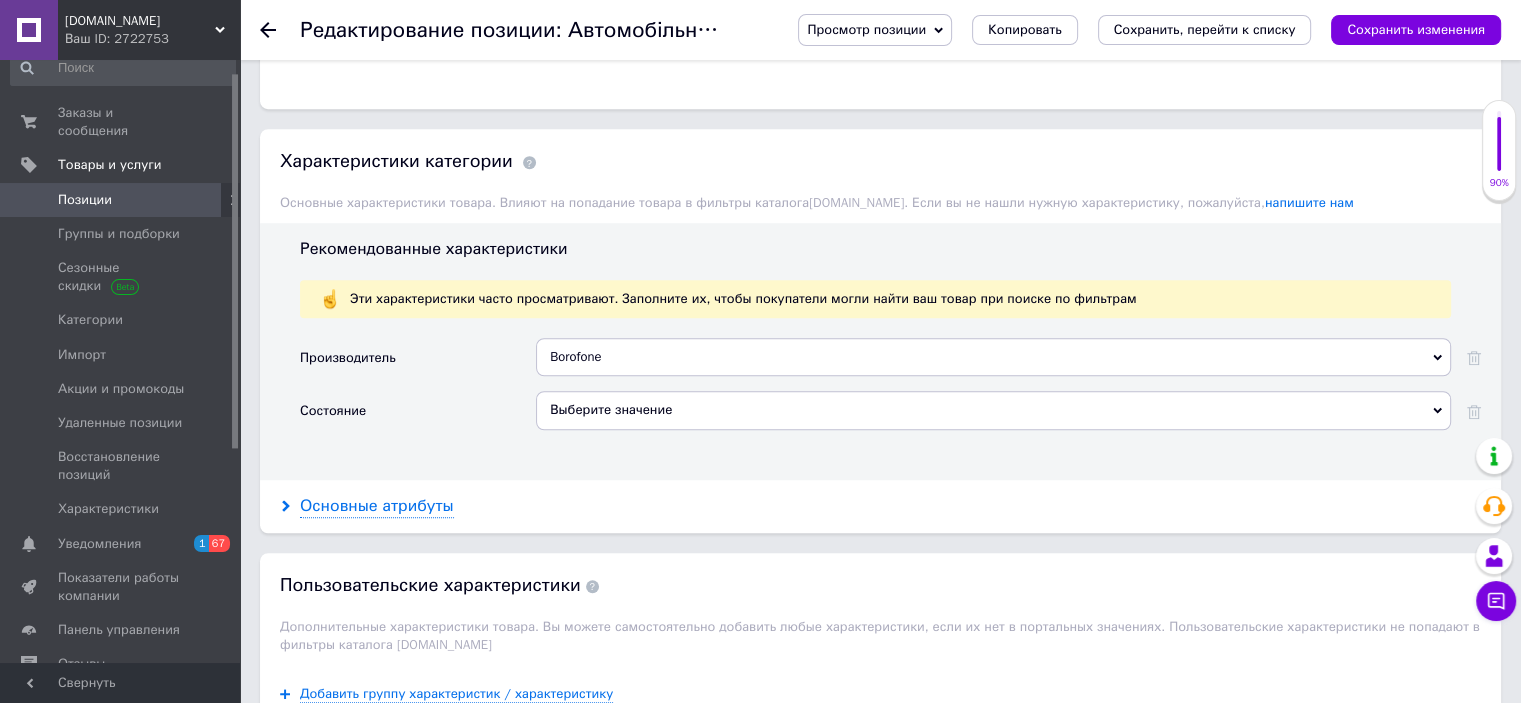 click on "Основные атрибуты" at bounding box center (377, 506) 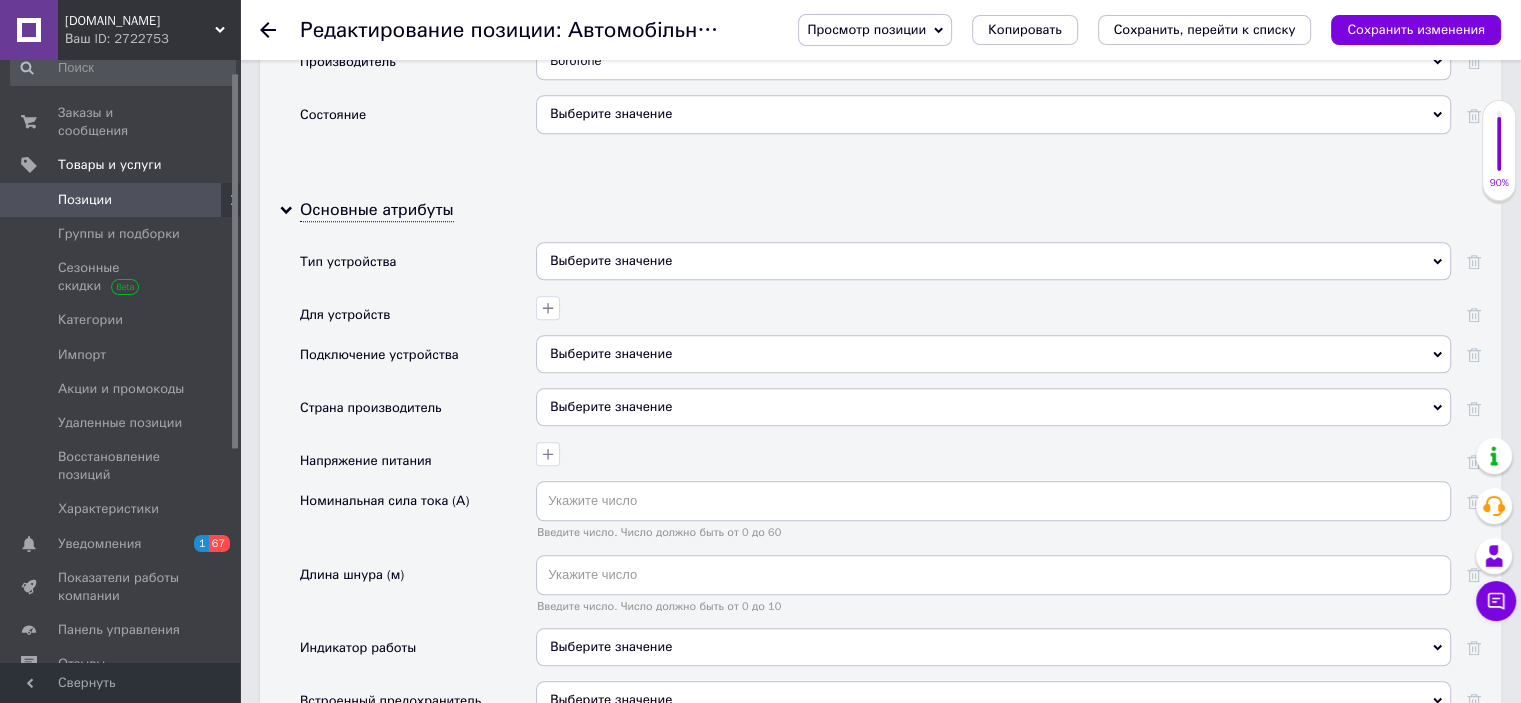 scroll, scrollTop: 1833, scrollLeft: 0, axis: vertical 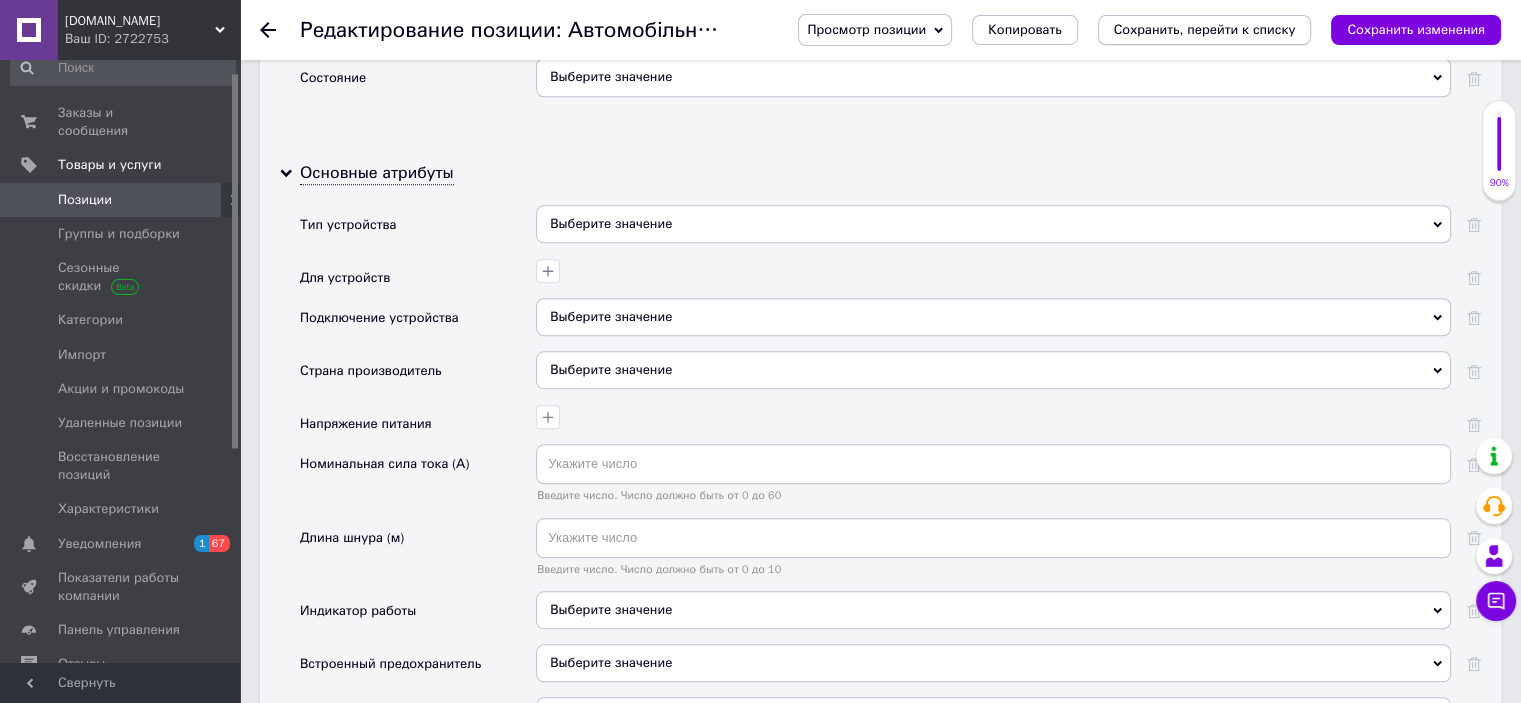 click on "Сохранить, перейти к списку" at bounding box center (1205, 29) 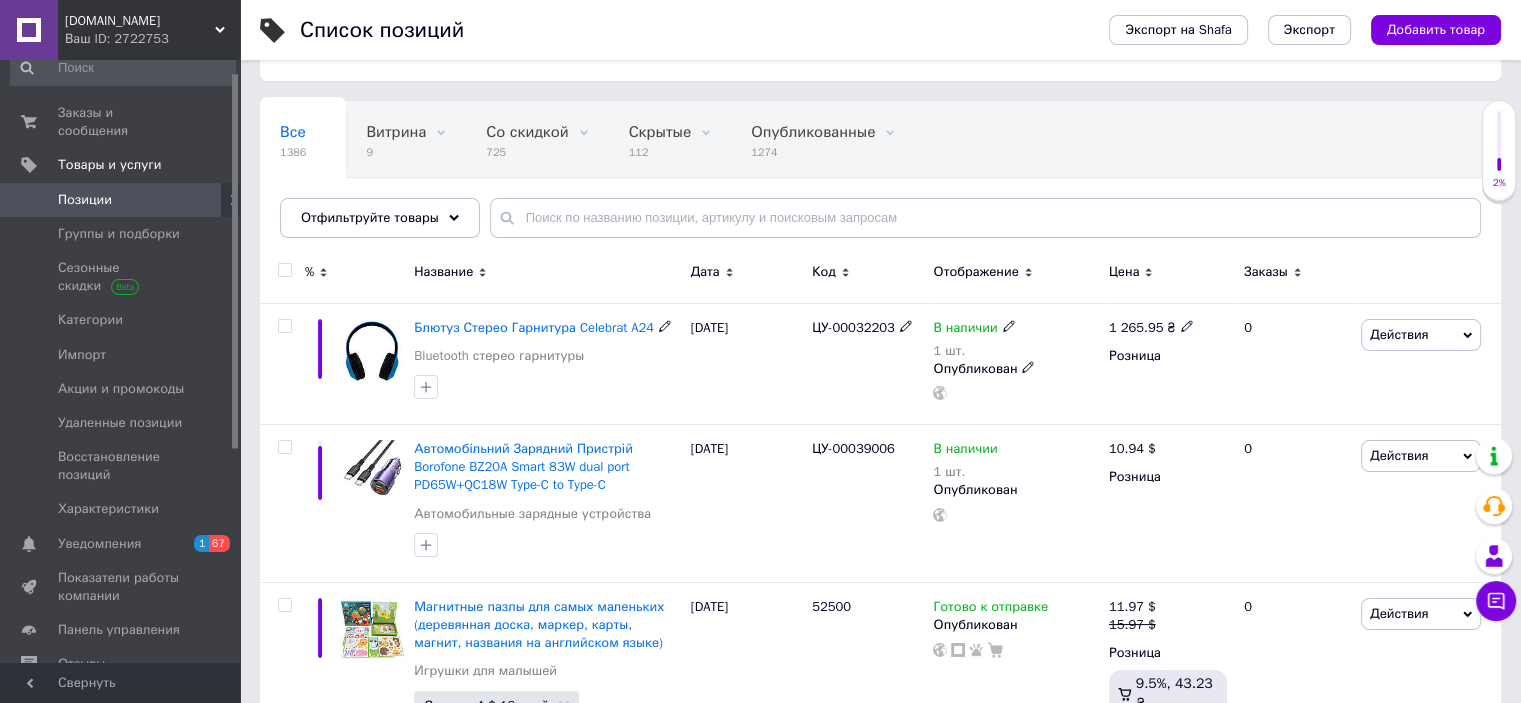 scroll, scrollTop: 166, scrollLeft: 0, axis: vertical 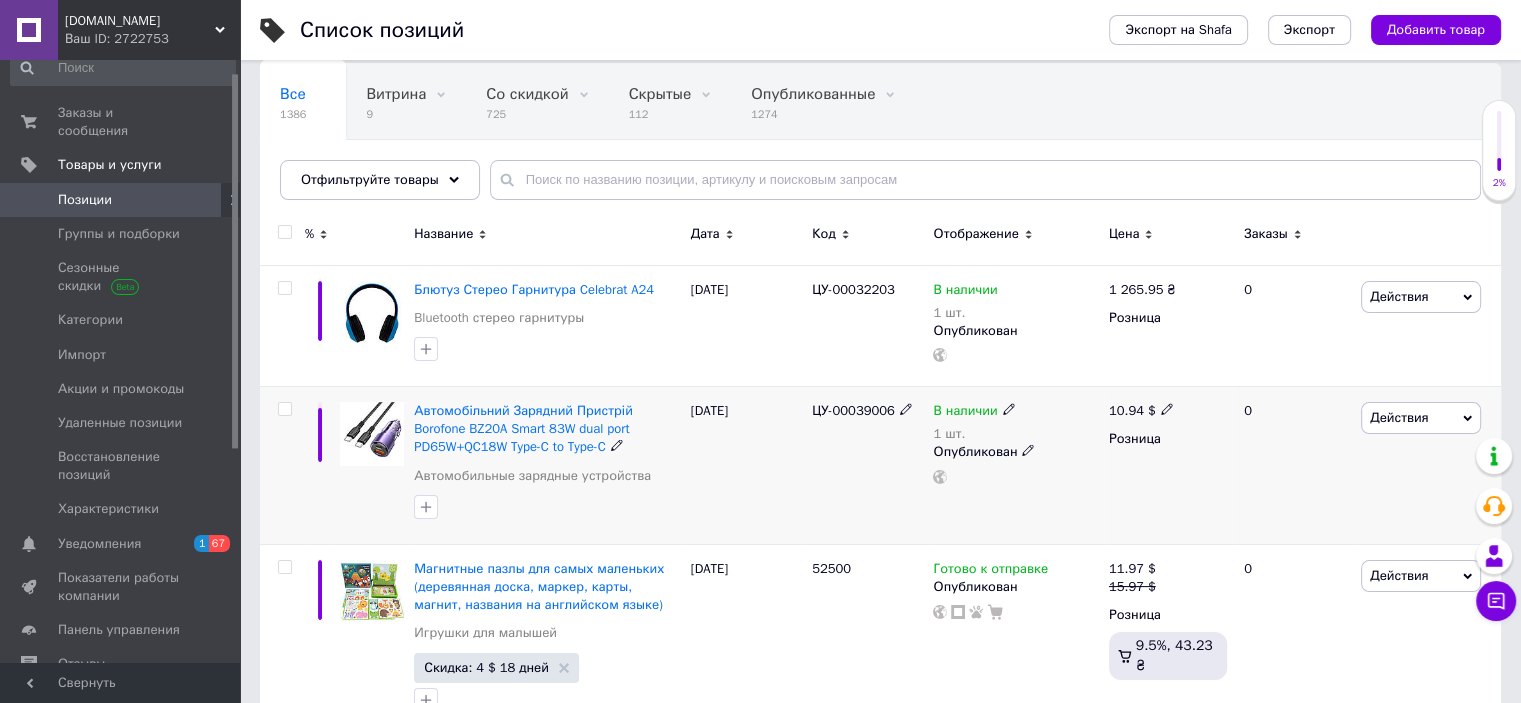 click 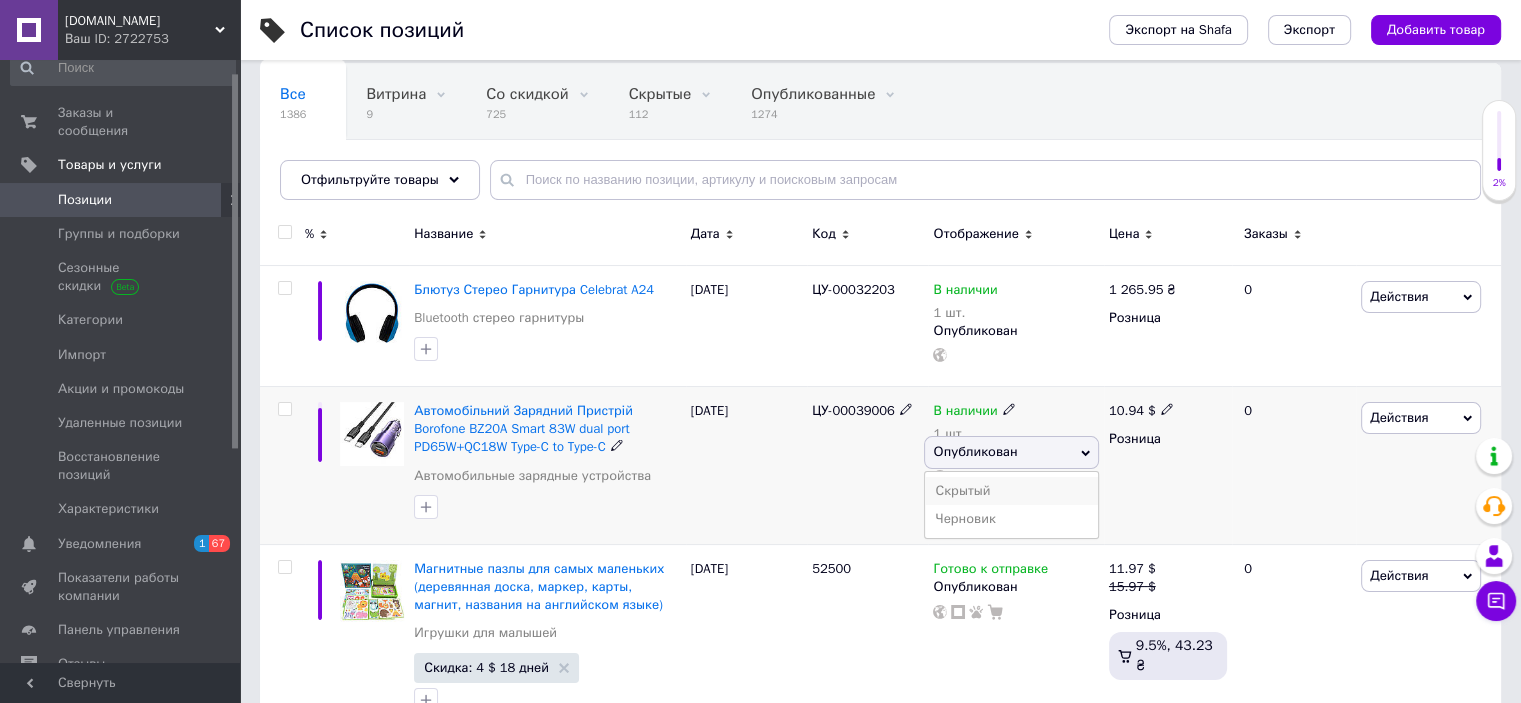 click on "Скрытый" at bounding box center [1011, 491] 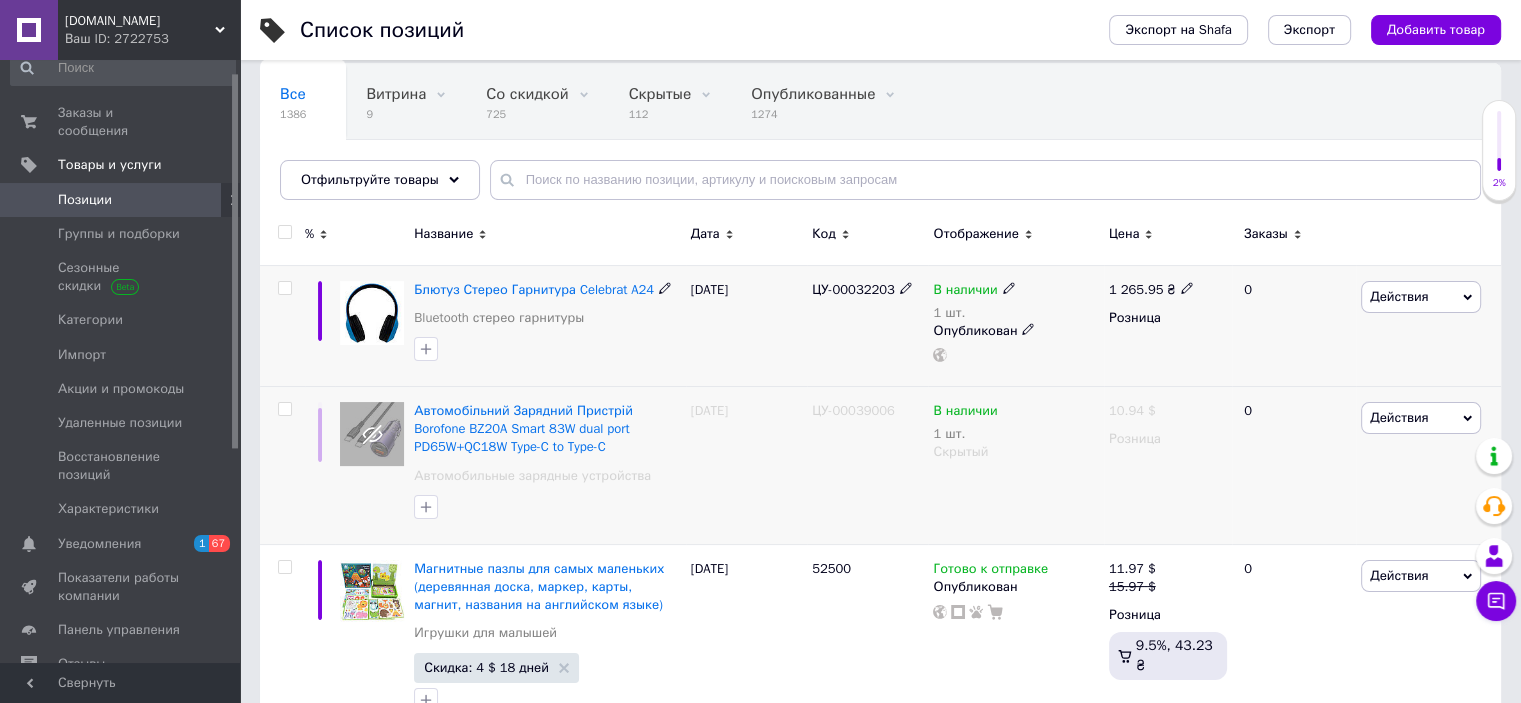 click 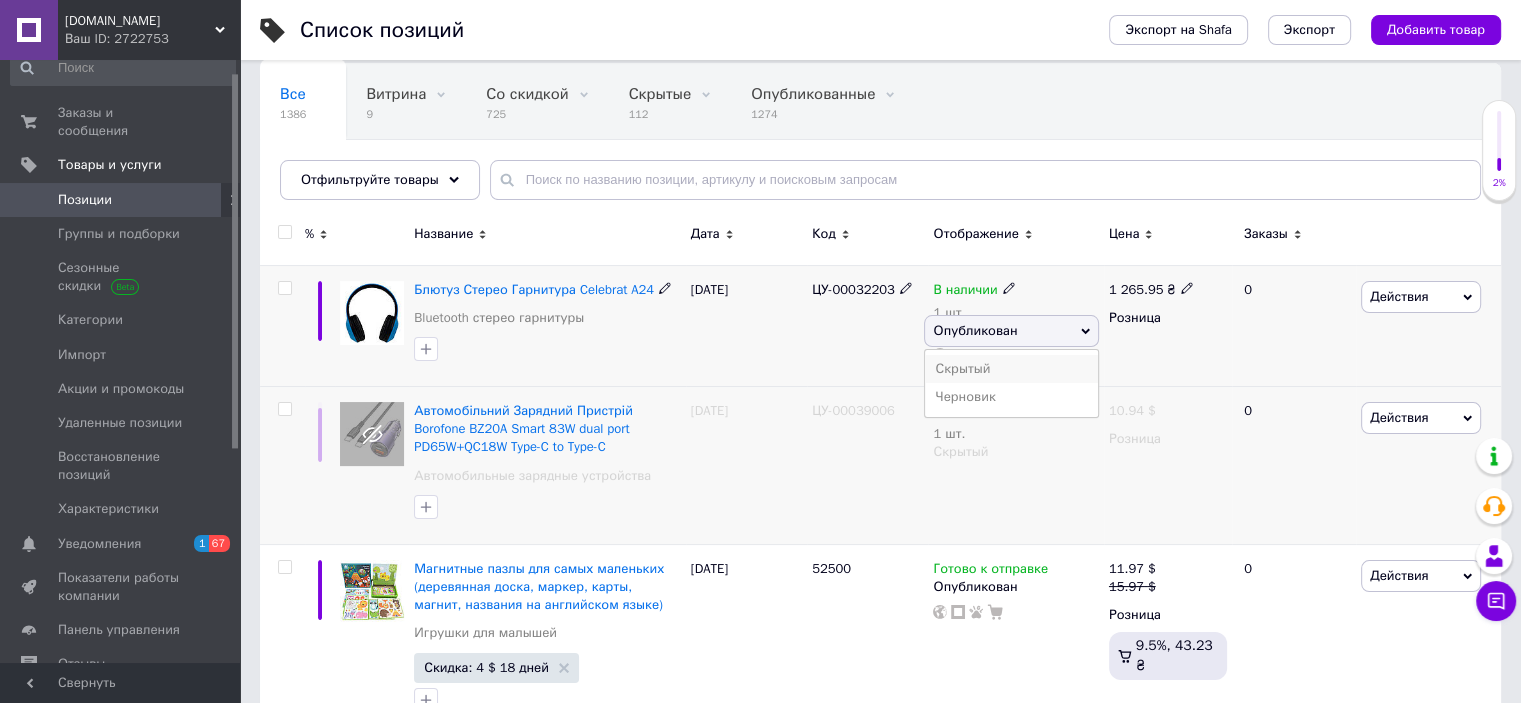 click on "Скрытый" at bounding box center [1011, 369] 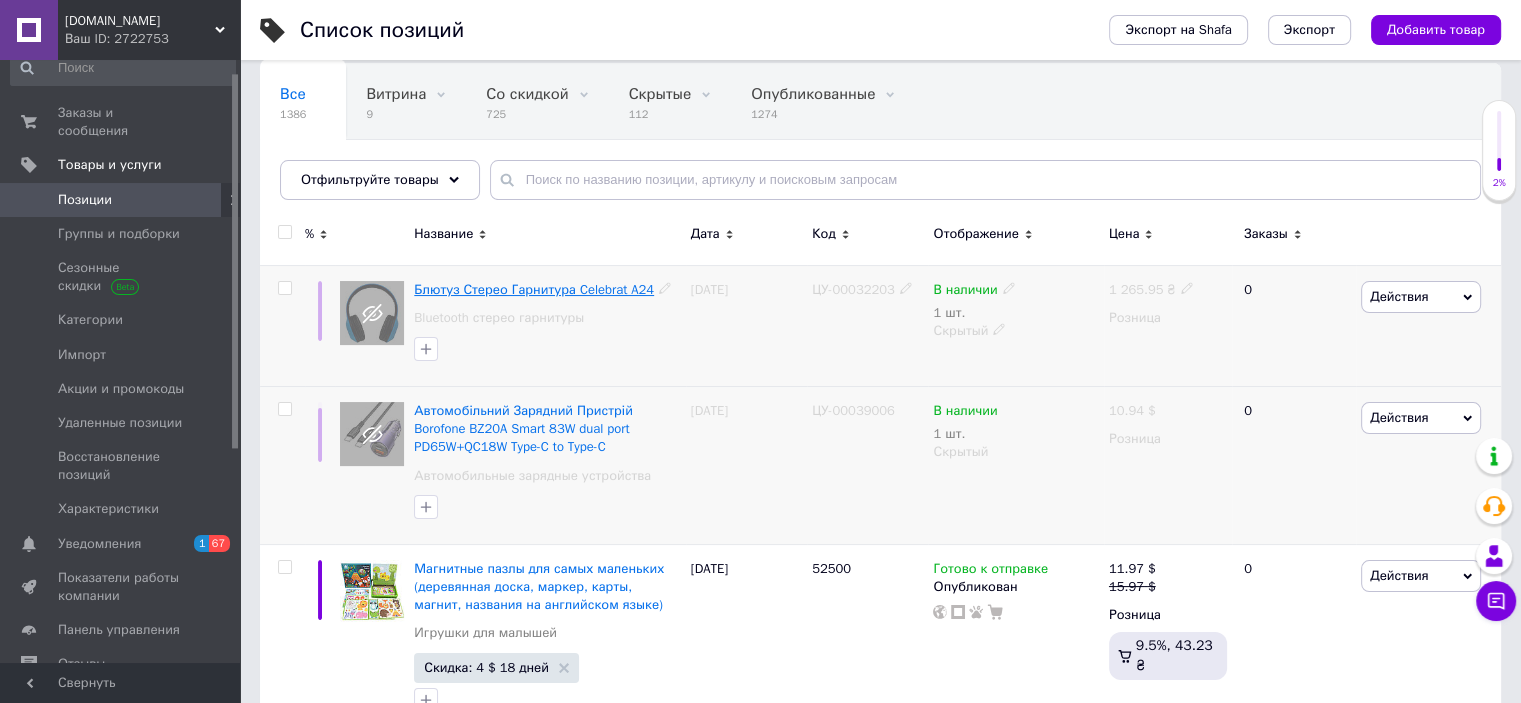 click on "Блютуз Стерео Гарнитура Celebrat A24" at bounding box center [534, 289] 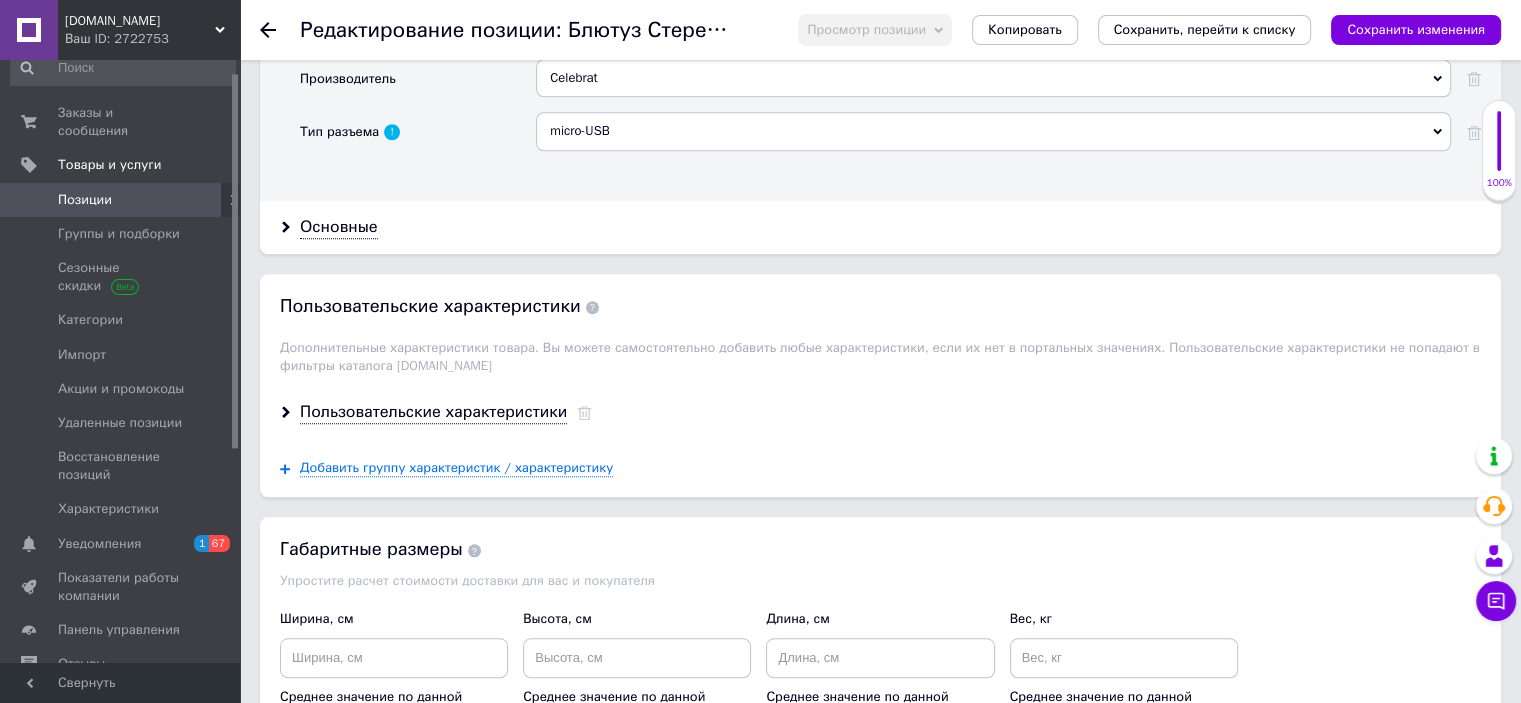 scroll, scrollTop: 1833, scrollLeft: 0, axis: vertical 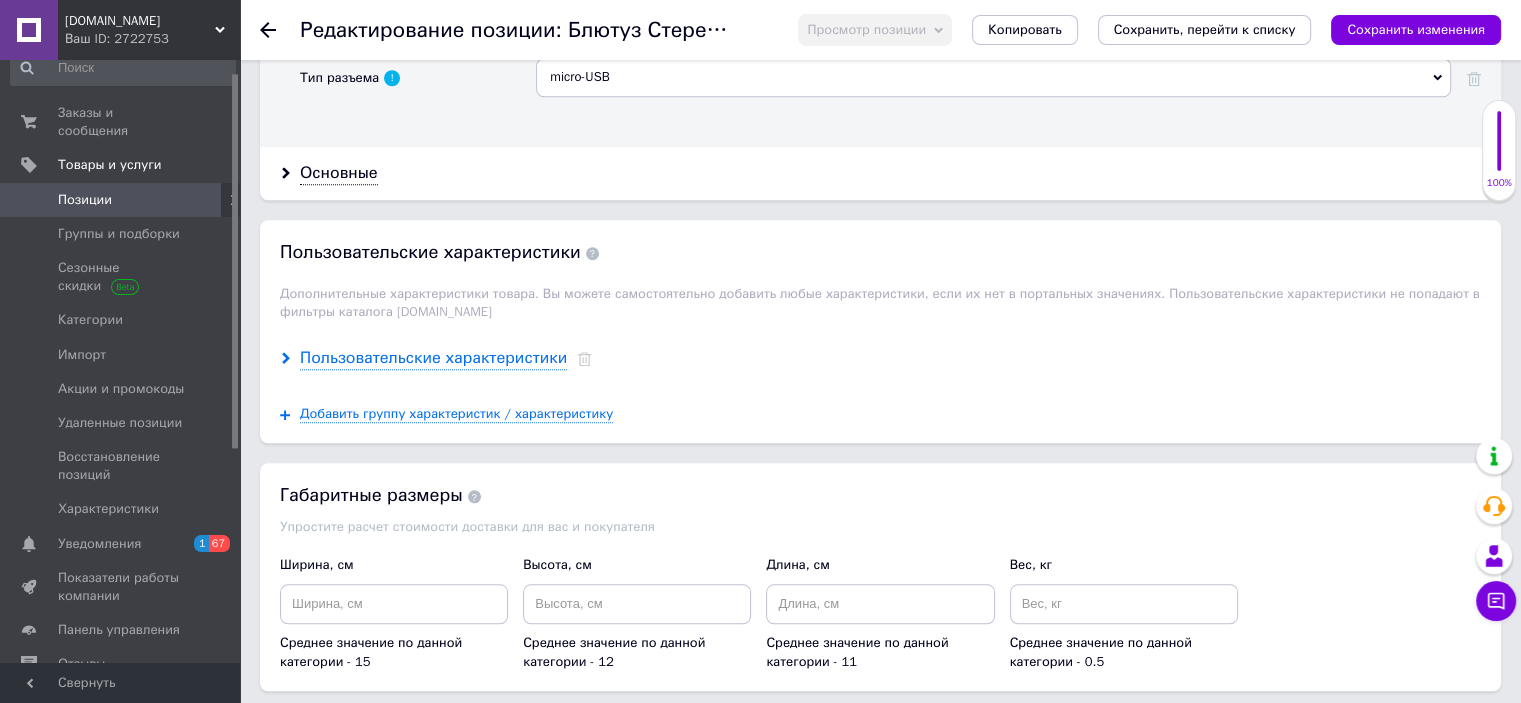 click on "Пользовательские характеристики" at bounding box center [433, 358] 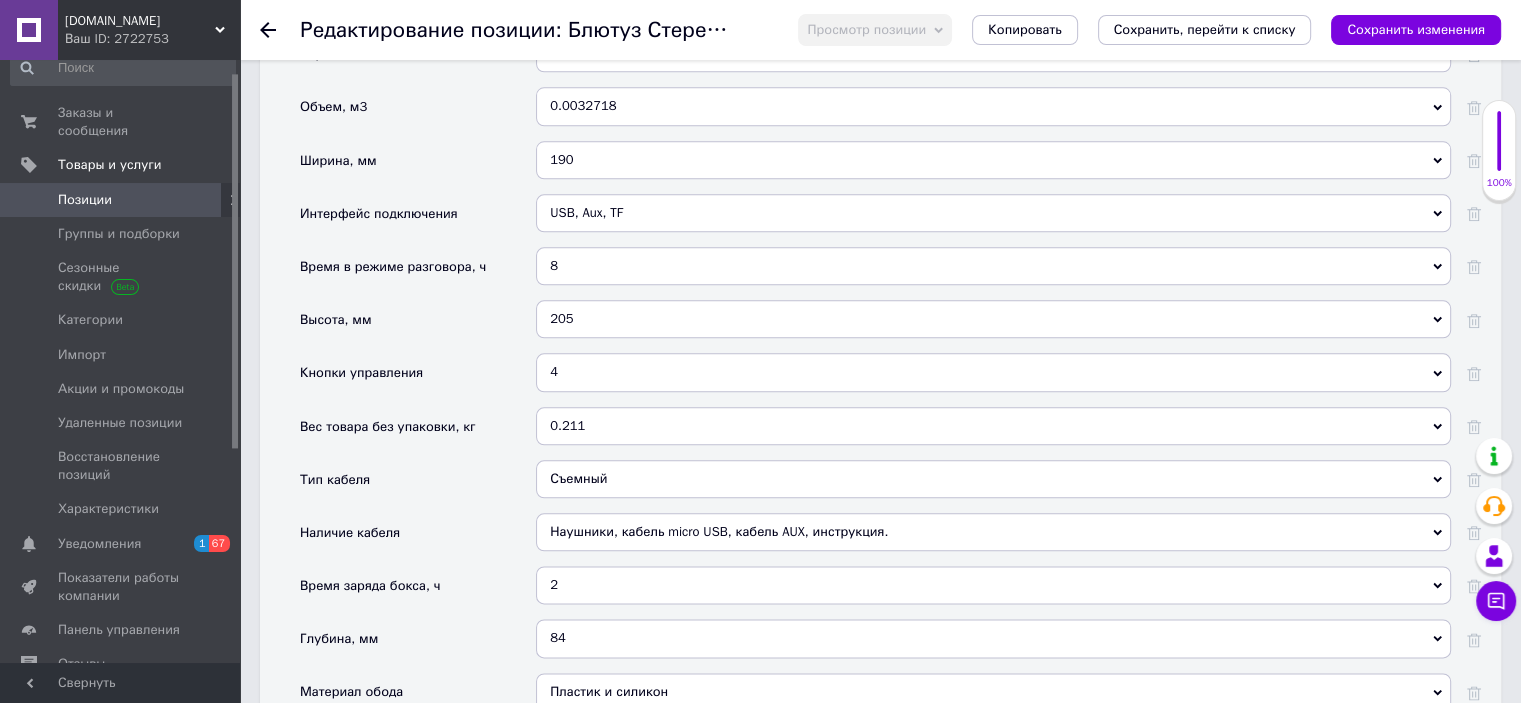 scroll, scrollTop: 2333, scrollLeft: 0, axis: vertical 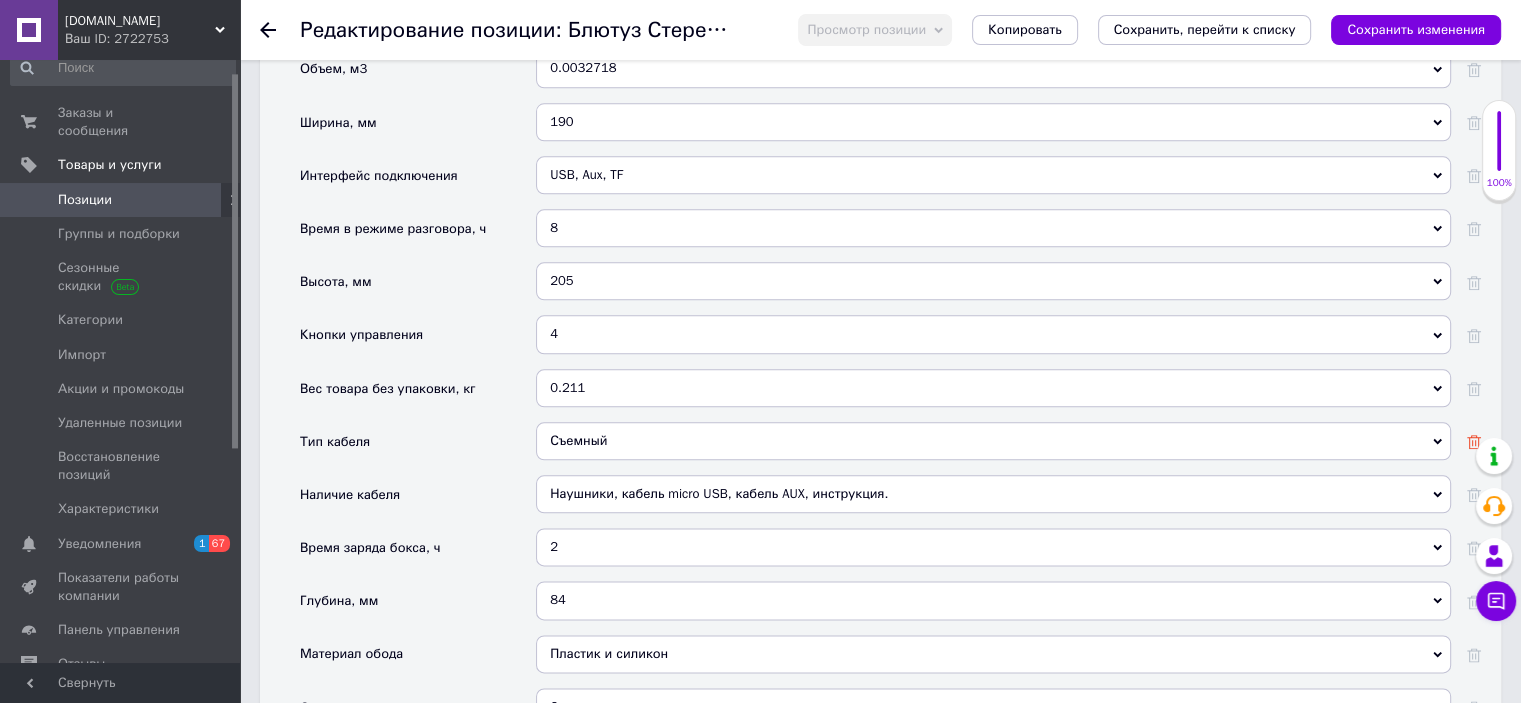 click 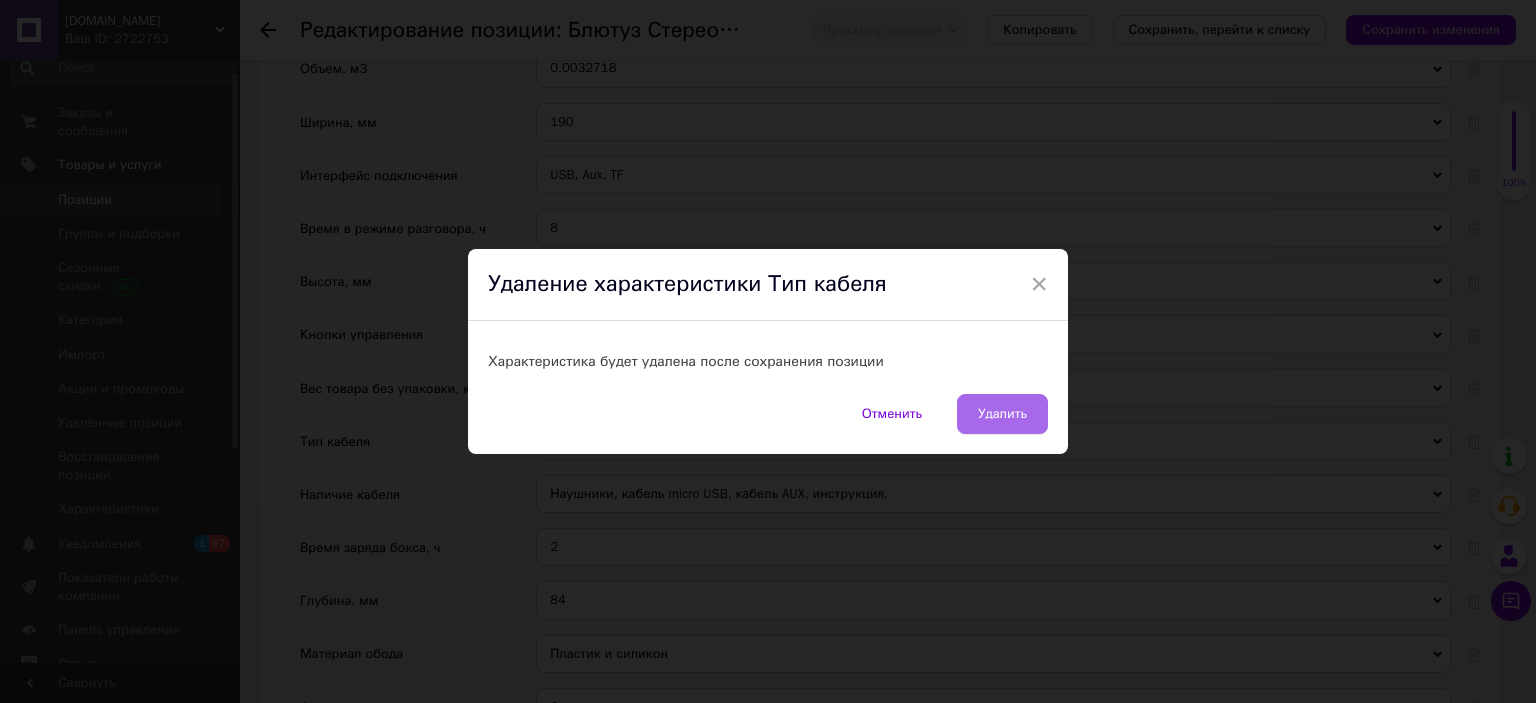 click on "Удалить" at bounding box center [1002, 414] 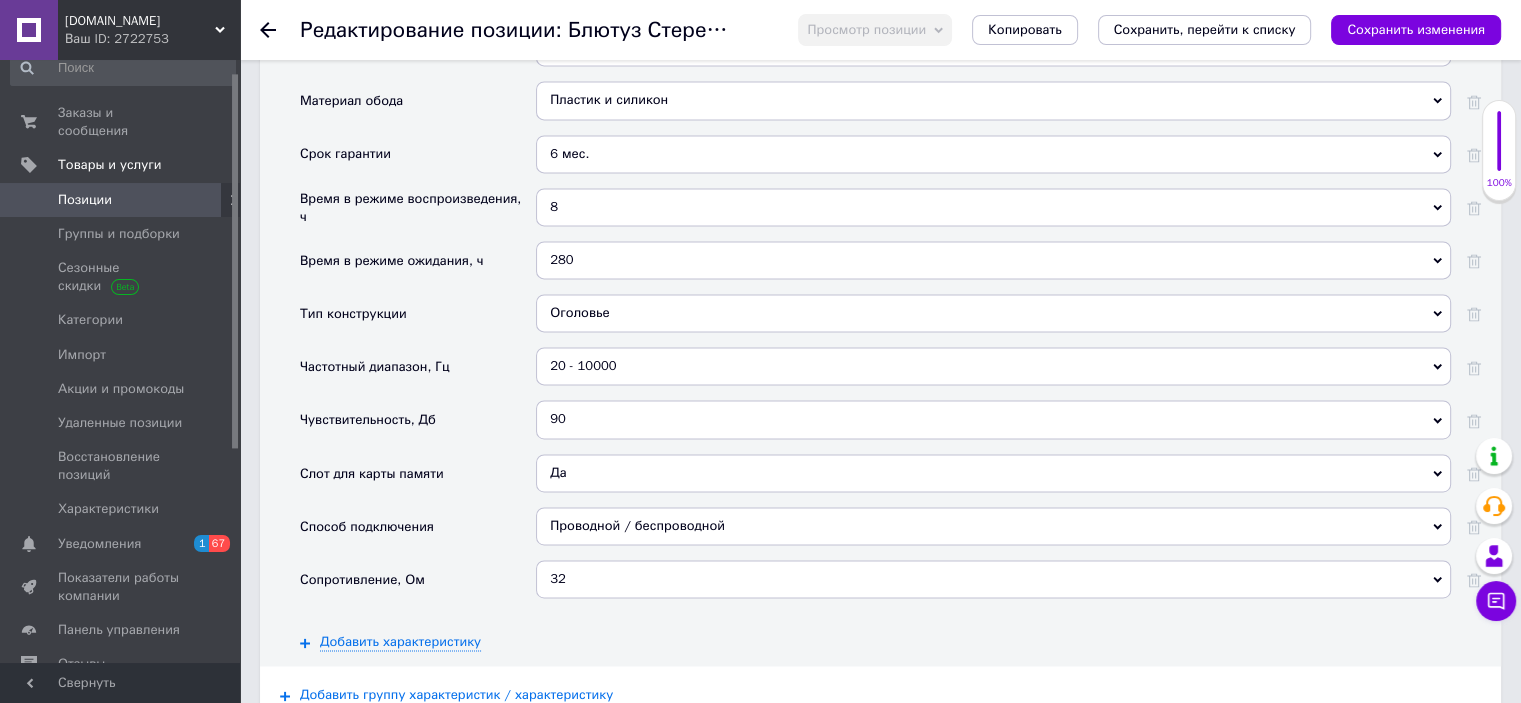 scroll, scrollTop: 2666, scrollLeft: 0, axis: vertical 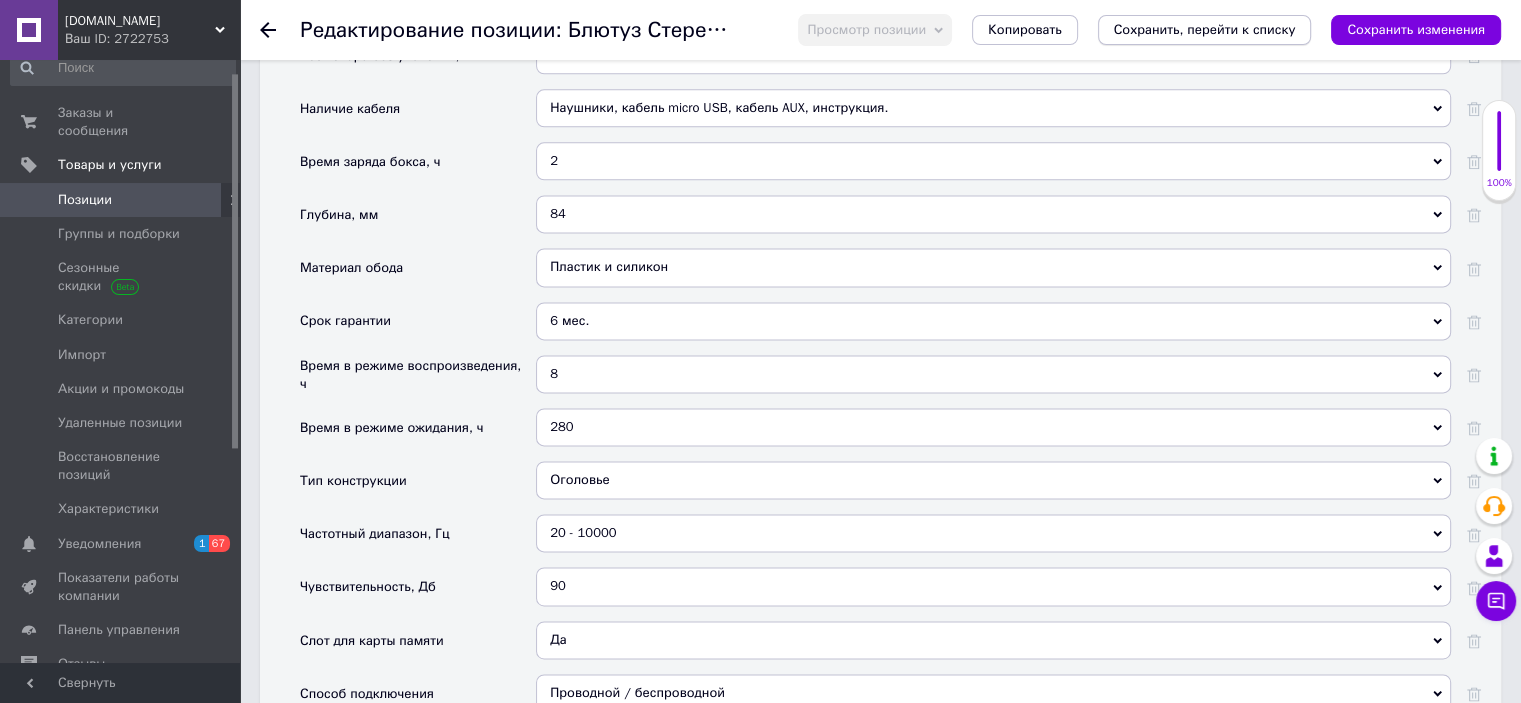 click on "Сохранить, перейти к списку" at bounding box center (1205, 29) 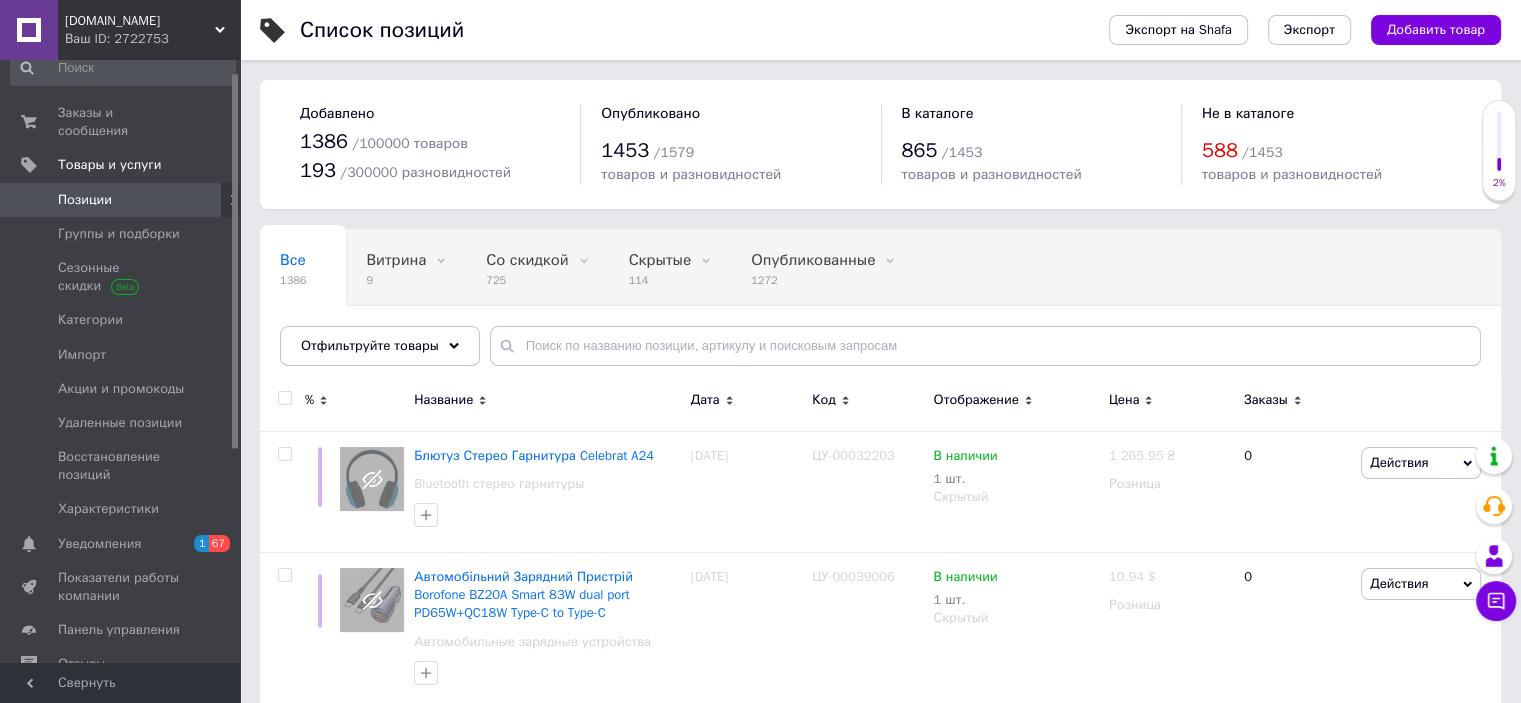 scroll, scrollTop: 166, scrollLeft: 0, axis: vertical 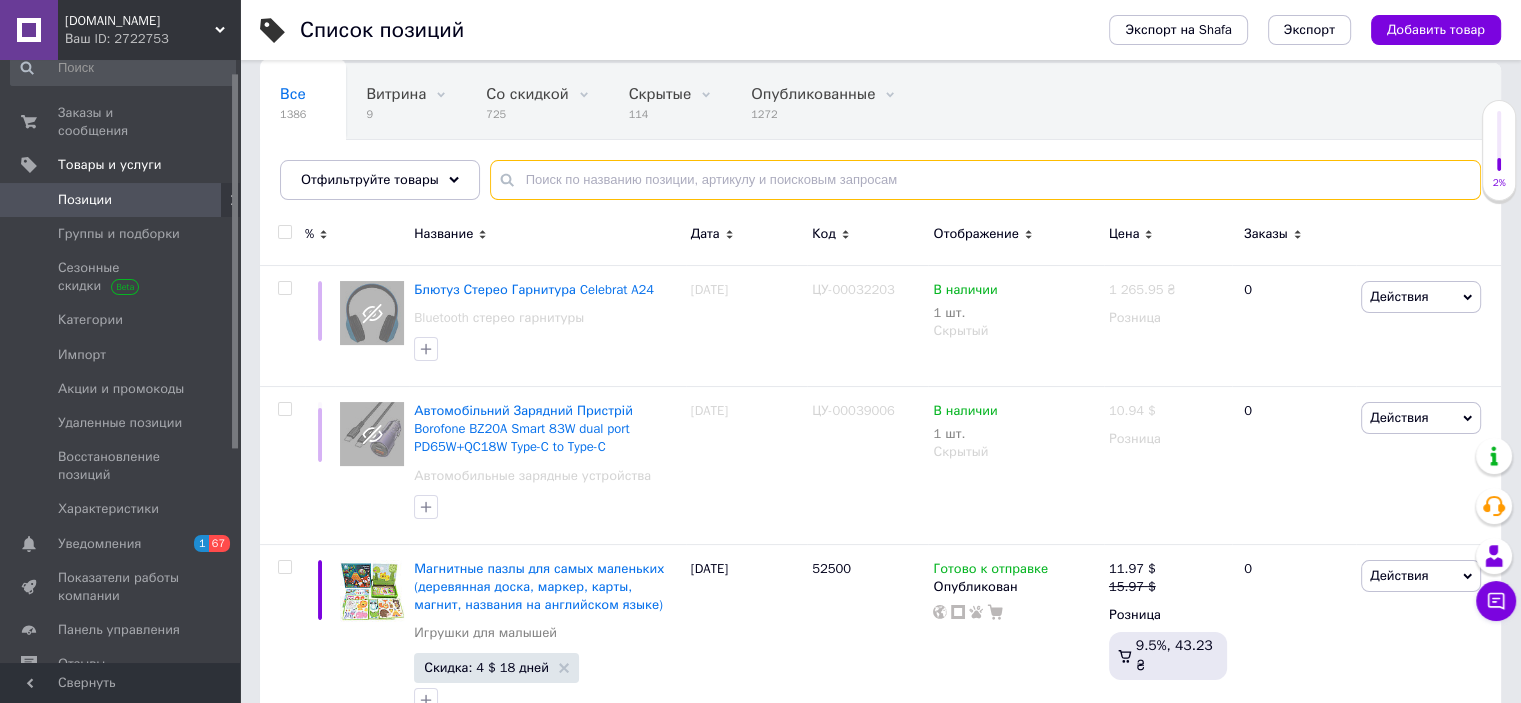 click at bounding box center [985, 180] 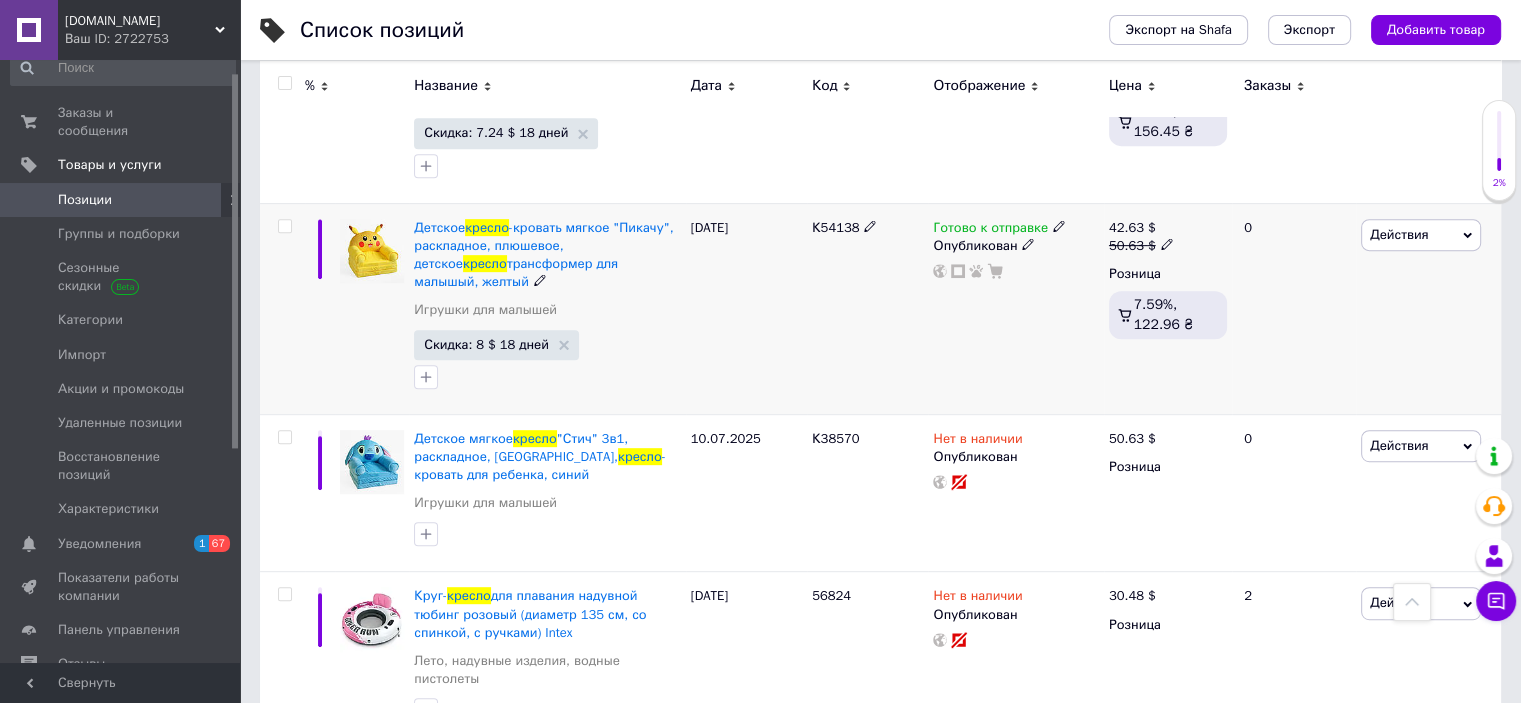 scroll, scrollTop: 833, scrollLeft: 0, axis: vertical 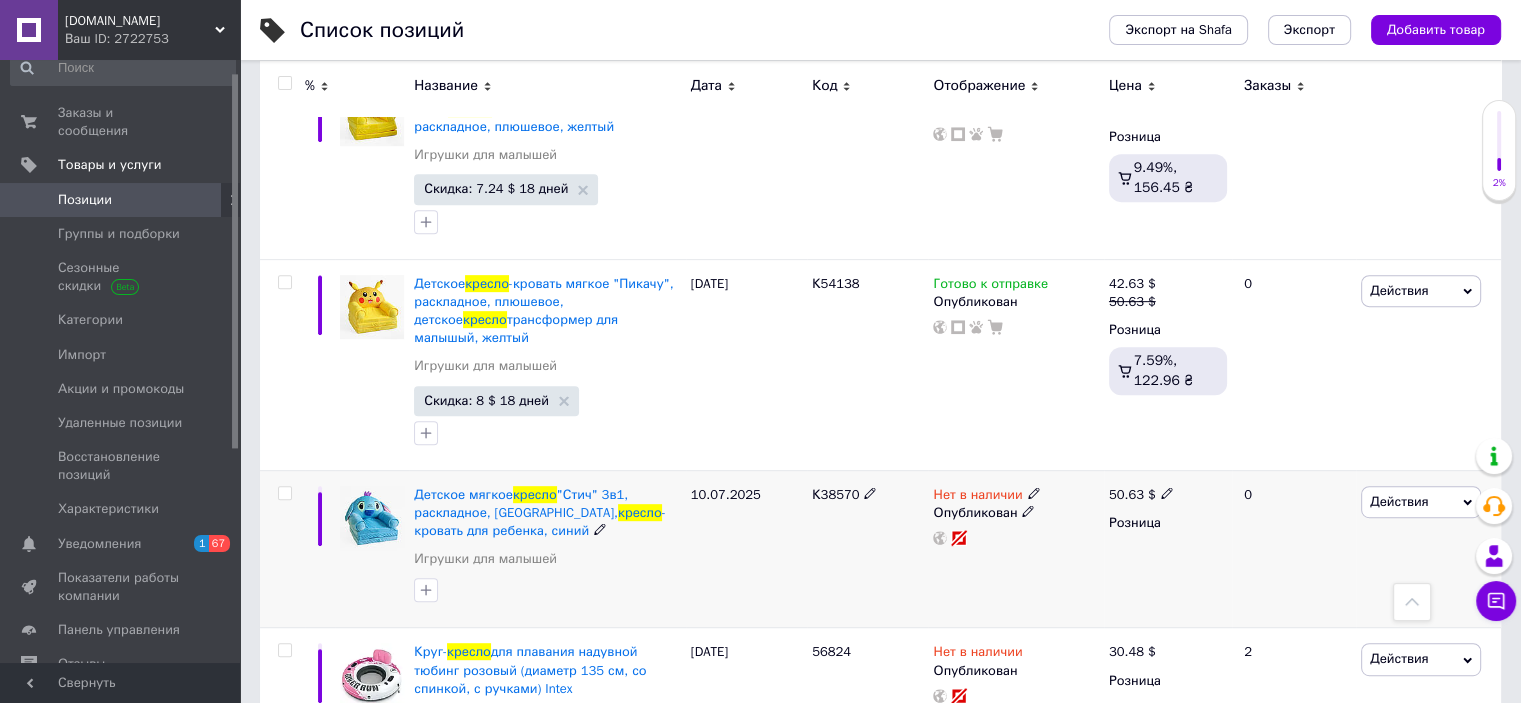type on "кресло" 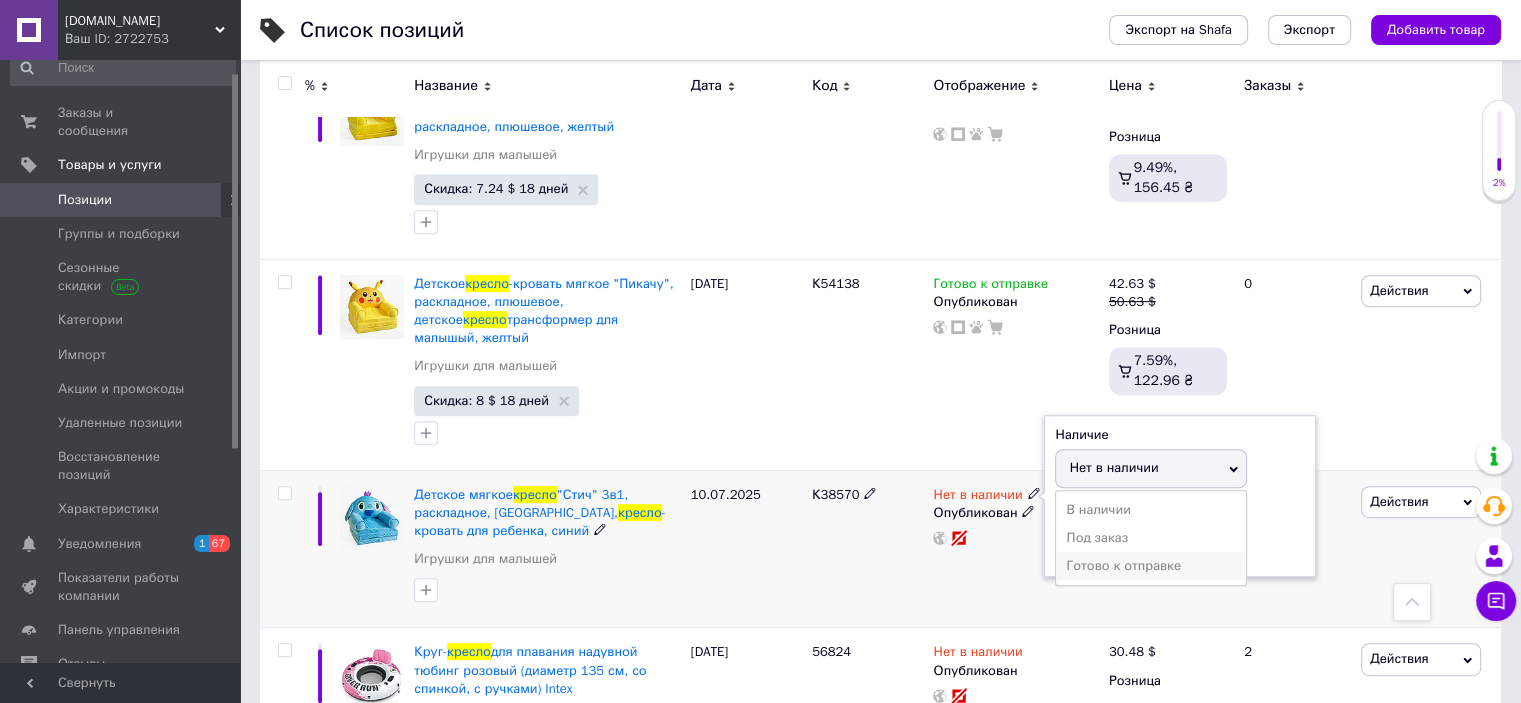 click on "Готово к отправке" at bounding box center [1151, 566] 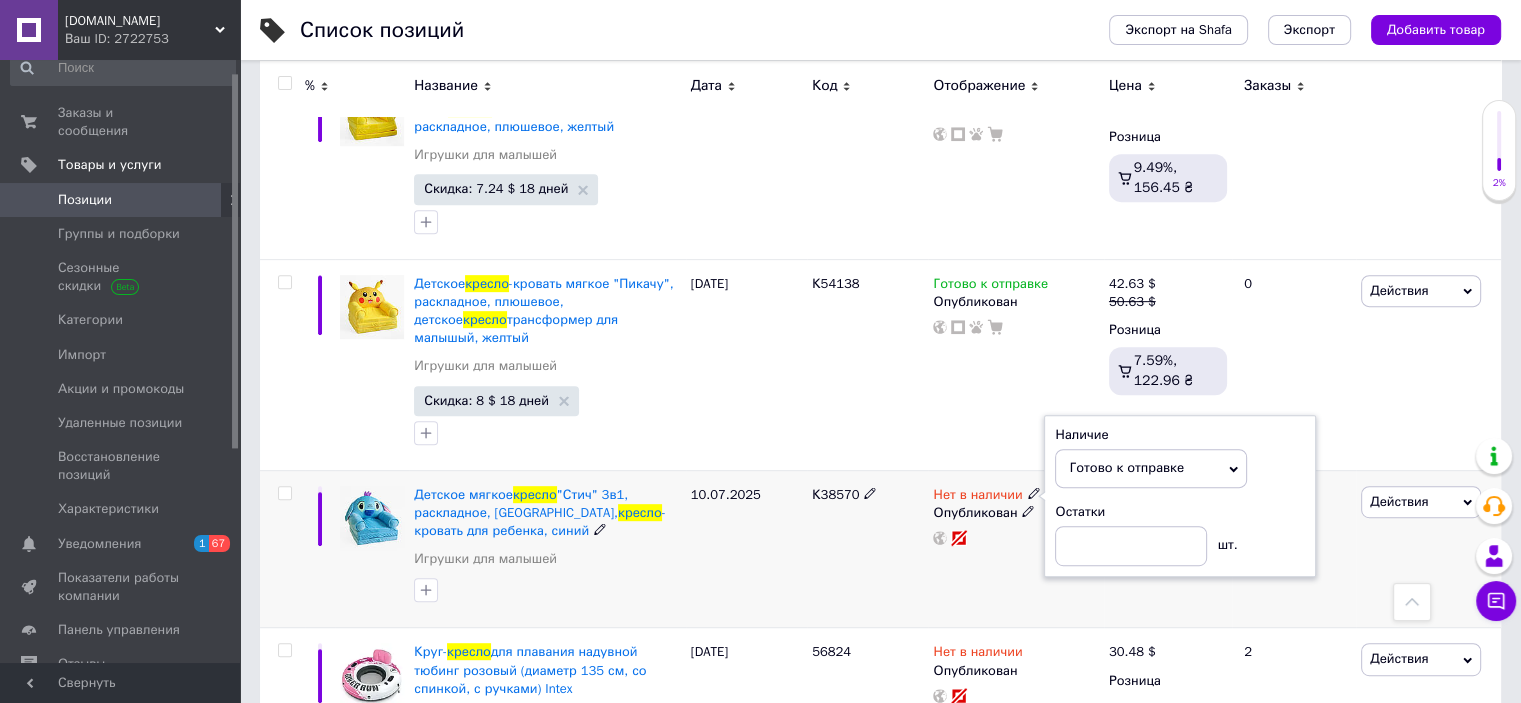 click on "К38570" at bounding box center (867, 549) 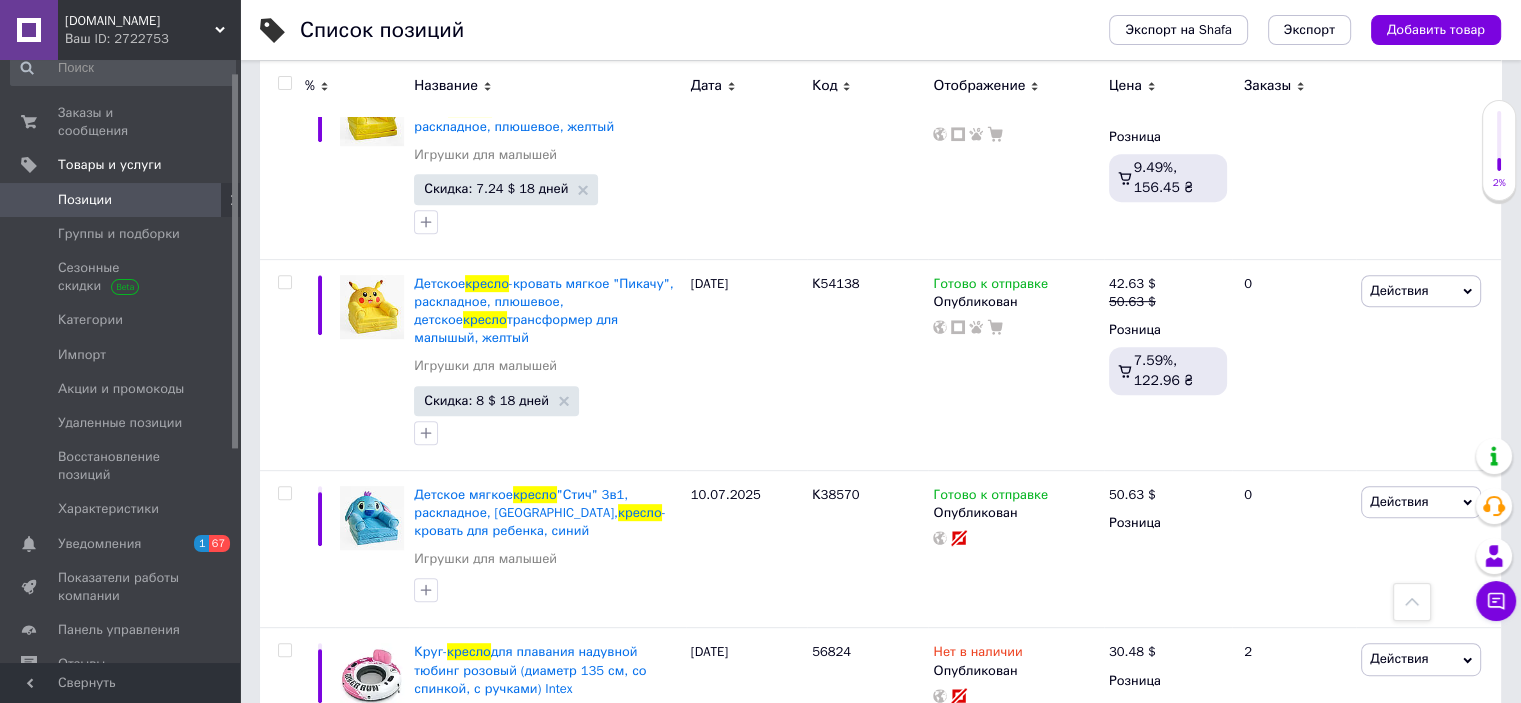 click on "[DOMAIN_NAME]" at bounding box center [140, 21] 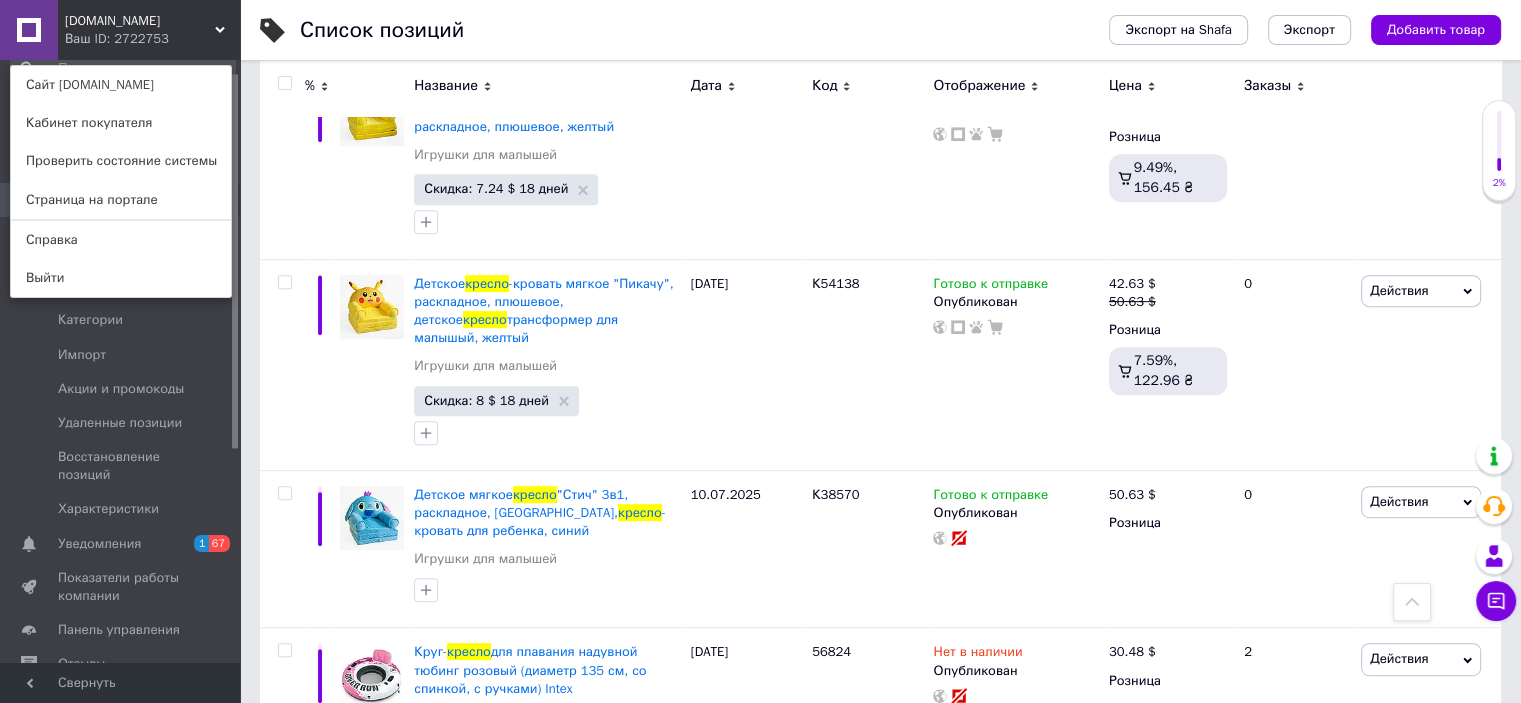 click on "Сайт [DOMAIN_NAME]" at bounding box center [121, 85] 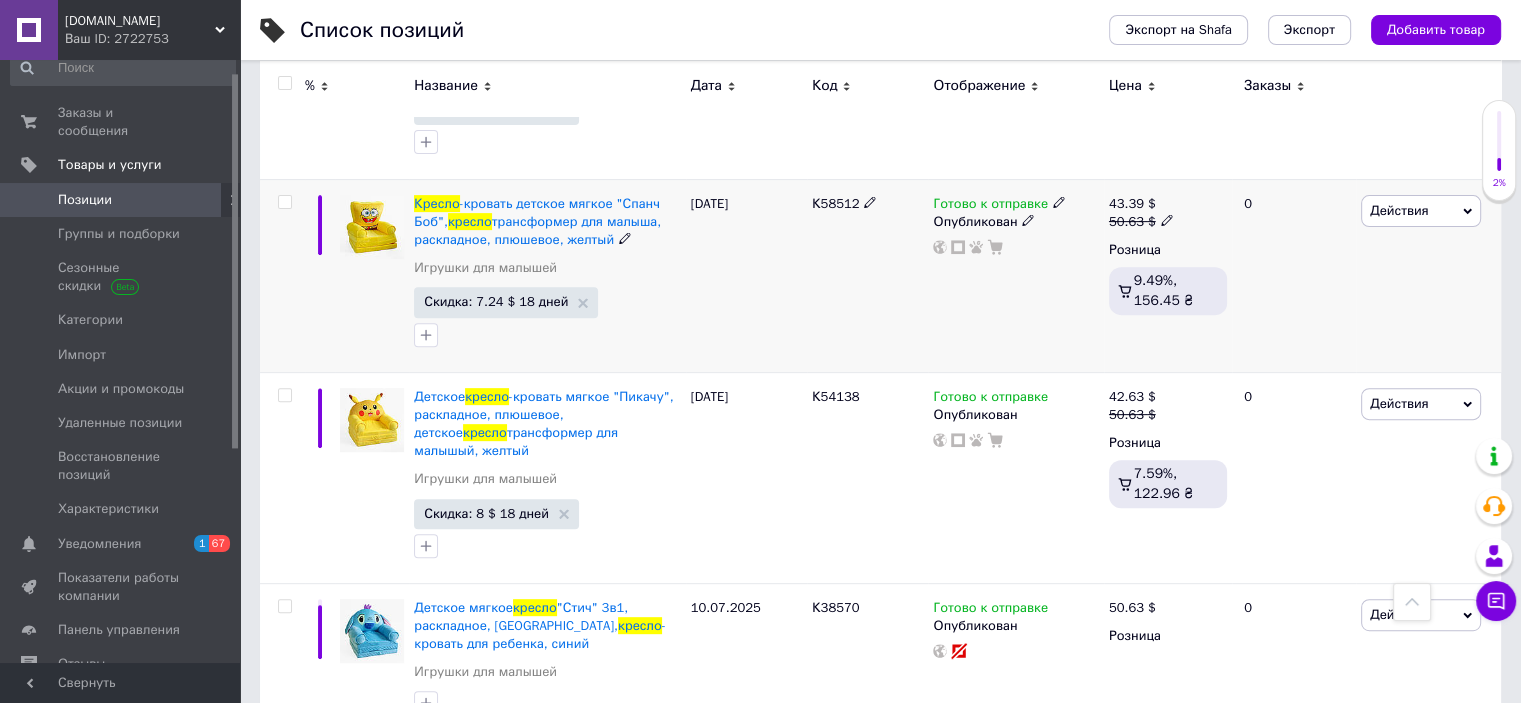 scroll, scrollTop: 666, scrollLeft: 0, axis: vertical 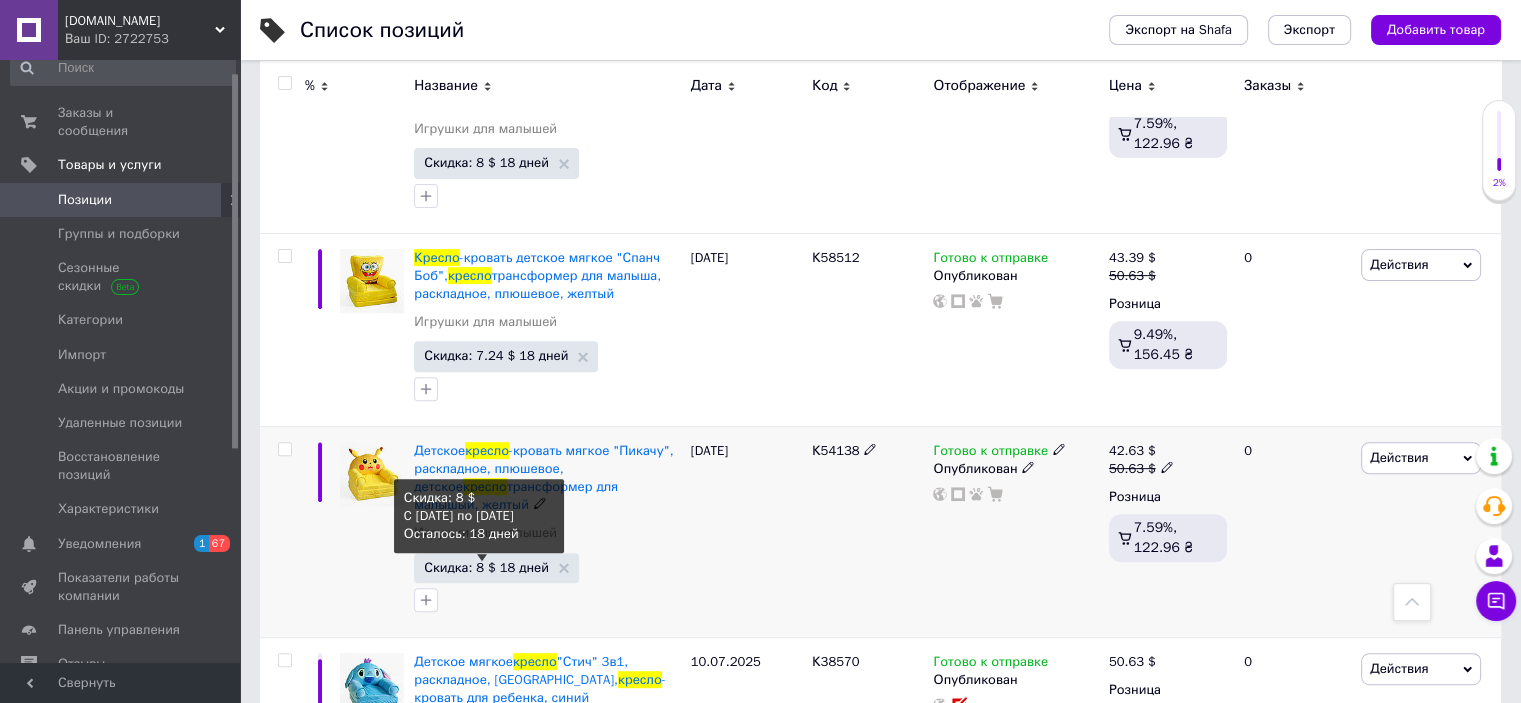 click on "Скидка: 8 $ 18 дней" at bounding box center (486, 567) 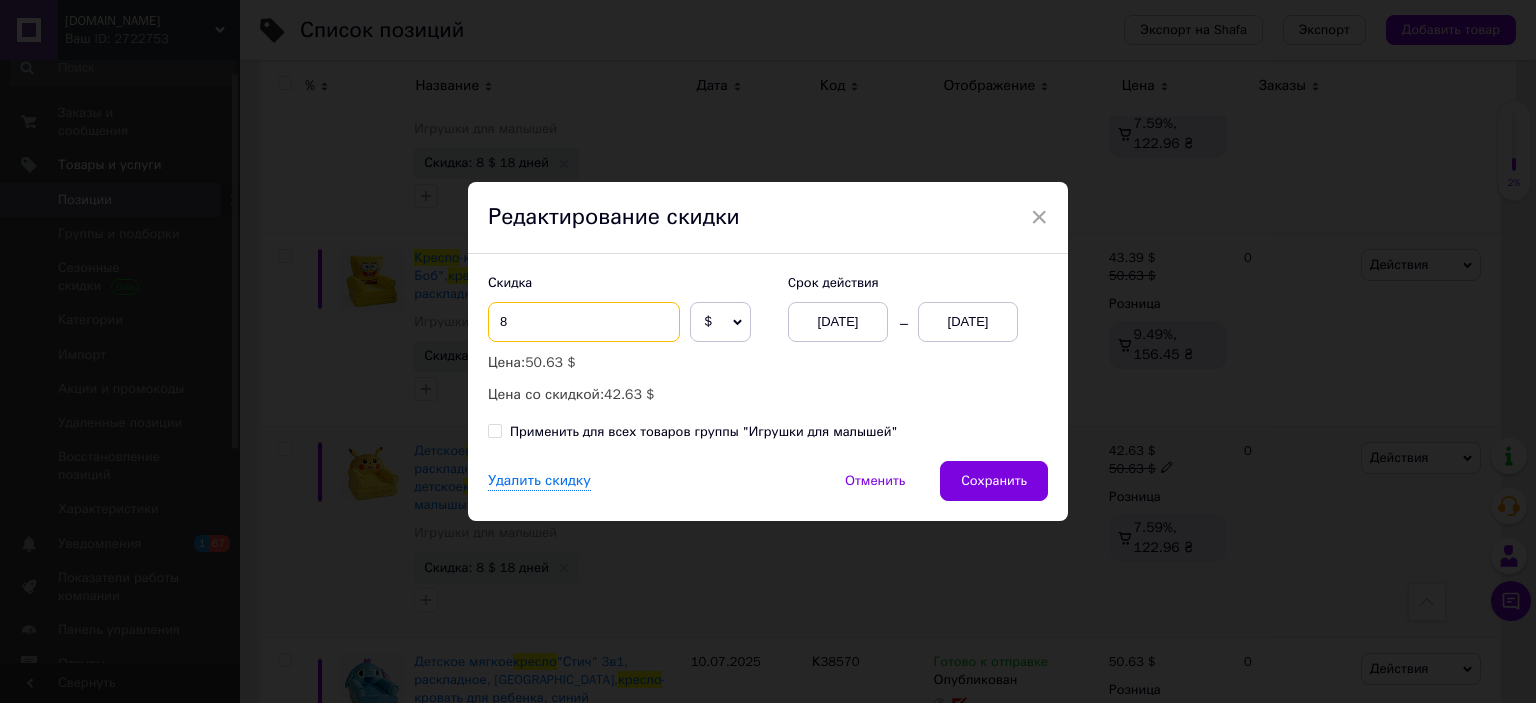 click on "8" at bounding box center (584, 322) 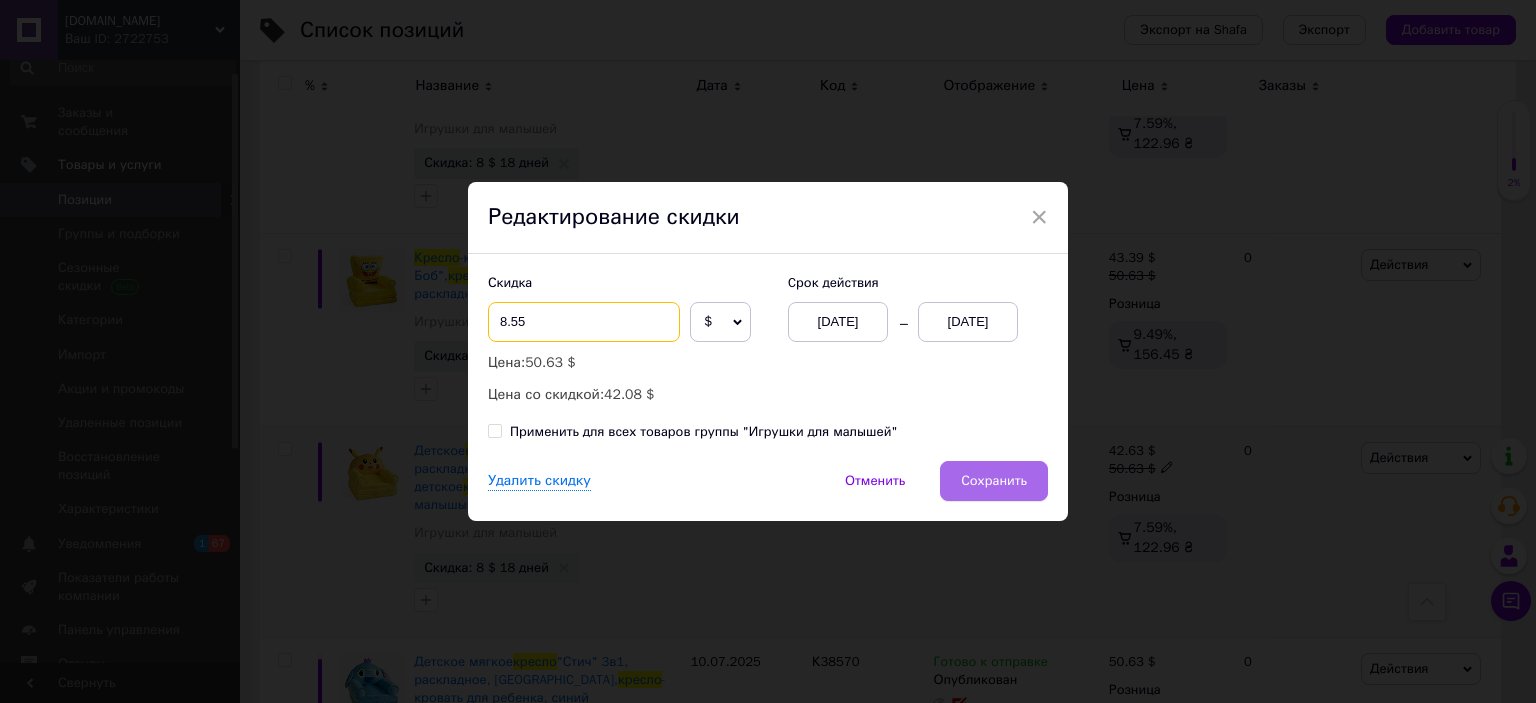 type on "8.55" 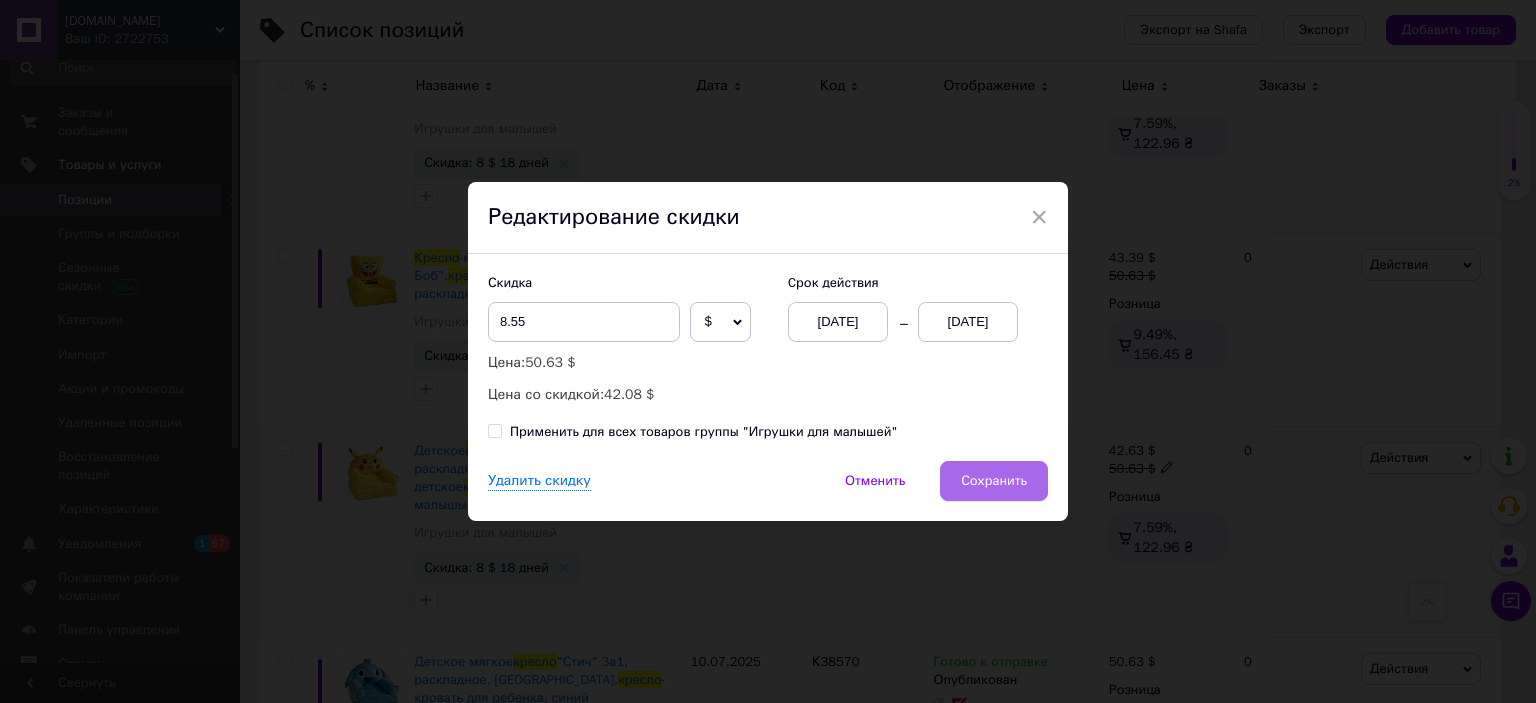click on "Сохранить" at bounding box center (994, 481) 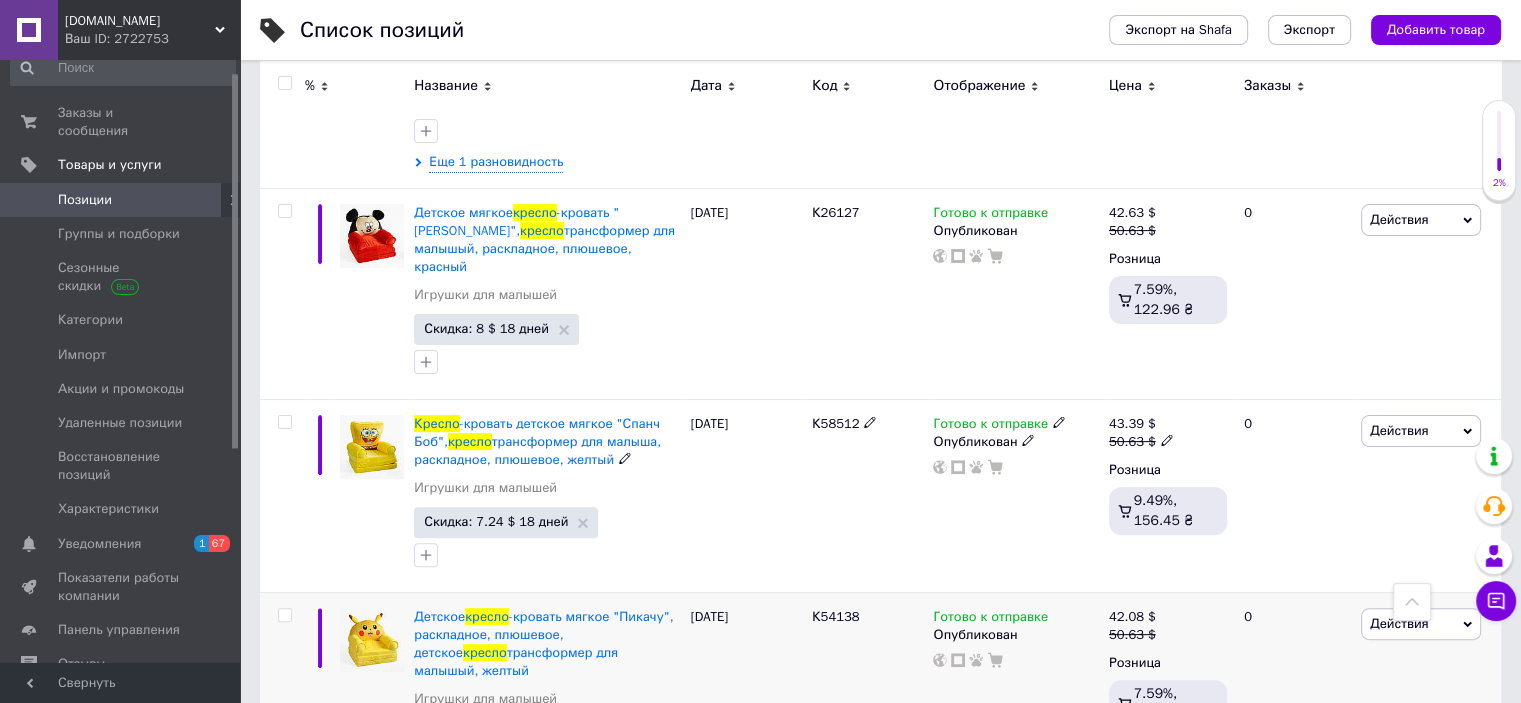 scroll, scrollTop: 666, scrollLeft: 0, axis: vertical 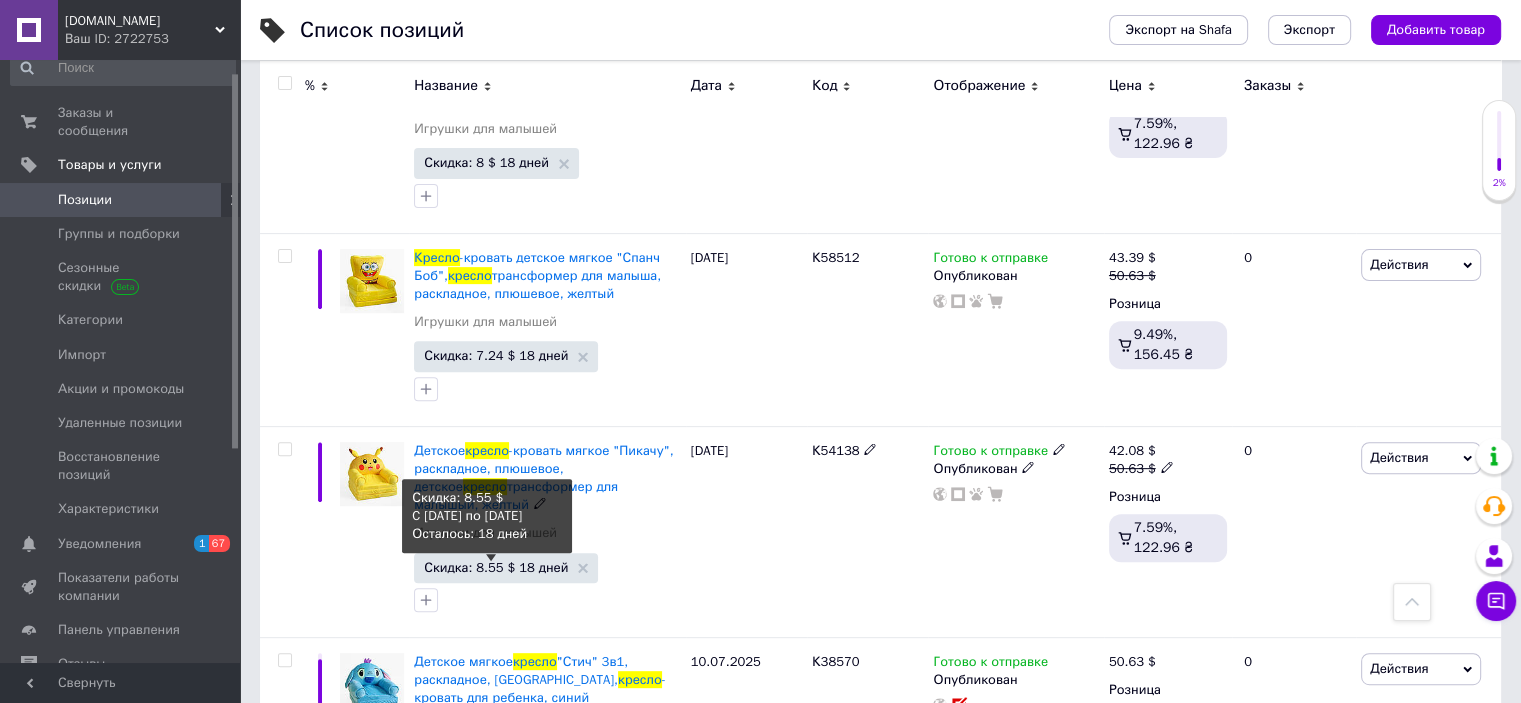 click on "Скидка: 8.55 $ 18 дней" at bounding box center (496, 567) 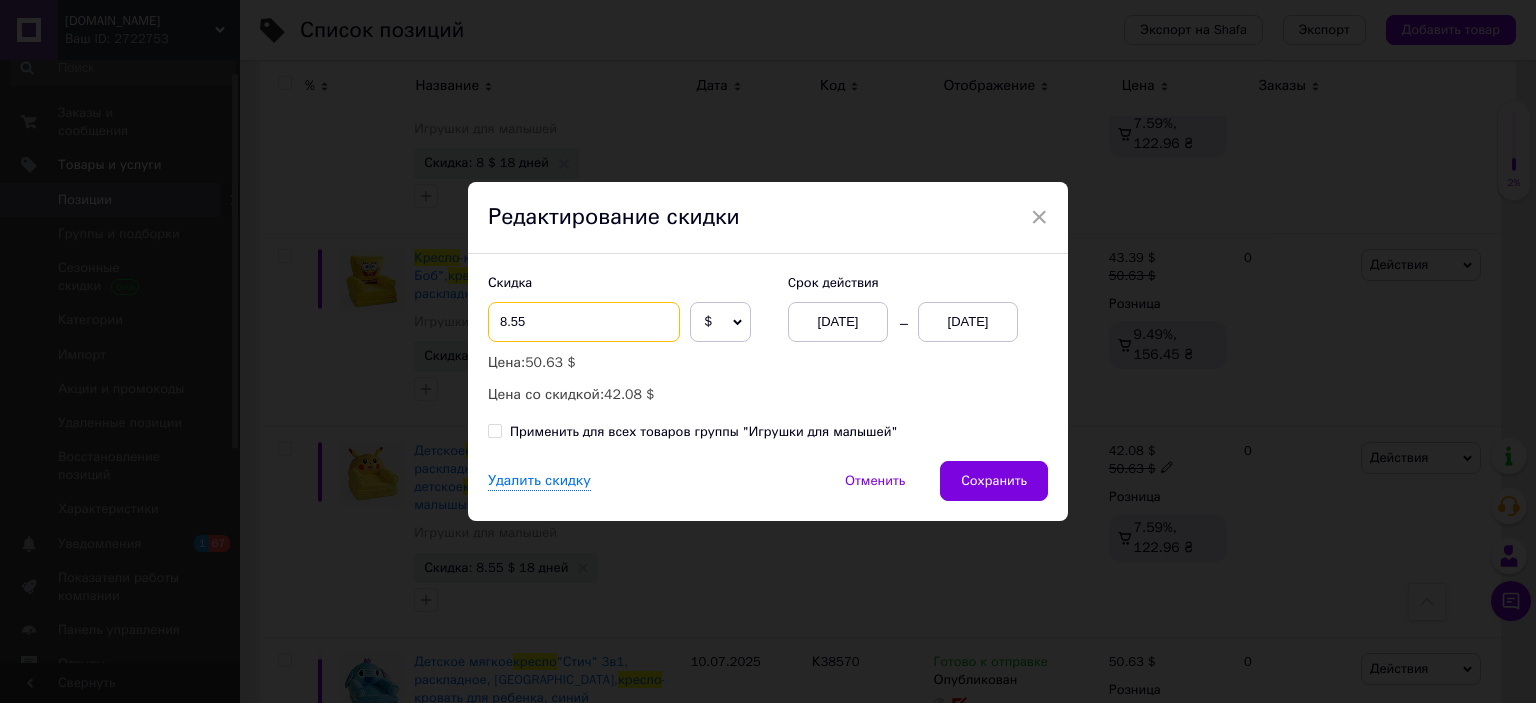 drag, startPoint x: 540, startPoint y: 319, endPoint x: 468, endPoint y: 324, distance: 72.1734 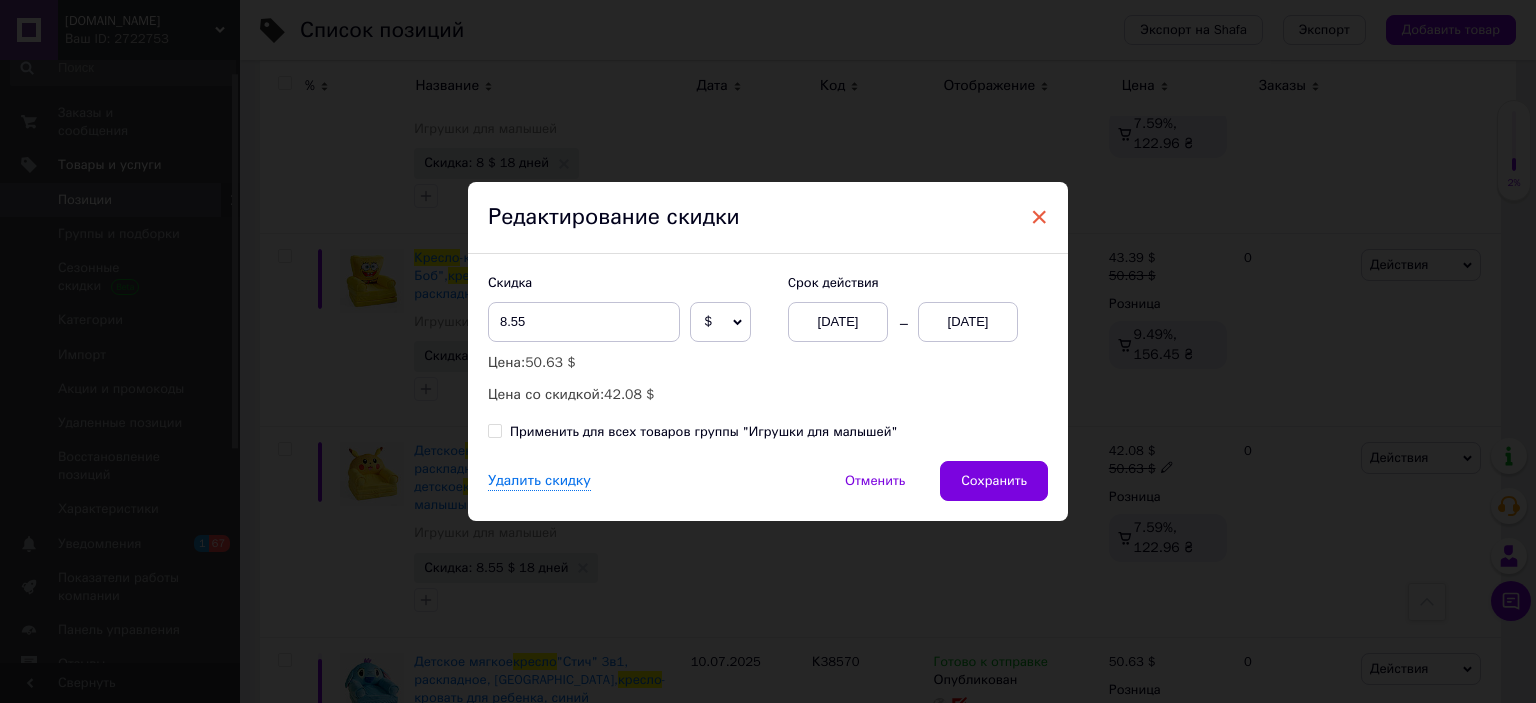 click on "×" at bounding box center (1039, 217) 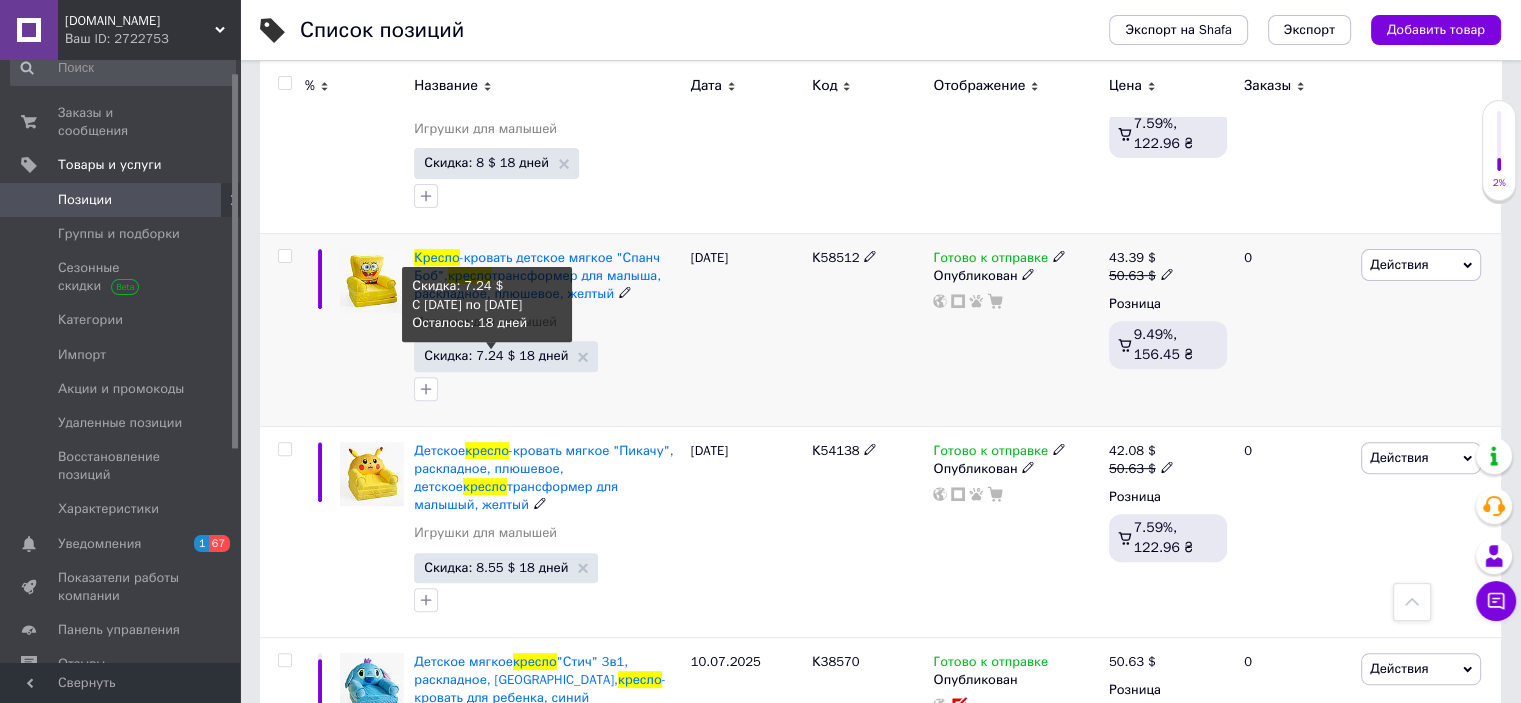 click on "Скидка: 7.24 $ 18 дней" at bounding box center (496, 355) 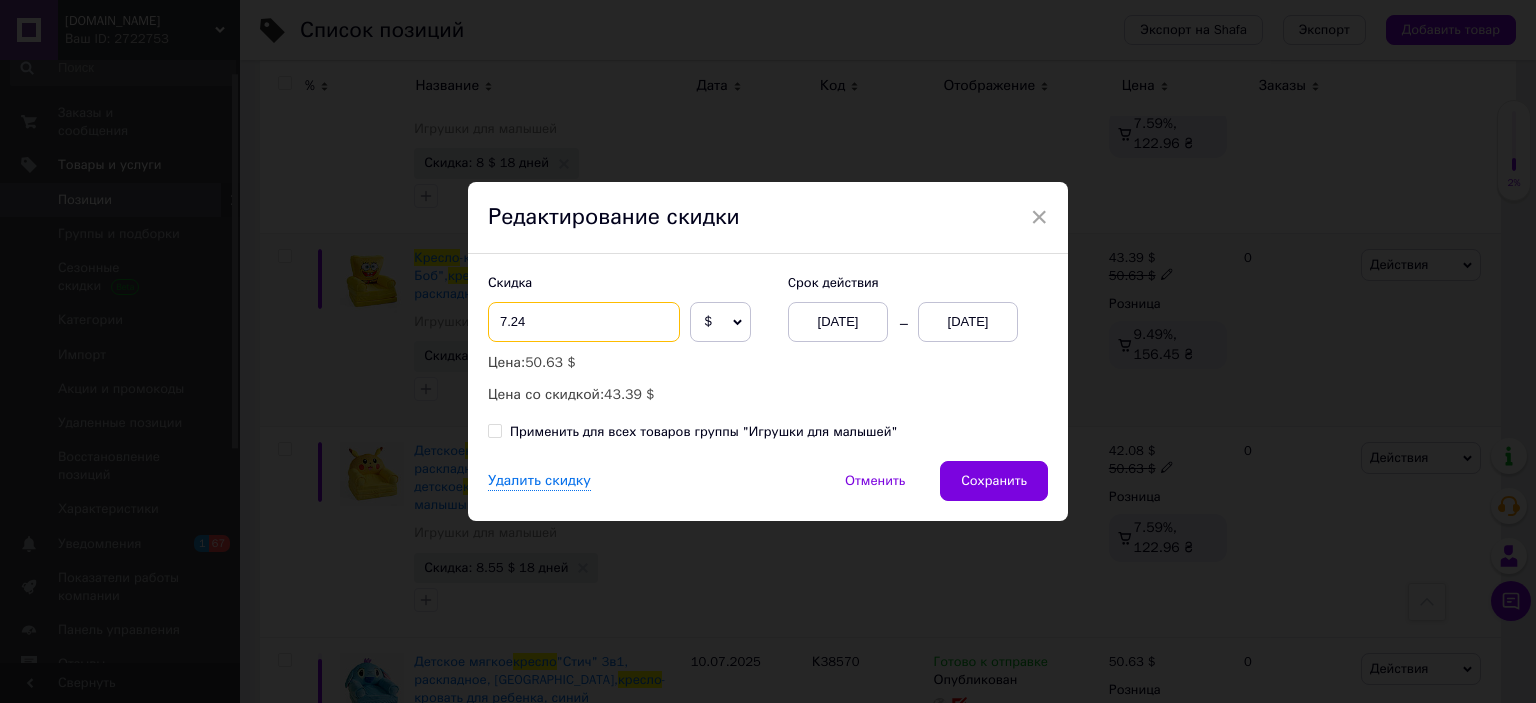 drag, startPoint x: 530, startPoint y: 319, endPoint x: 490, endPoint y: 327, distance: 40.792156 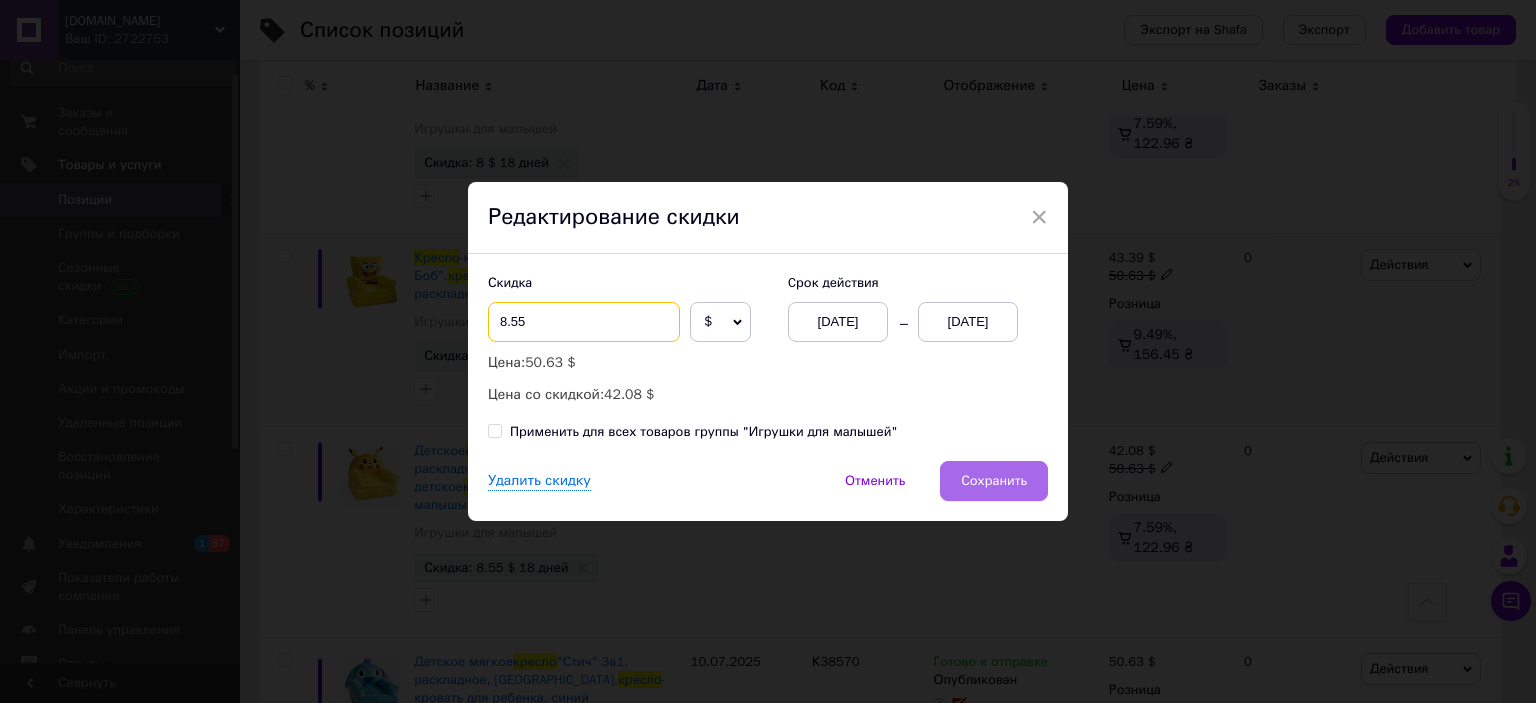 type on "8.55" 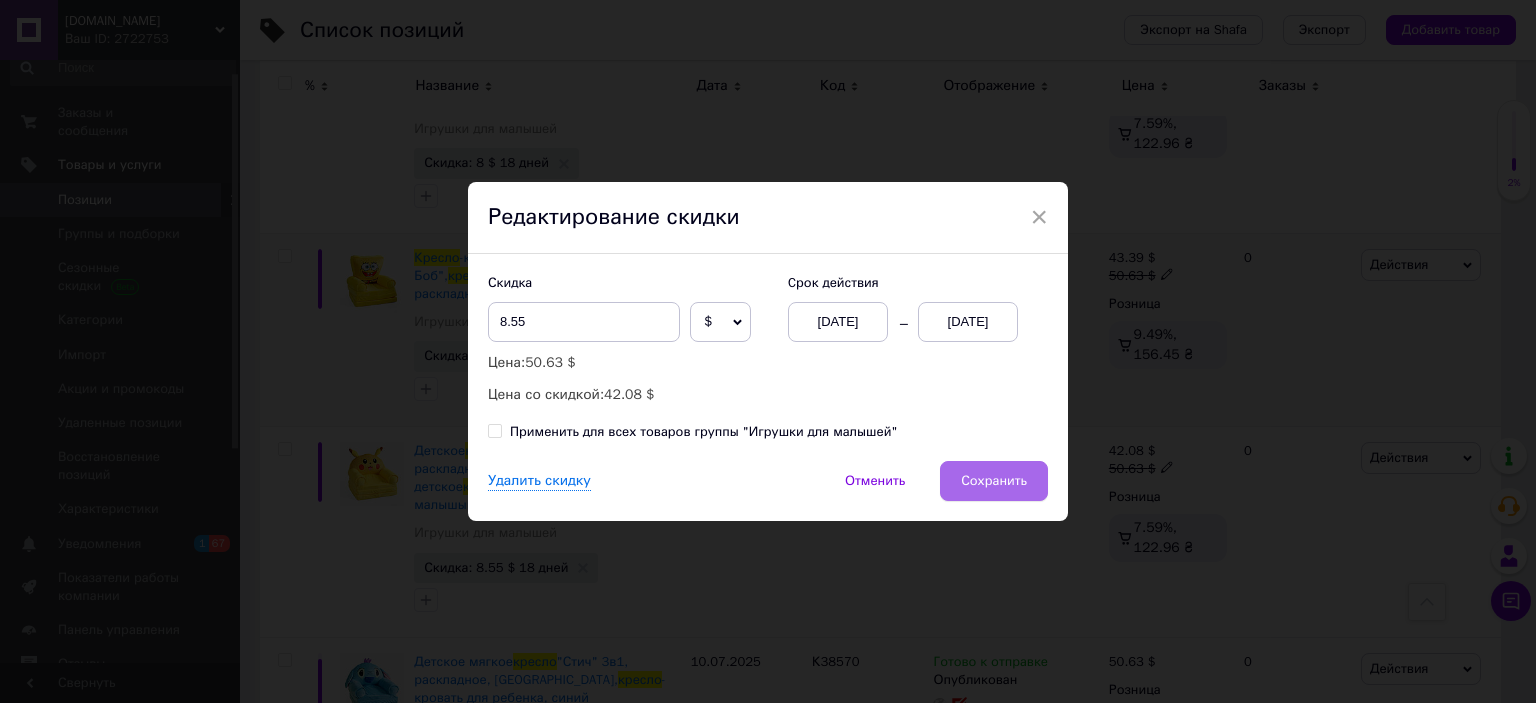 click on "Сохранить" at bounding box center [994, 481] 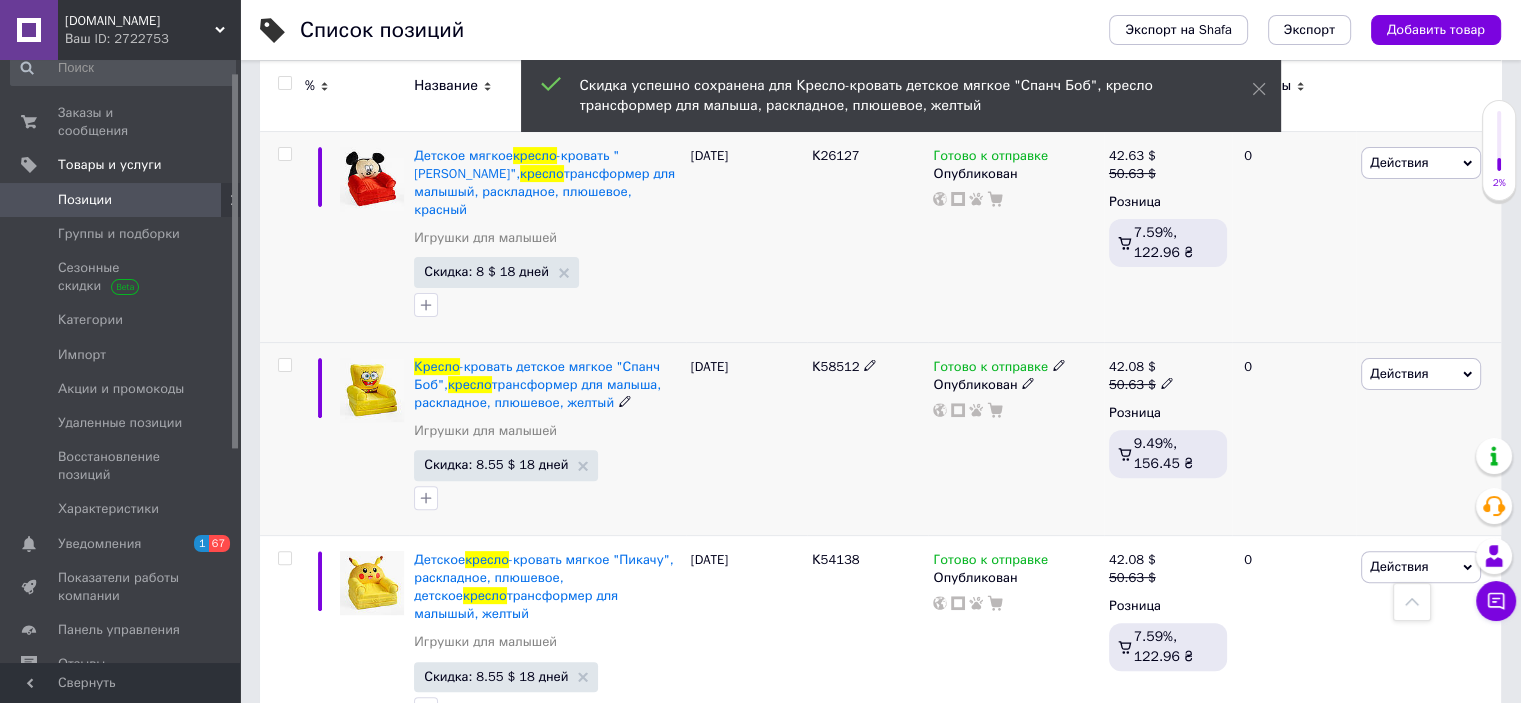 scroll, scrollTop: 333, scrollLeft: 0, axis: vertical 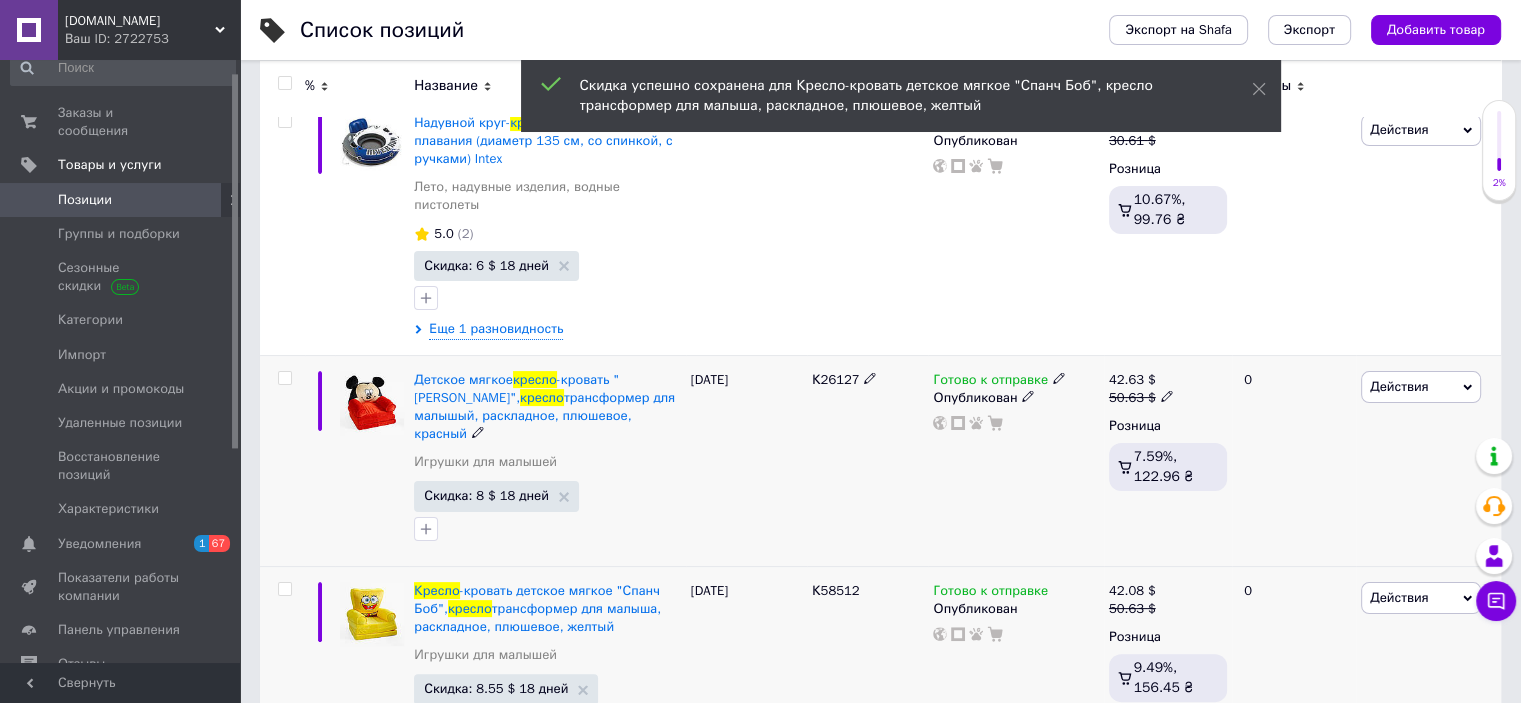 click on "Скидка: 8 $ 18 дней" at bounding box center (486, 495) 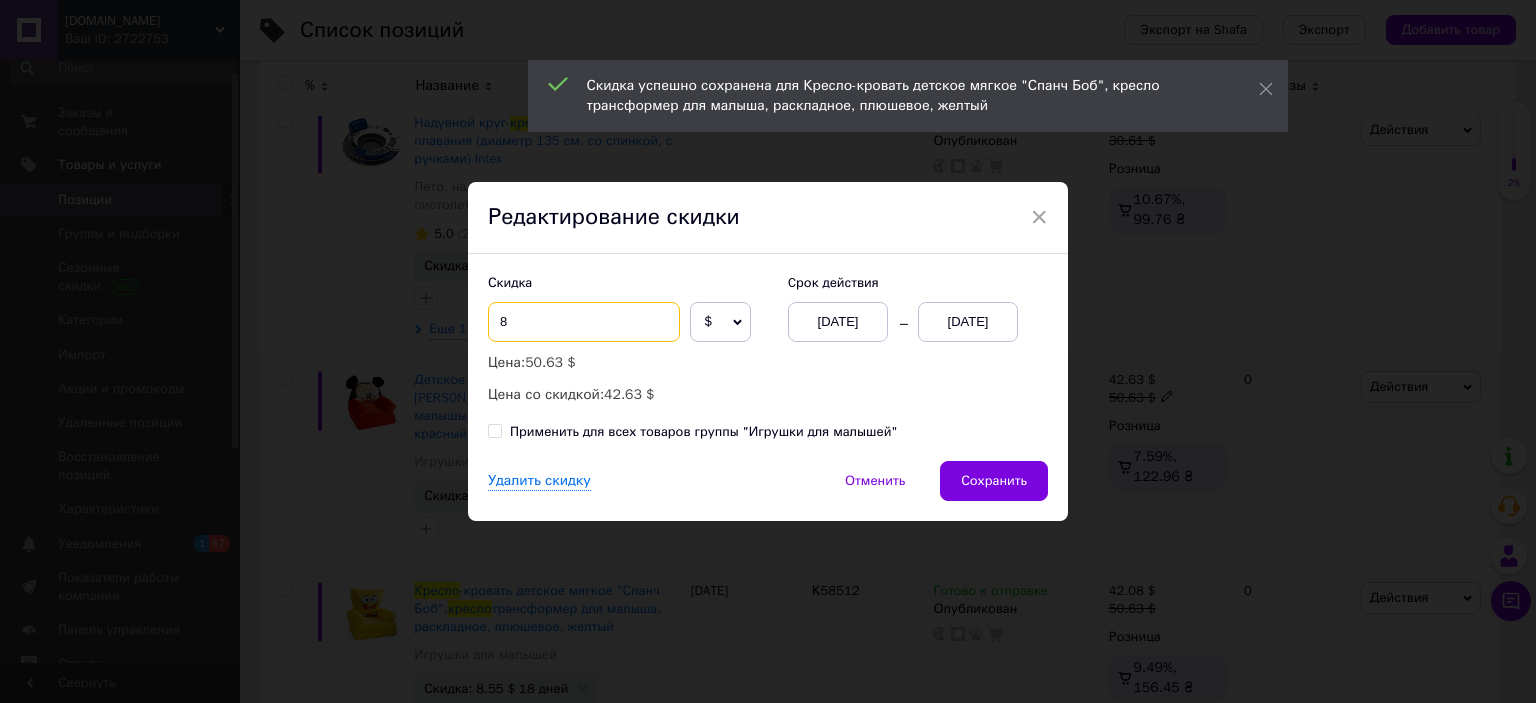 drag, startPoint x: 487, startPoint y: 328, endPoint x: 471, endPoint y: 328, distance: 16 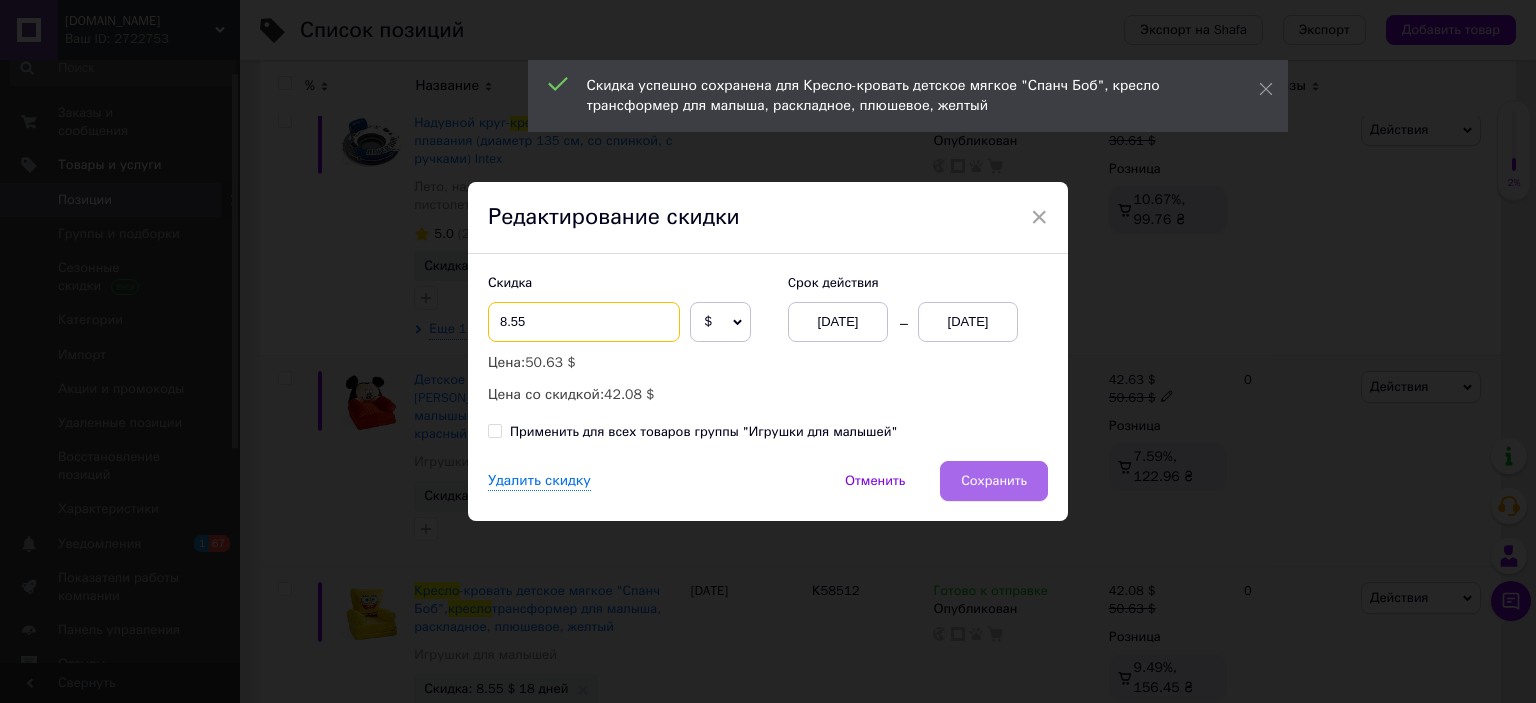 type on "8.55" 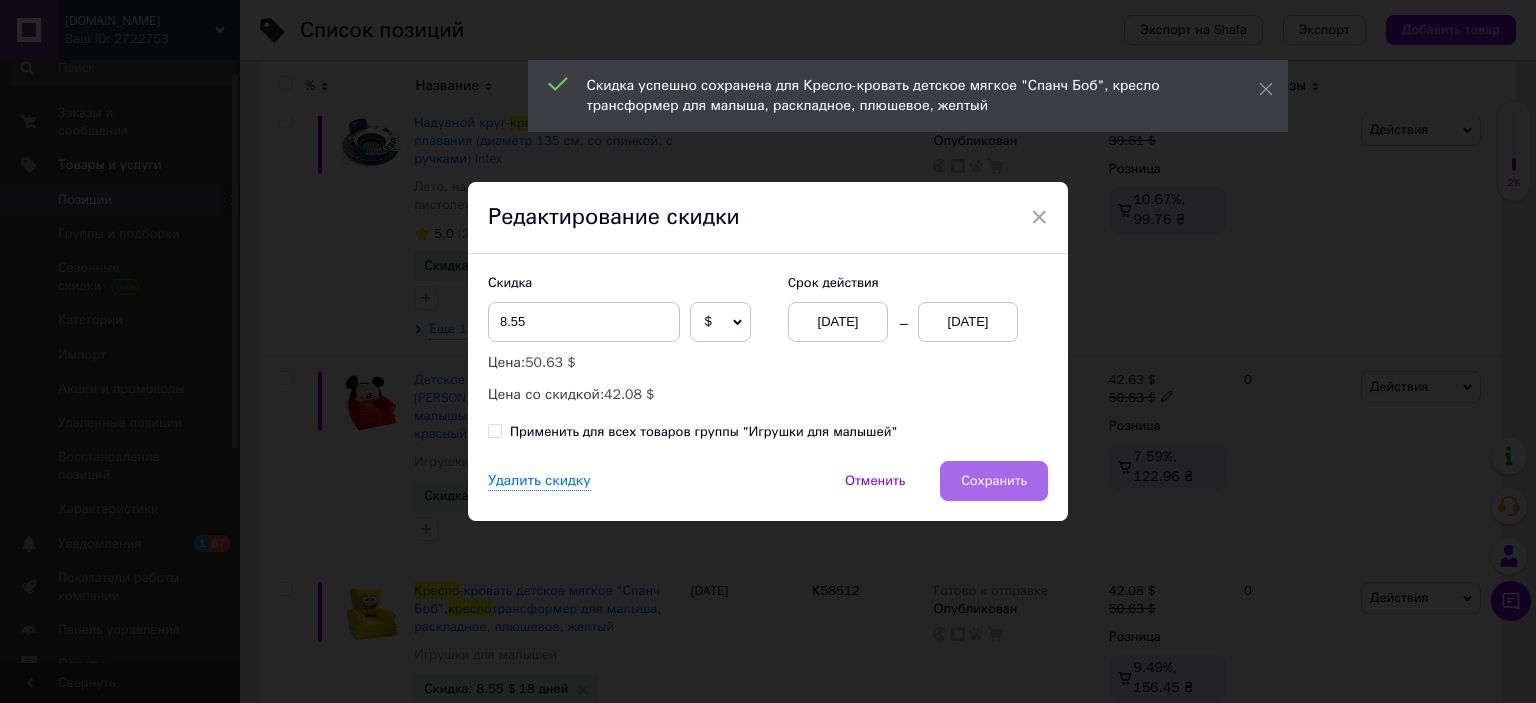 click on "Сохранить" at bounding box center (994, 481) 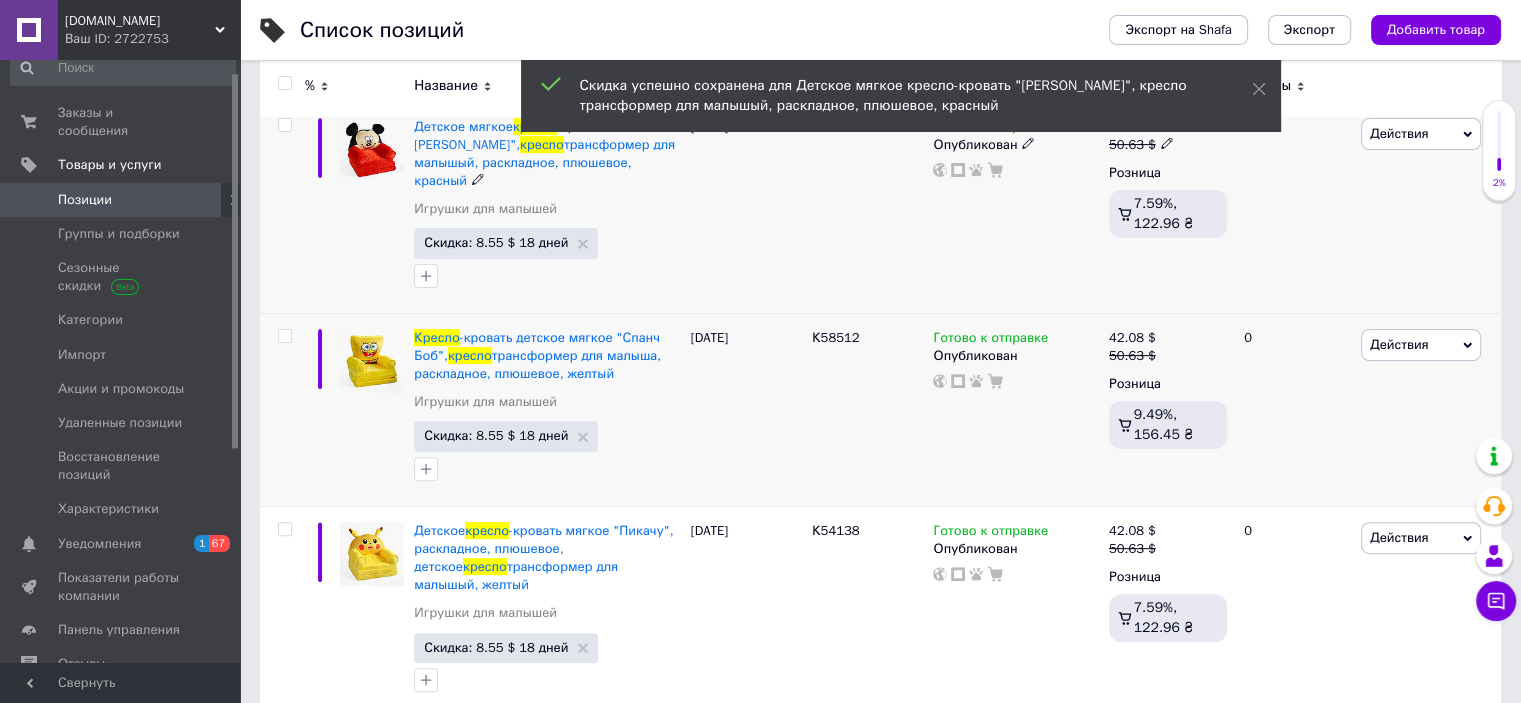 scroll, scrollTop: 1000, scrollLeft: 0, axis: vertical 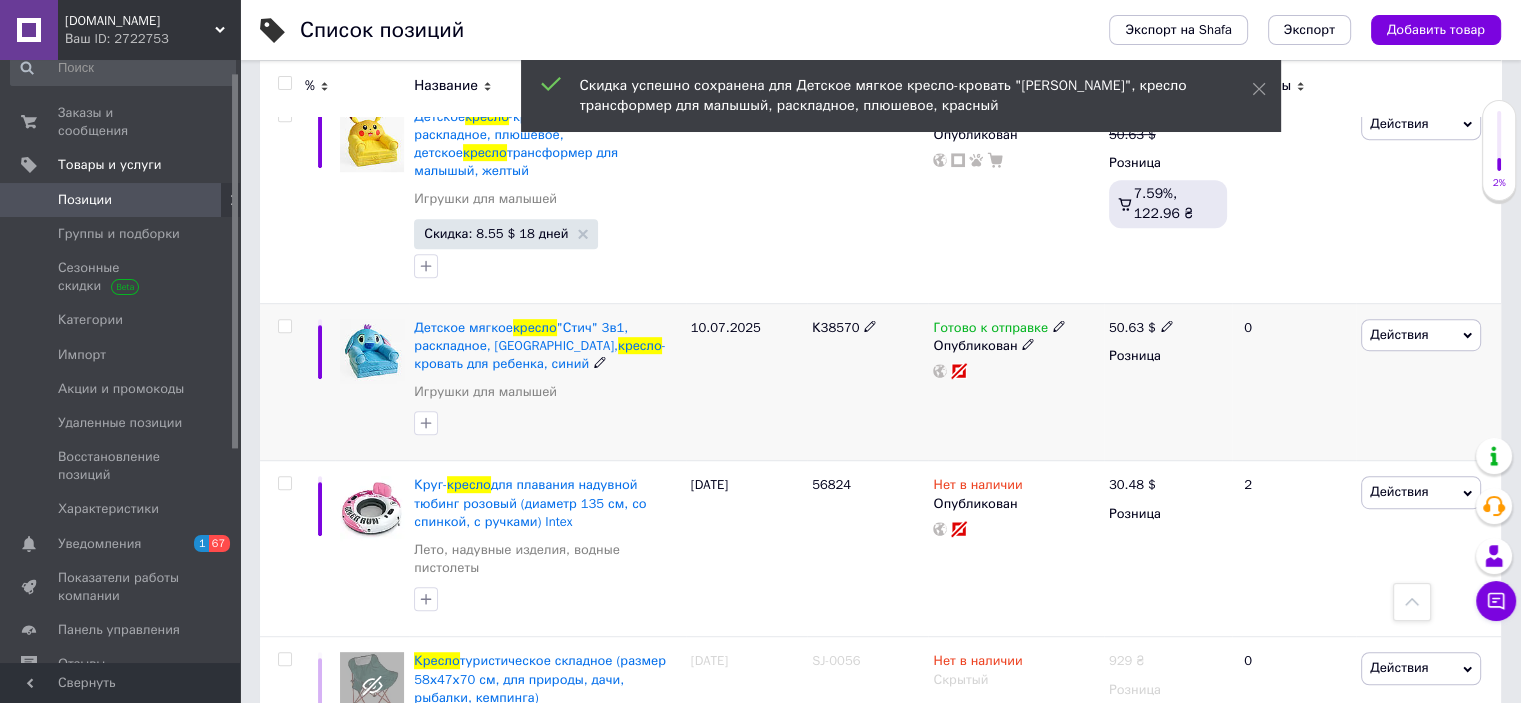 click at bounding box center (284, 326) 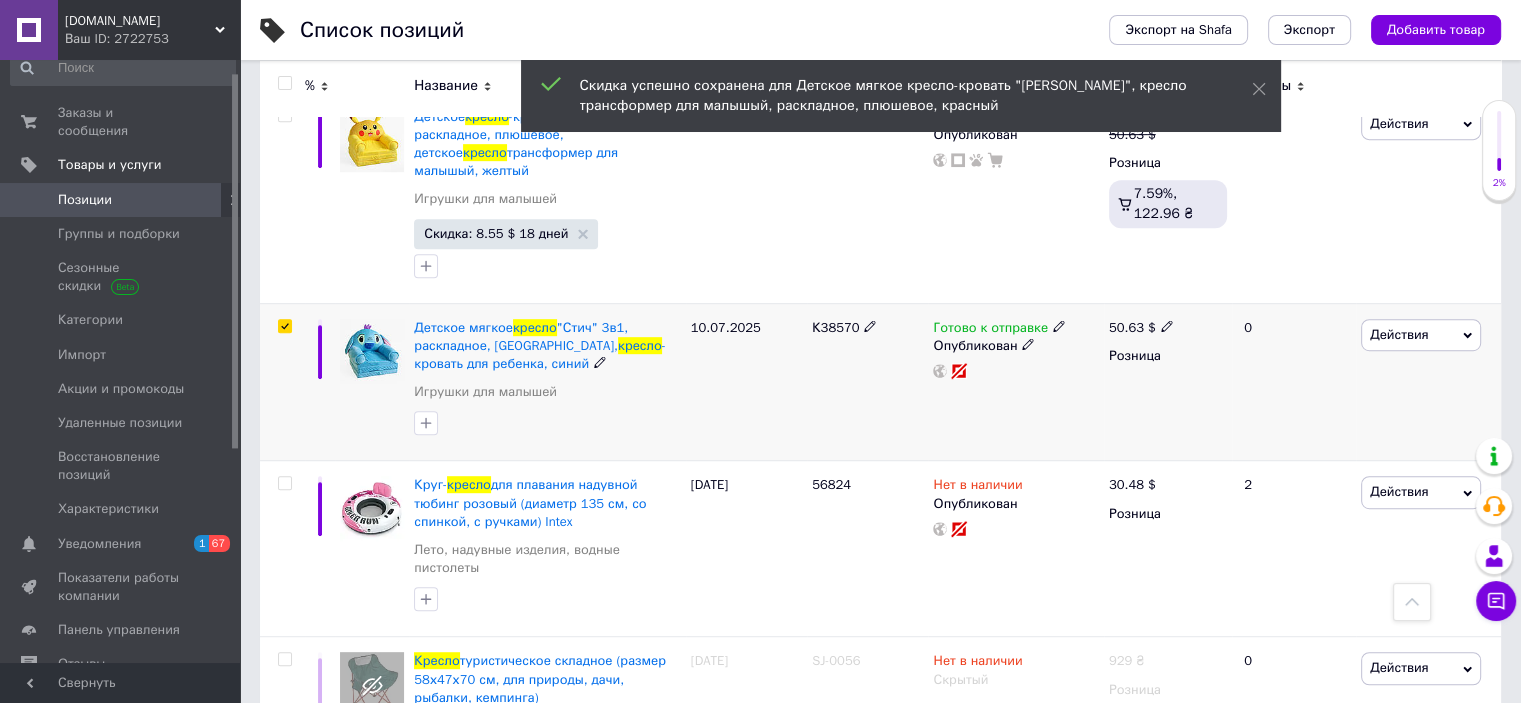 checkbox on "true" 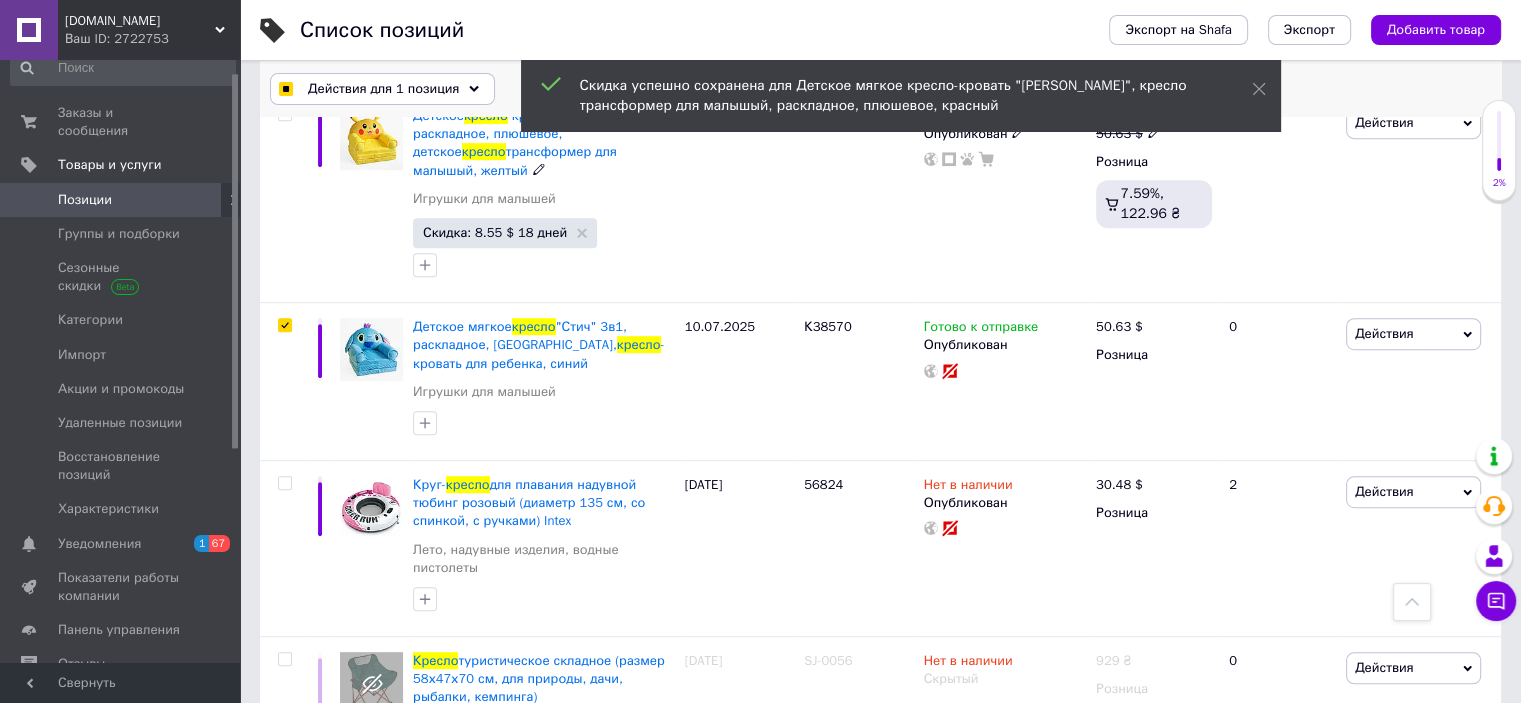 scroll, scrollTop: 1017, scrollLeft: 0, axis: vertical 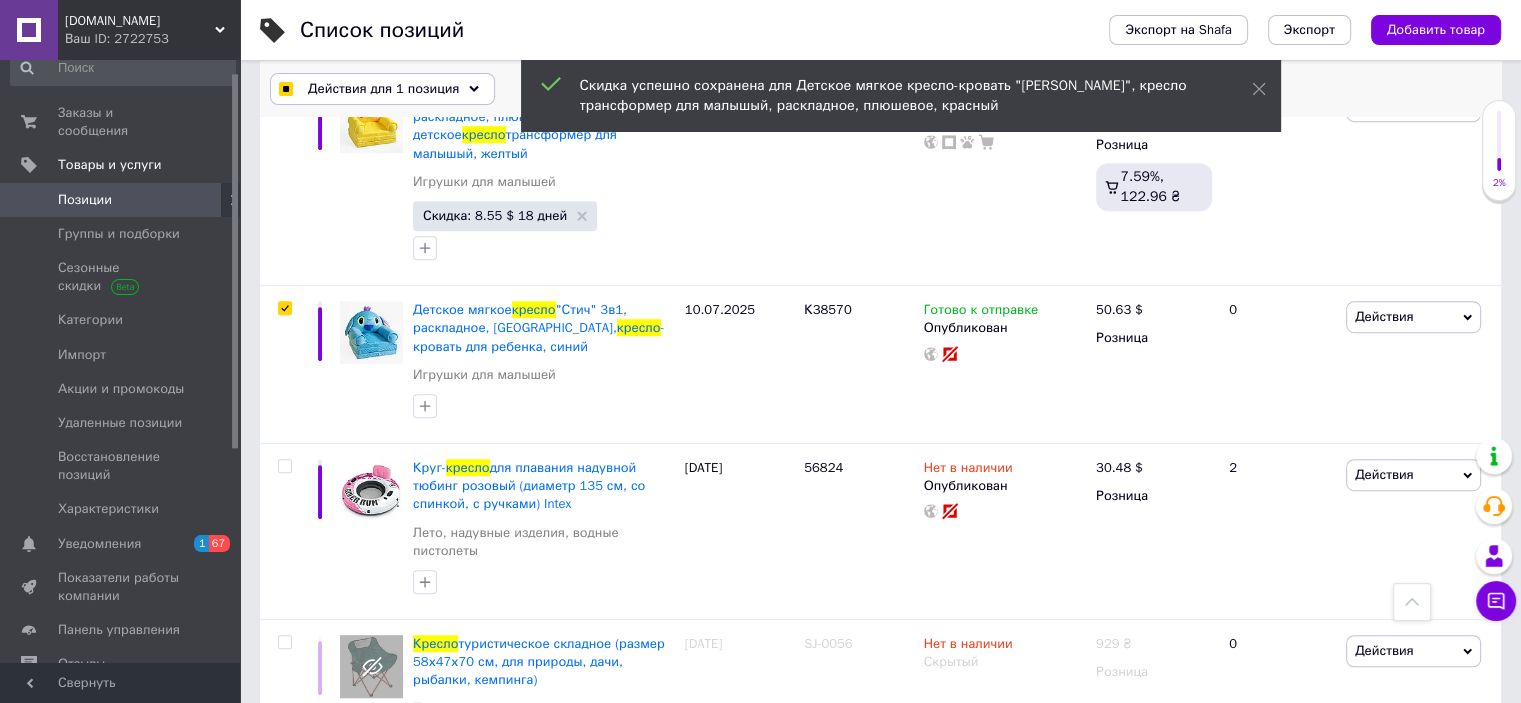 click on "Действия для 1 позиция" at bounding box center (383, 89) 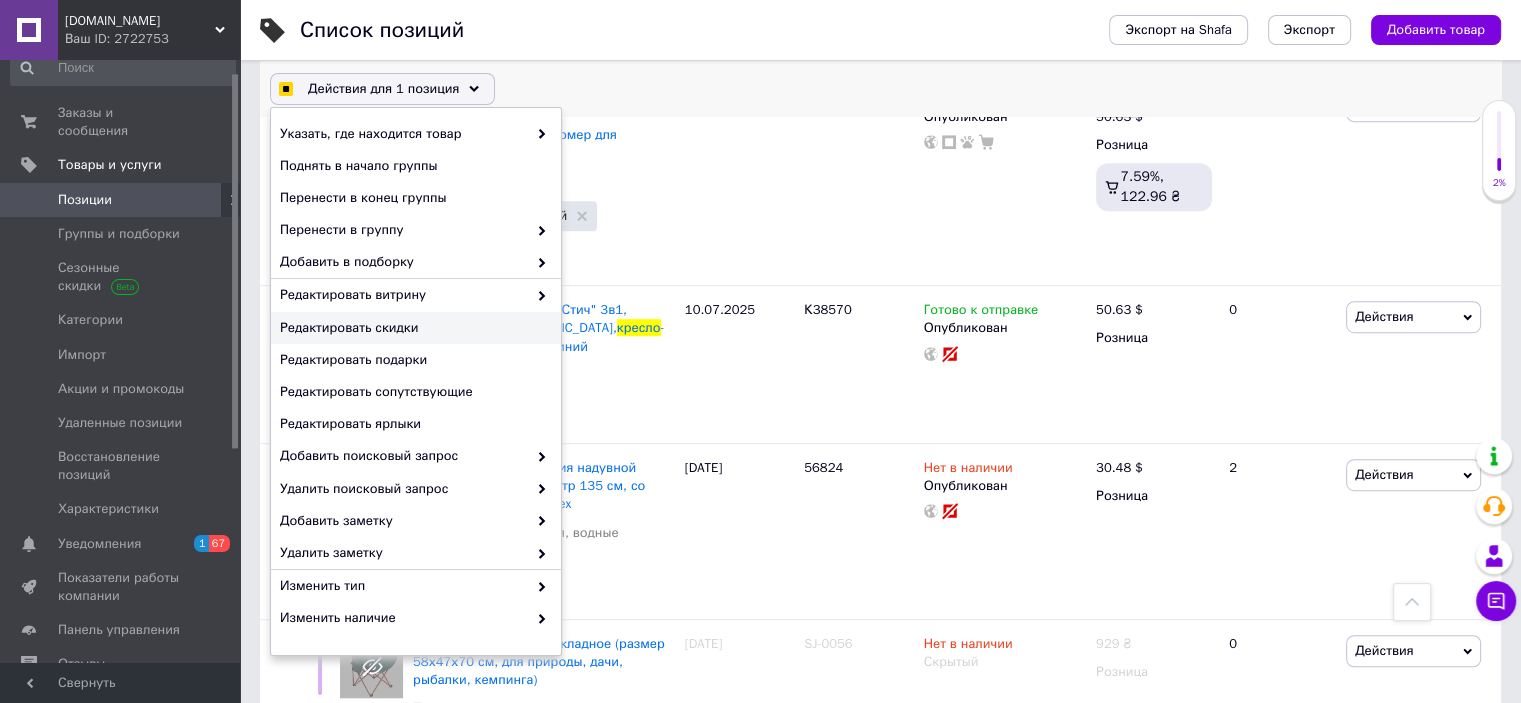 checkbox on "true" 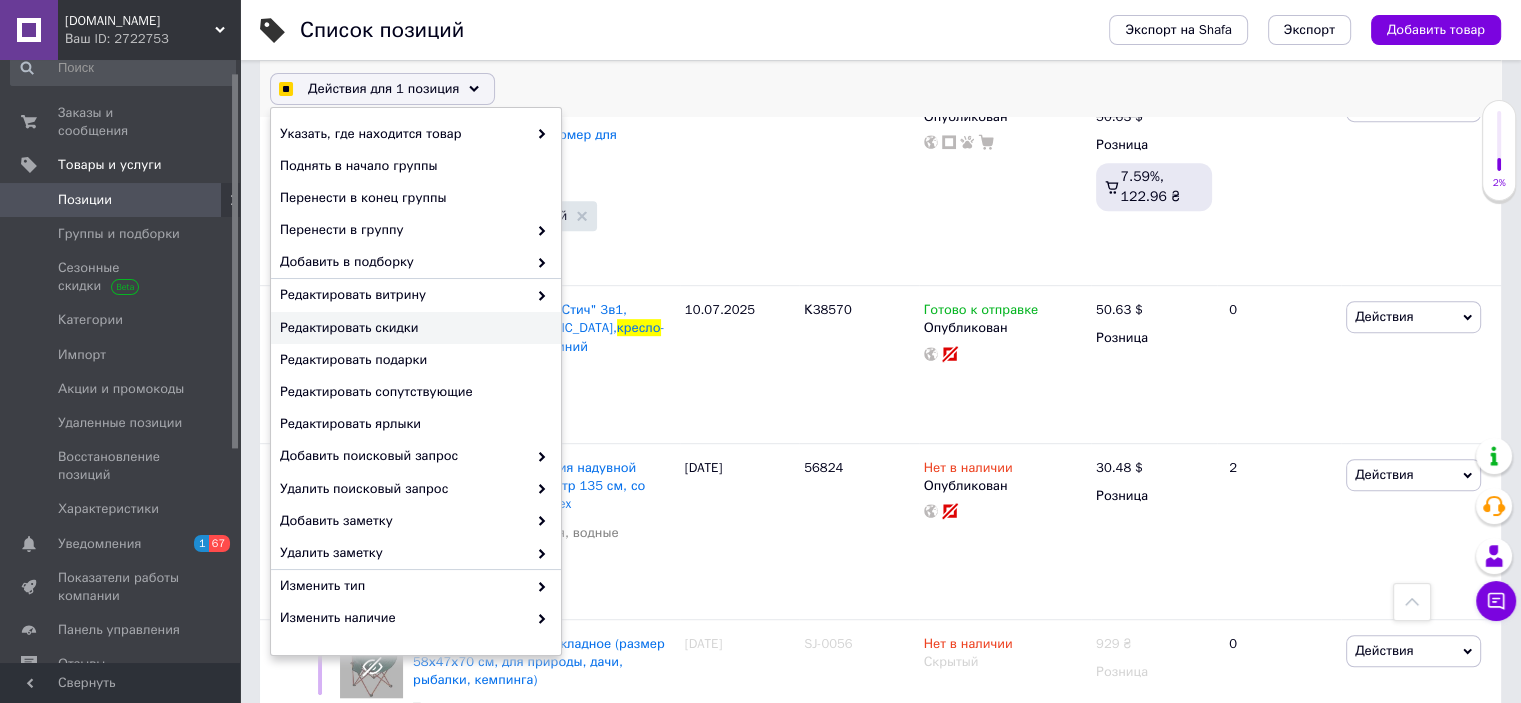 click on "Редактировать скидки" at bounding box center [413, 328] 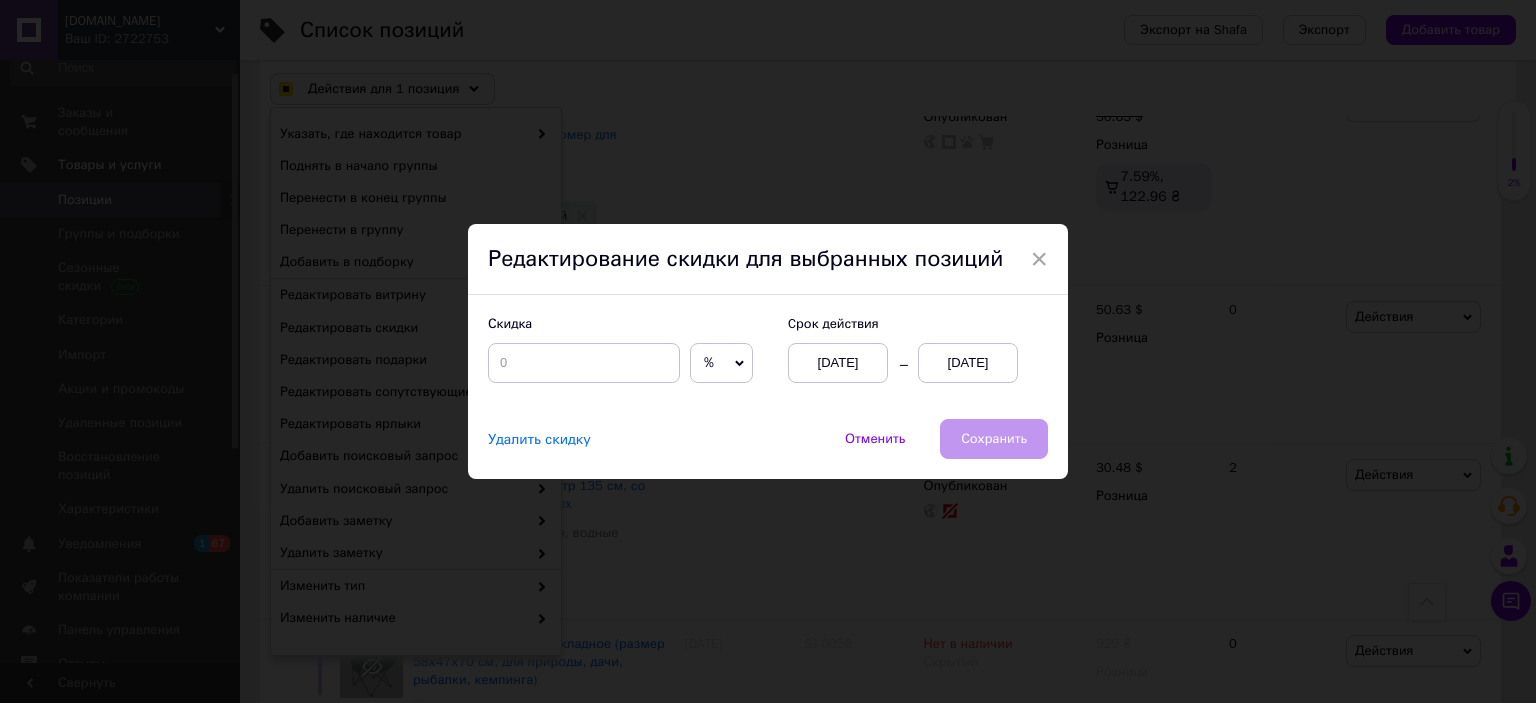 click on "[DATE]" at bounding box center [968, 363] 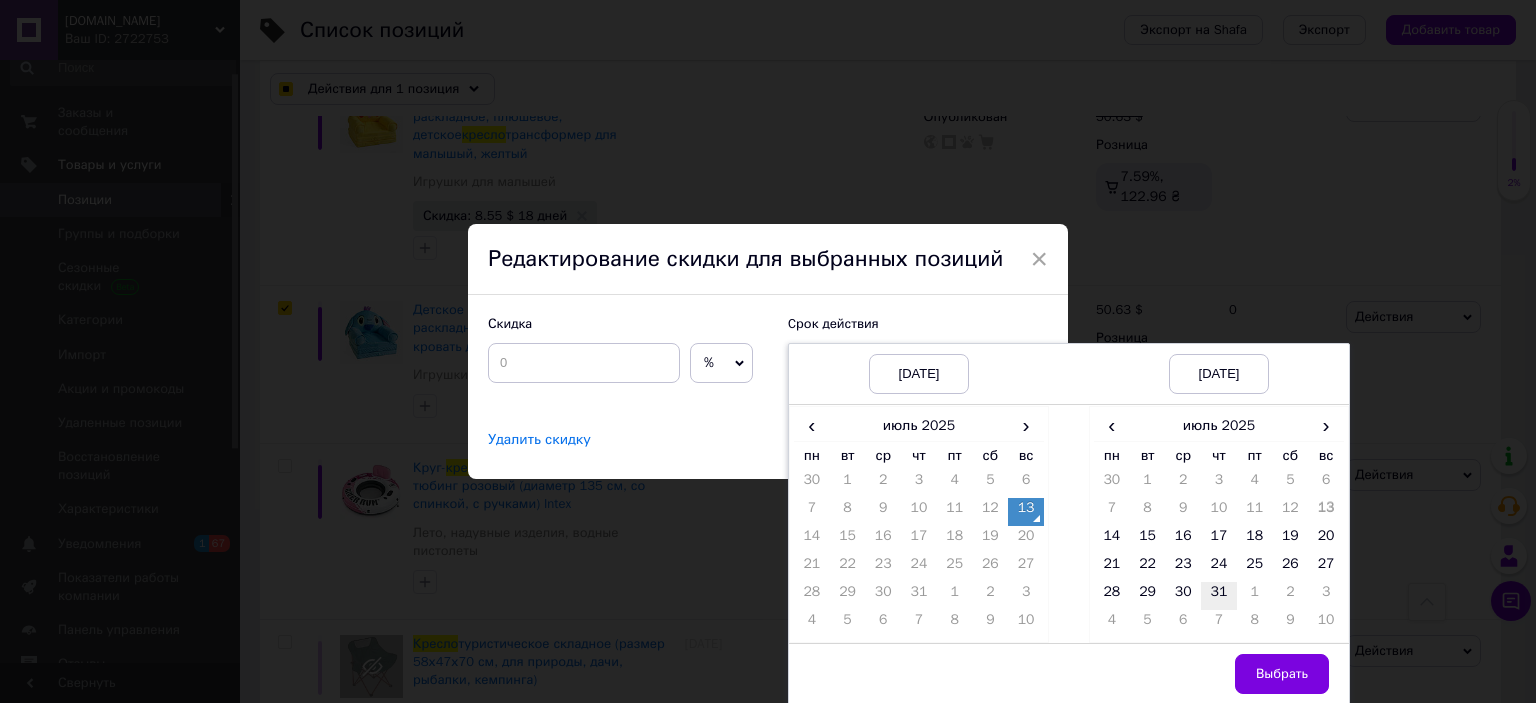 click on "31" at bounding box center (1219, 596) 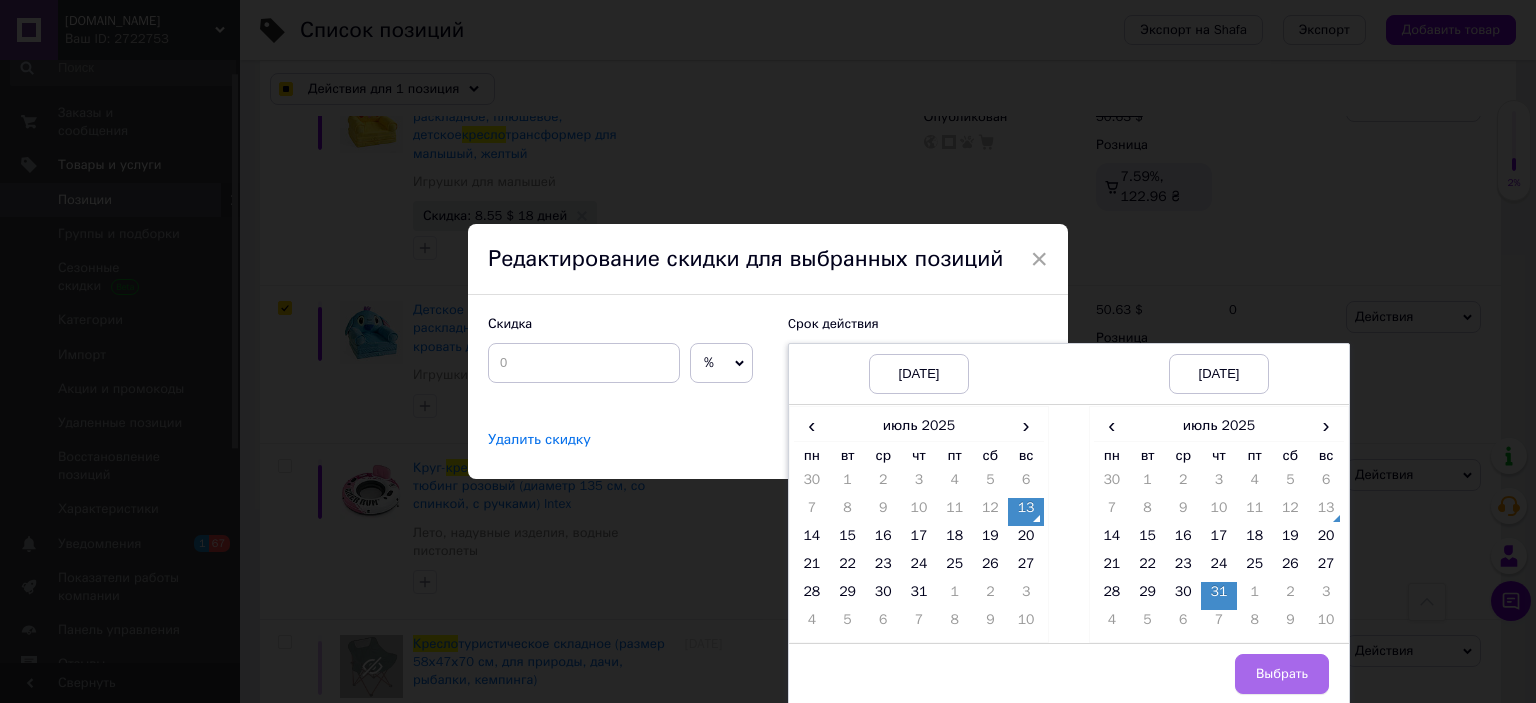 click on "Выбрать" at bounding box center (1282, 674) 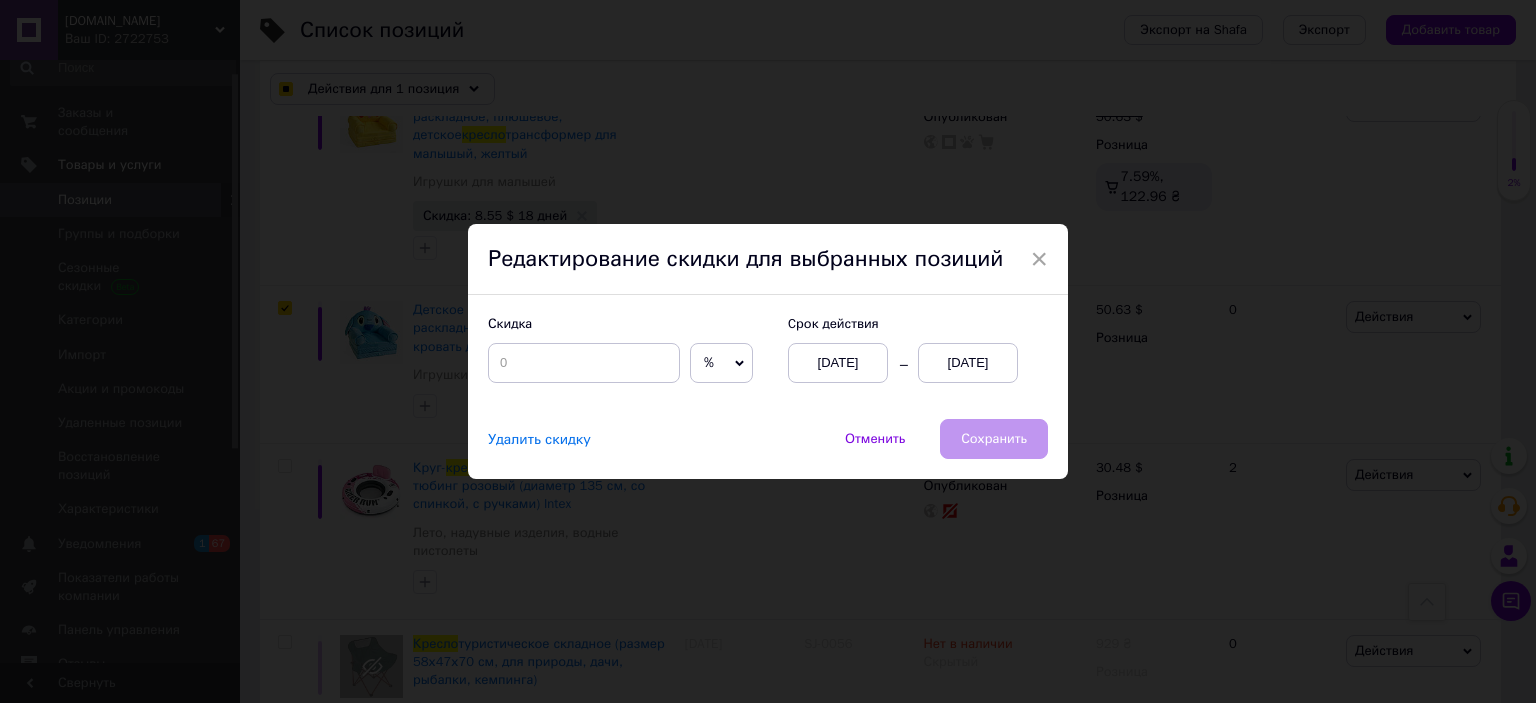 drag, startPoint x: 712, startPoint y: 365, endPoint x: 706, endPoint y: 394, distance: 29.614185 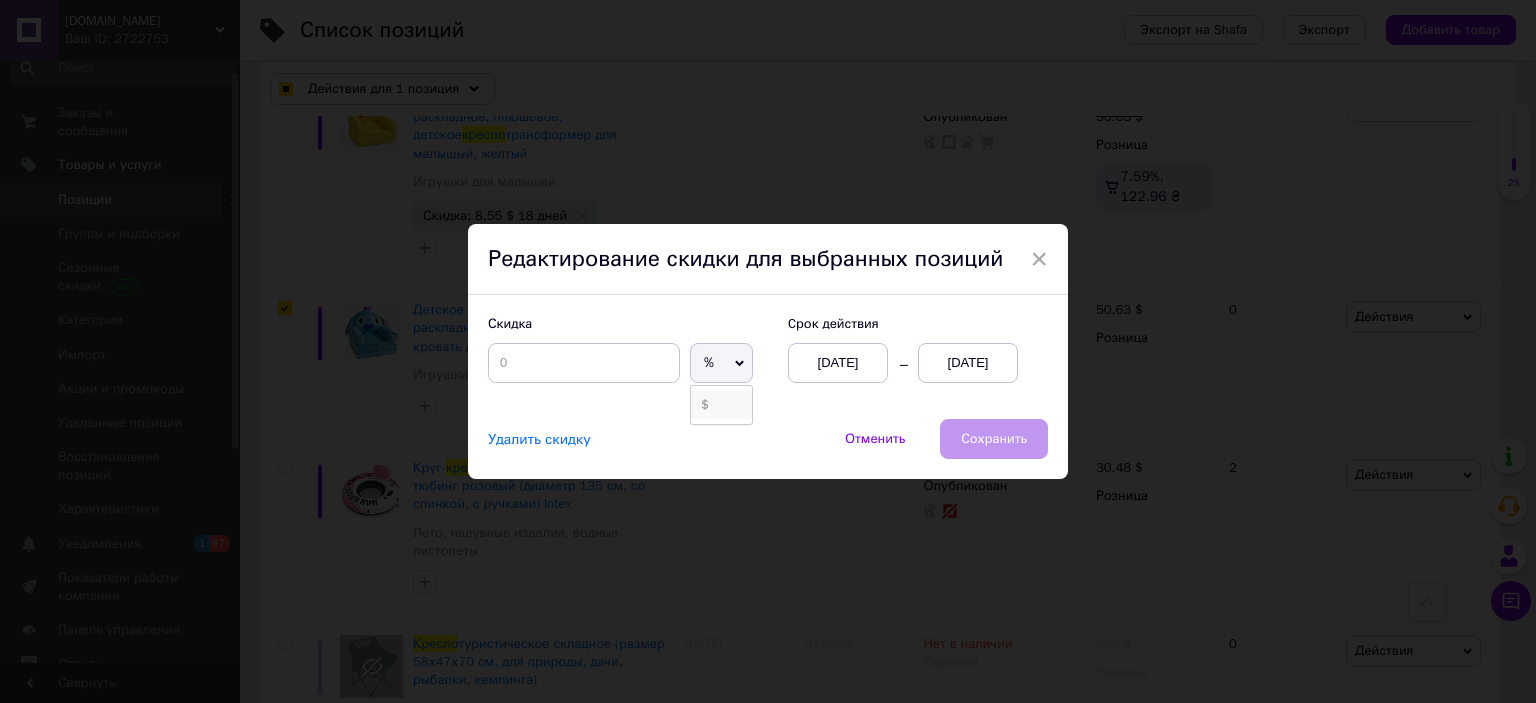 click on "$" at bounding box center (721, 405) 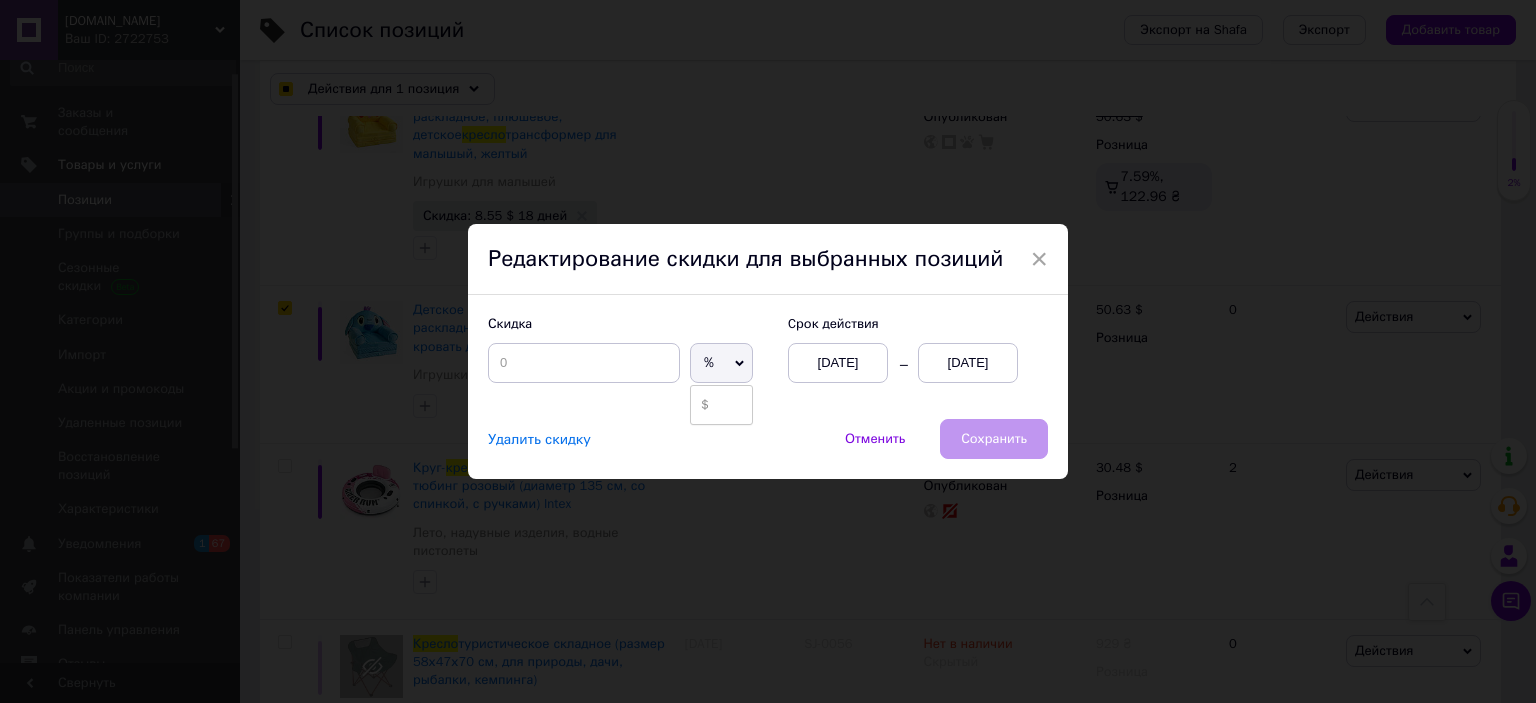 checkbox on "true" 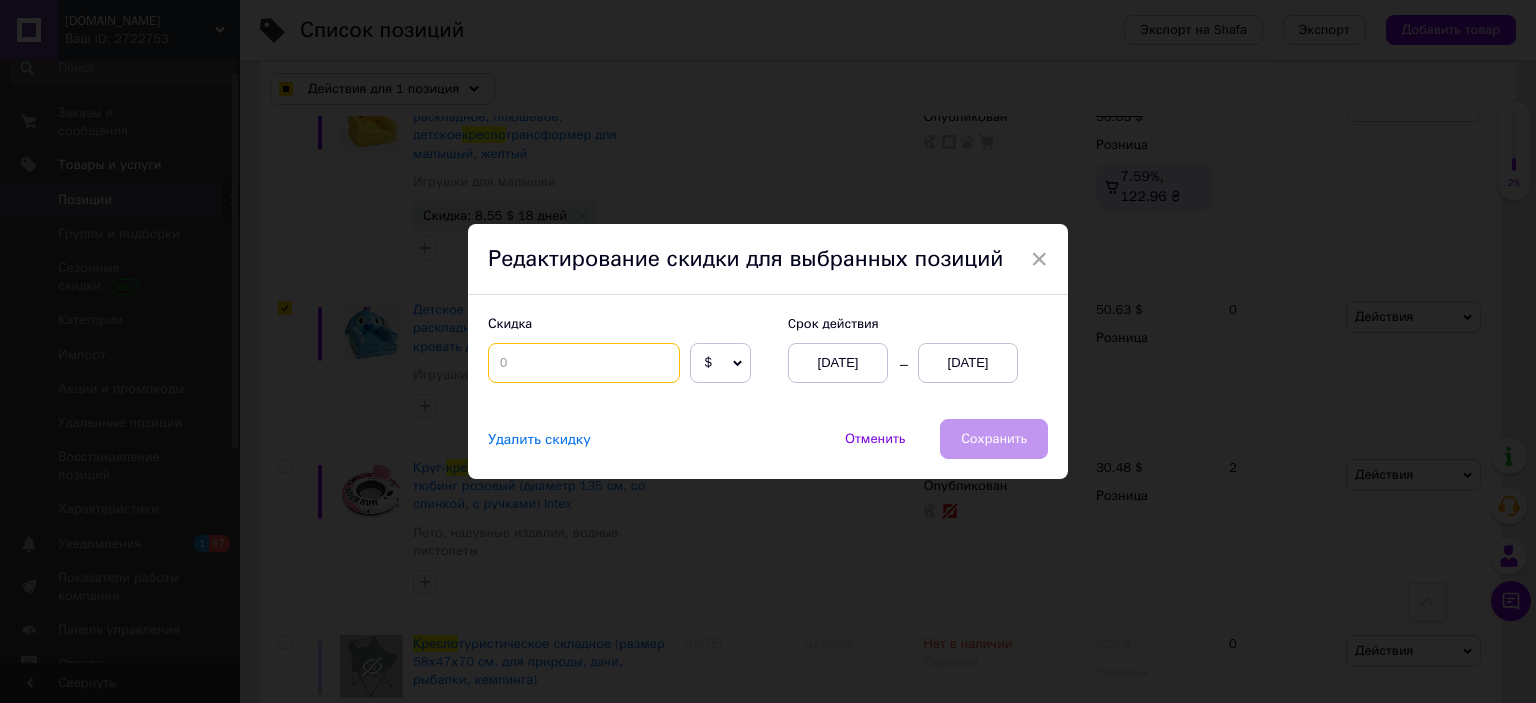 click at bounding box center (584, 363) 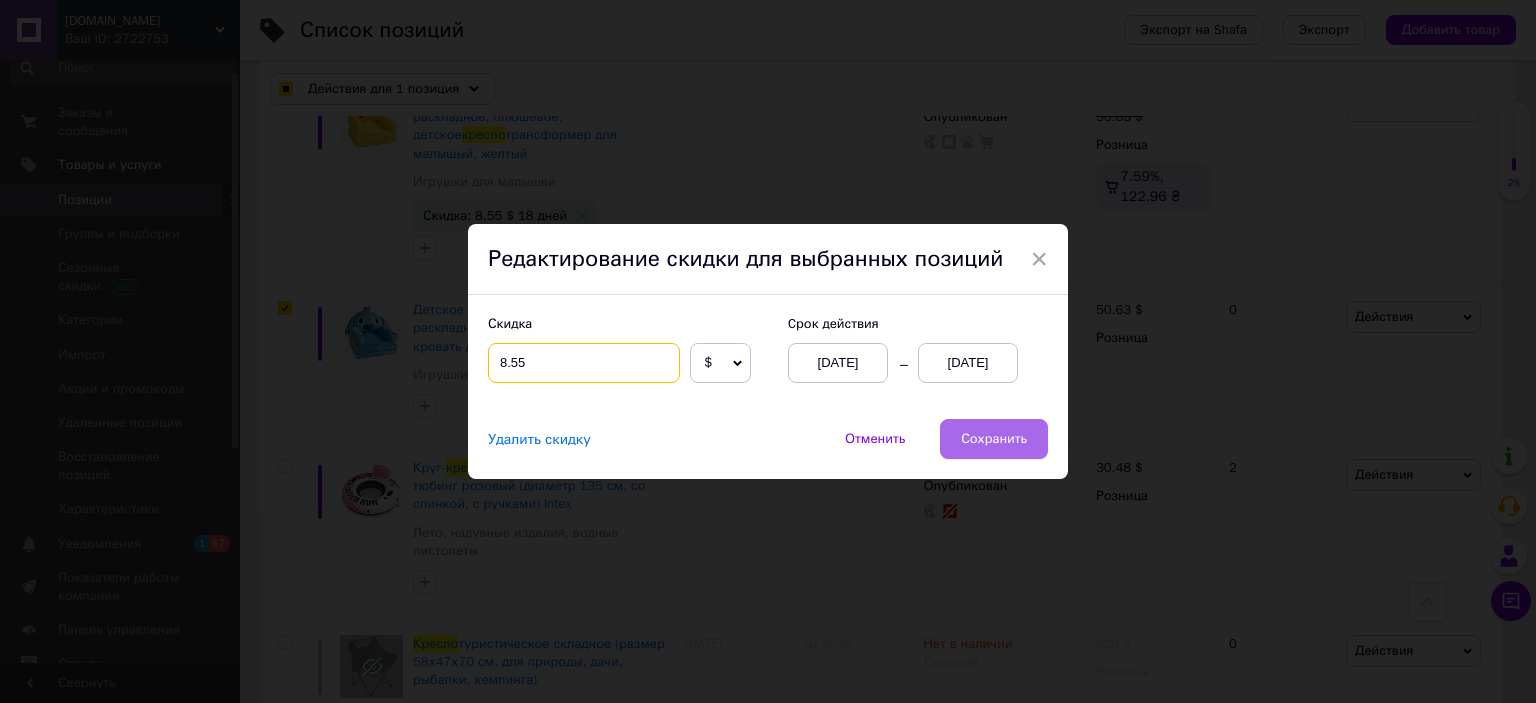 type on "8.55" 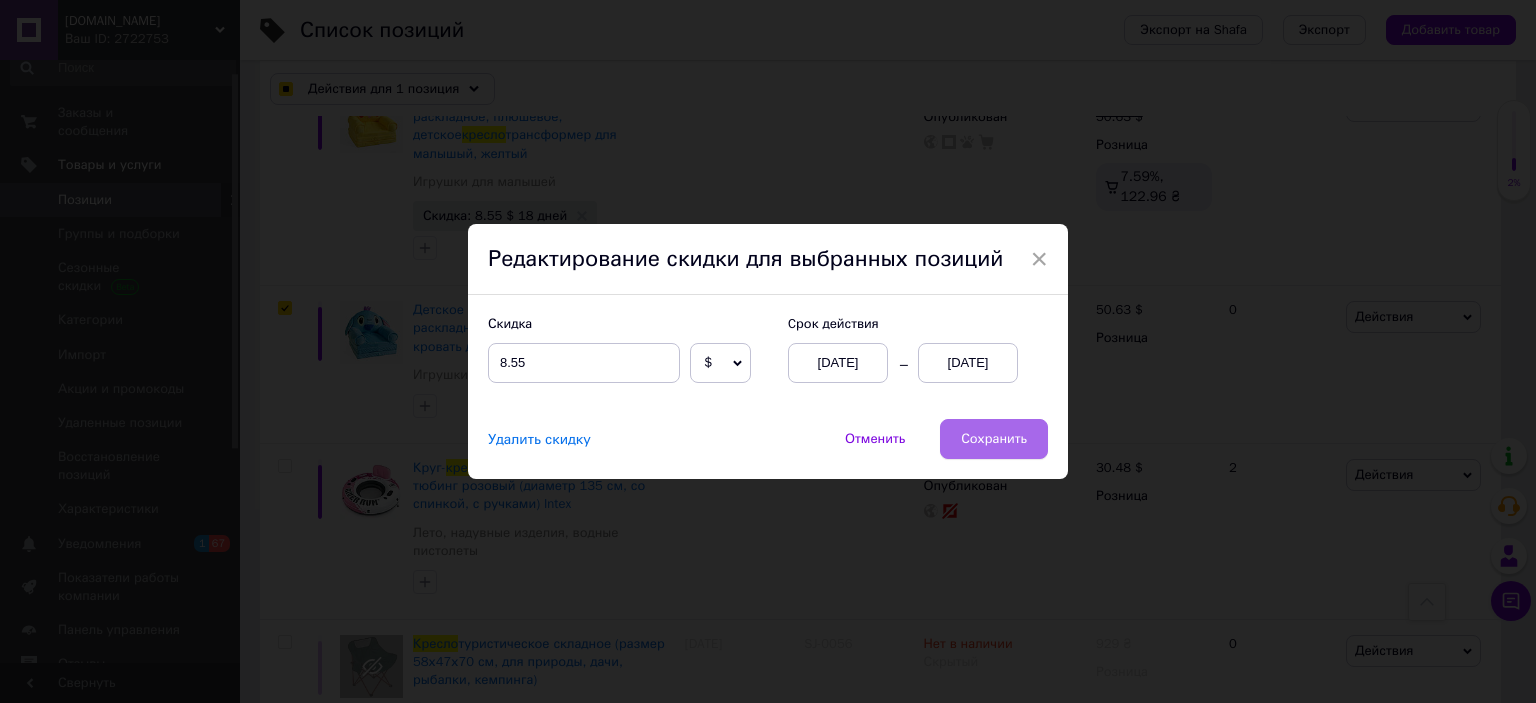 click on "Сохранить" at bounding box center [994, 439] 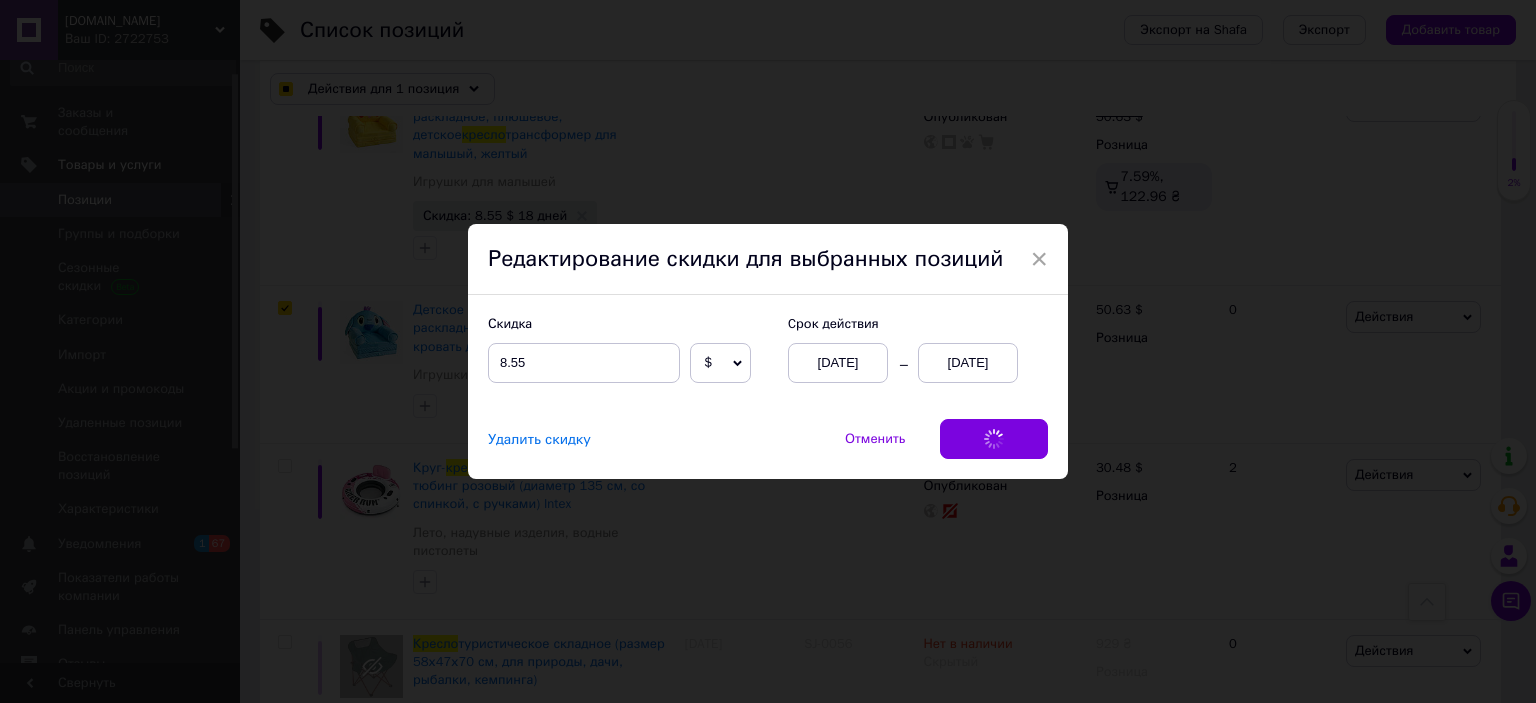 checkbox on "true" 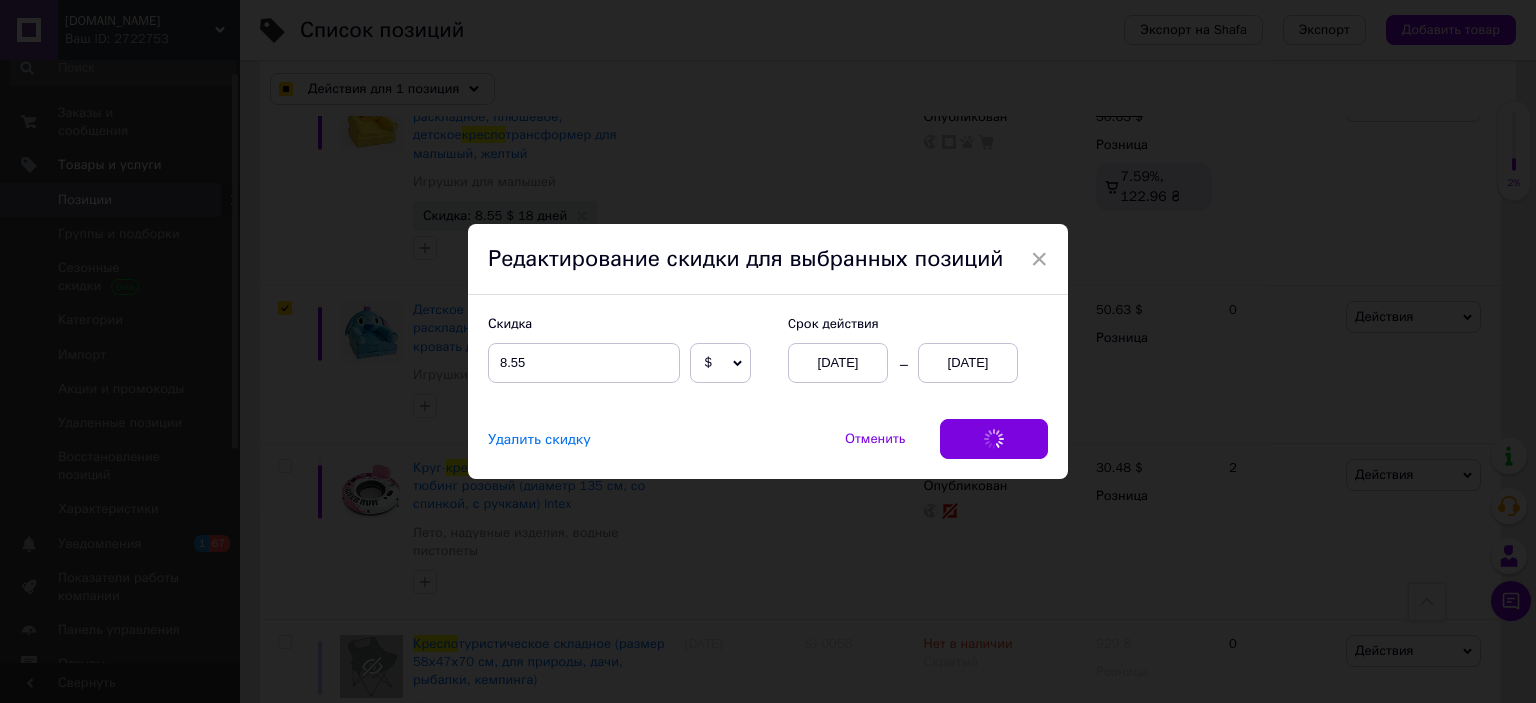 checkbox on "true" 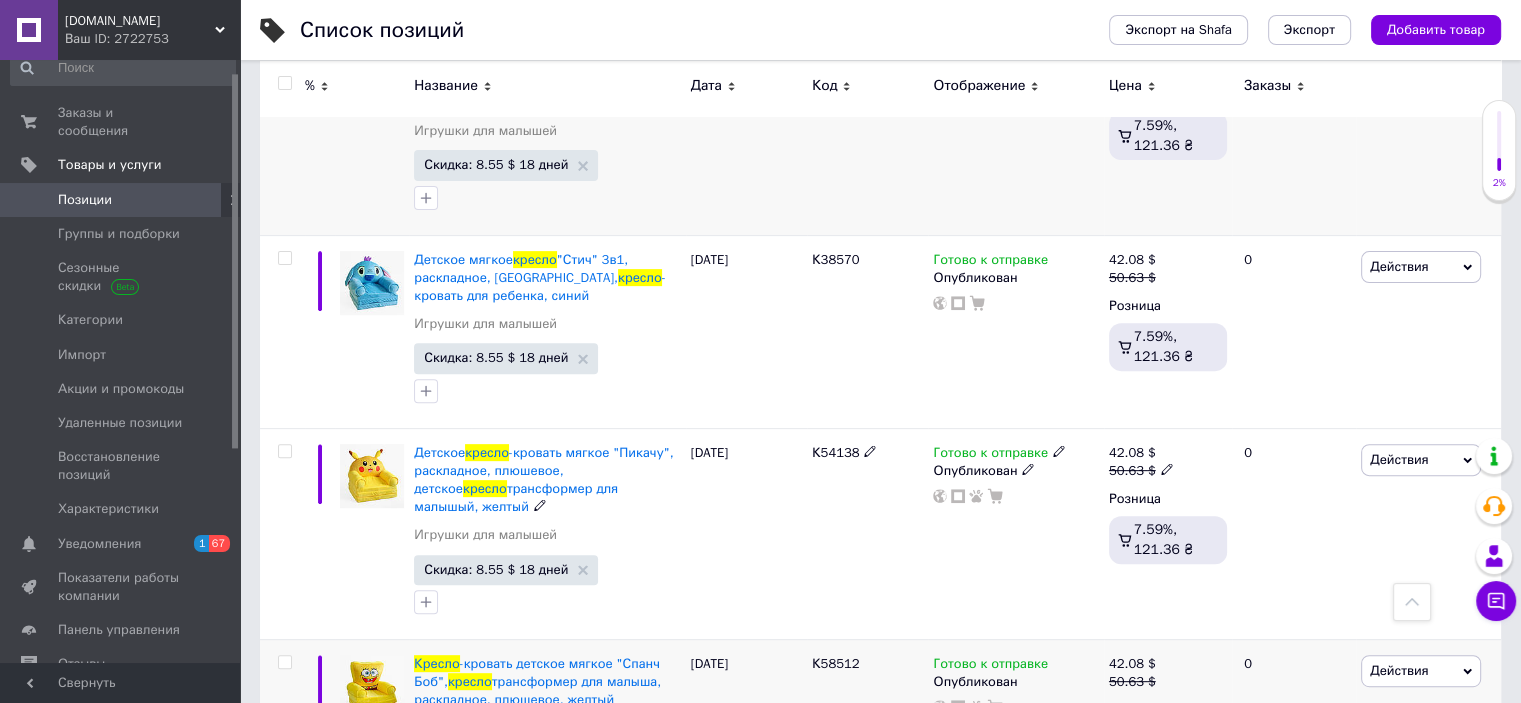 scroll, scrollTop: 500, scrollLeft: 0, axis: vertical 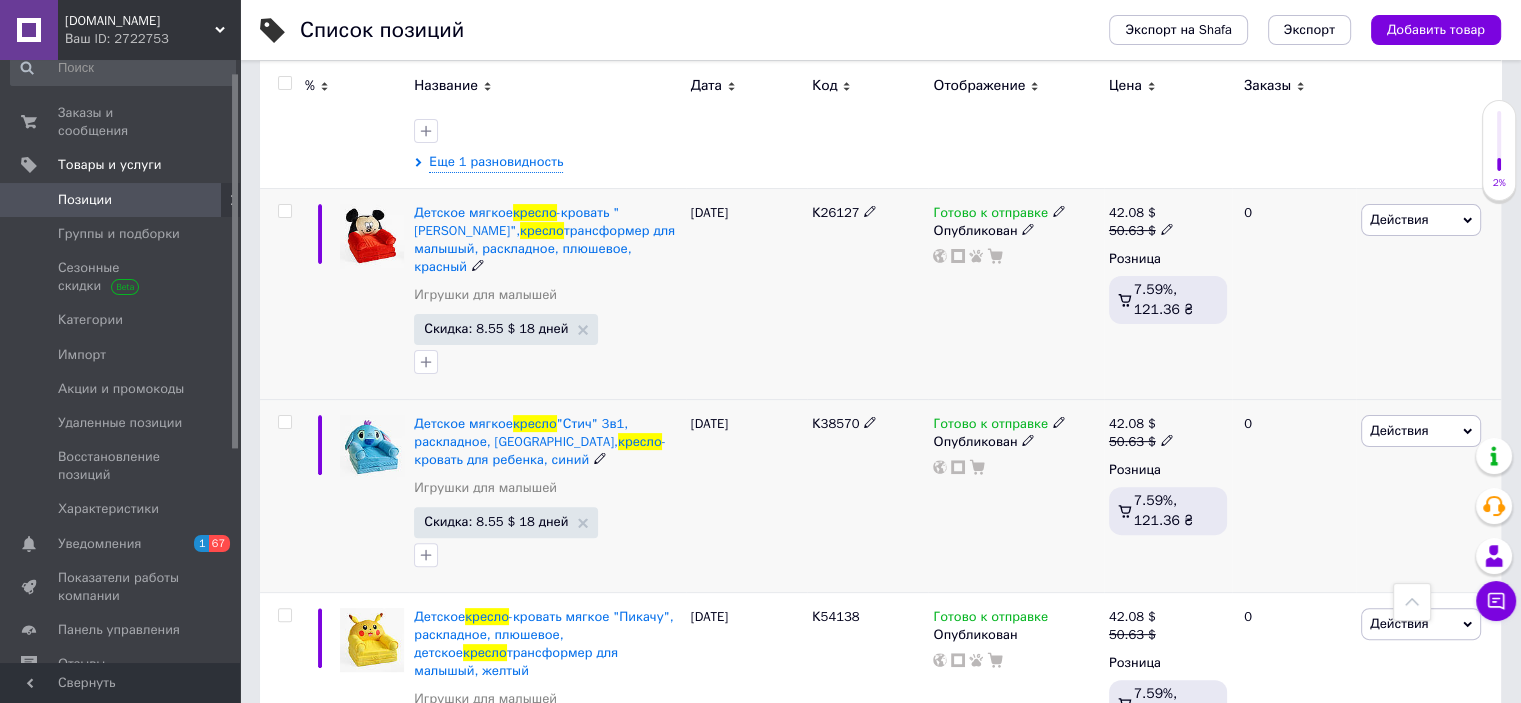 click on "Действия" at bounding box center [1421, 431] 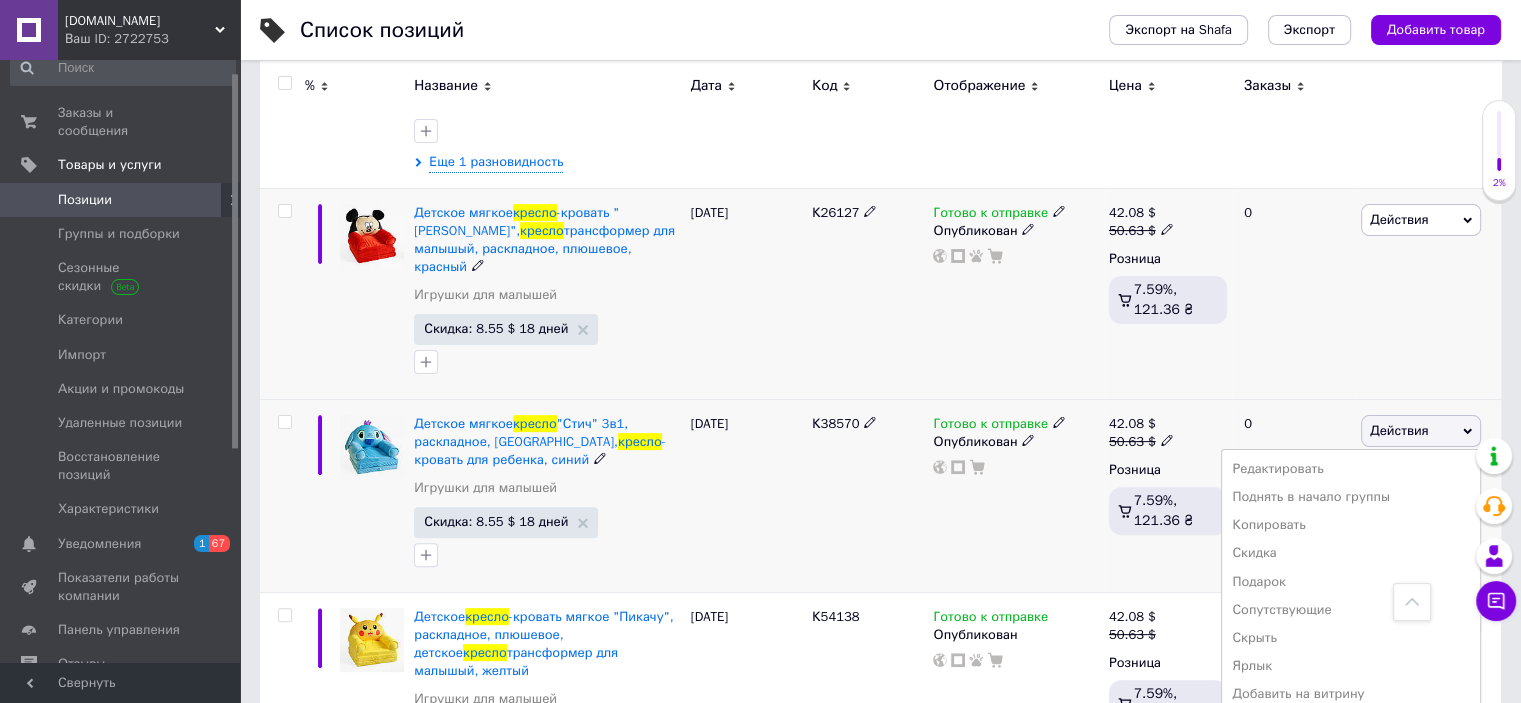 click on "[DATE]" at bounding box center (746, 495) 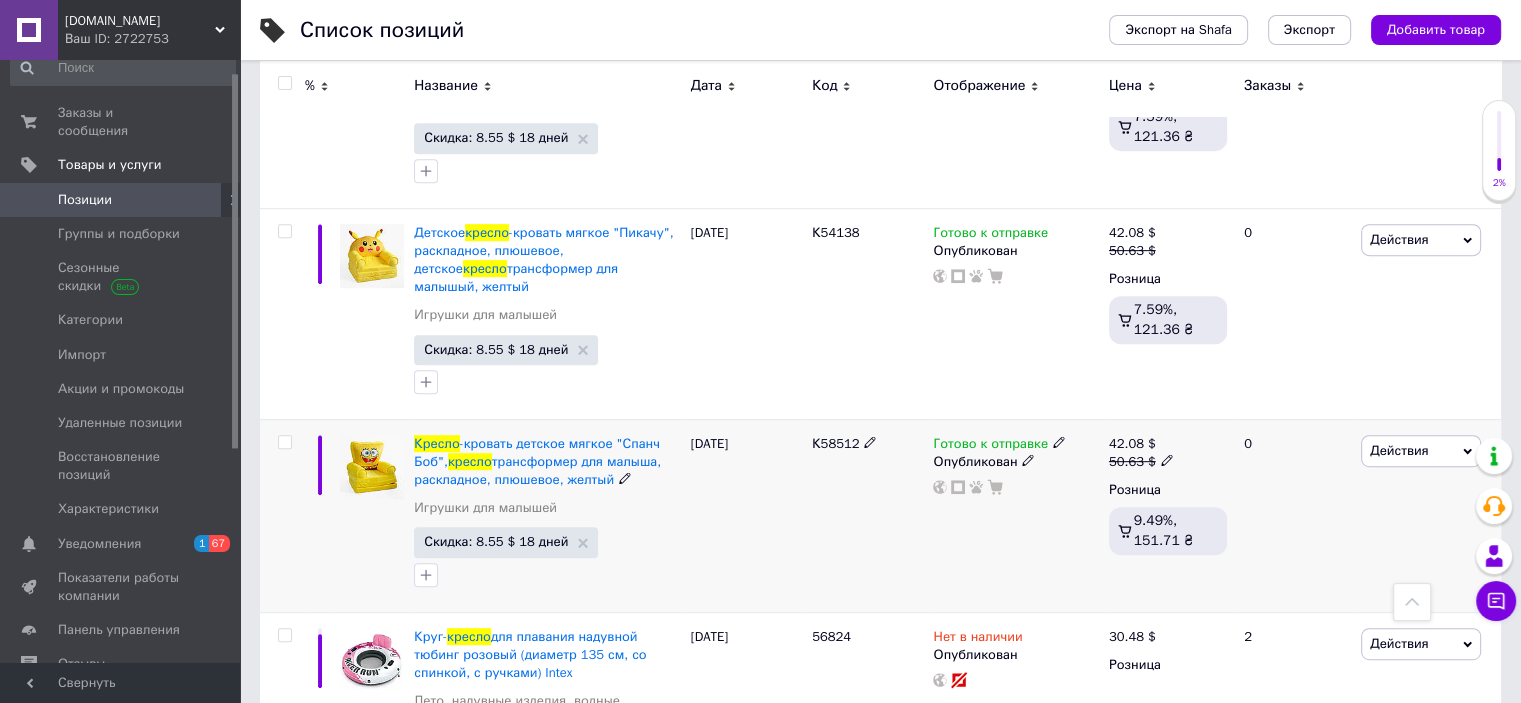scroll, scrollTop: 1000, scrollLeft: 0, axis: vertical 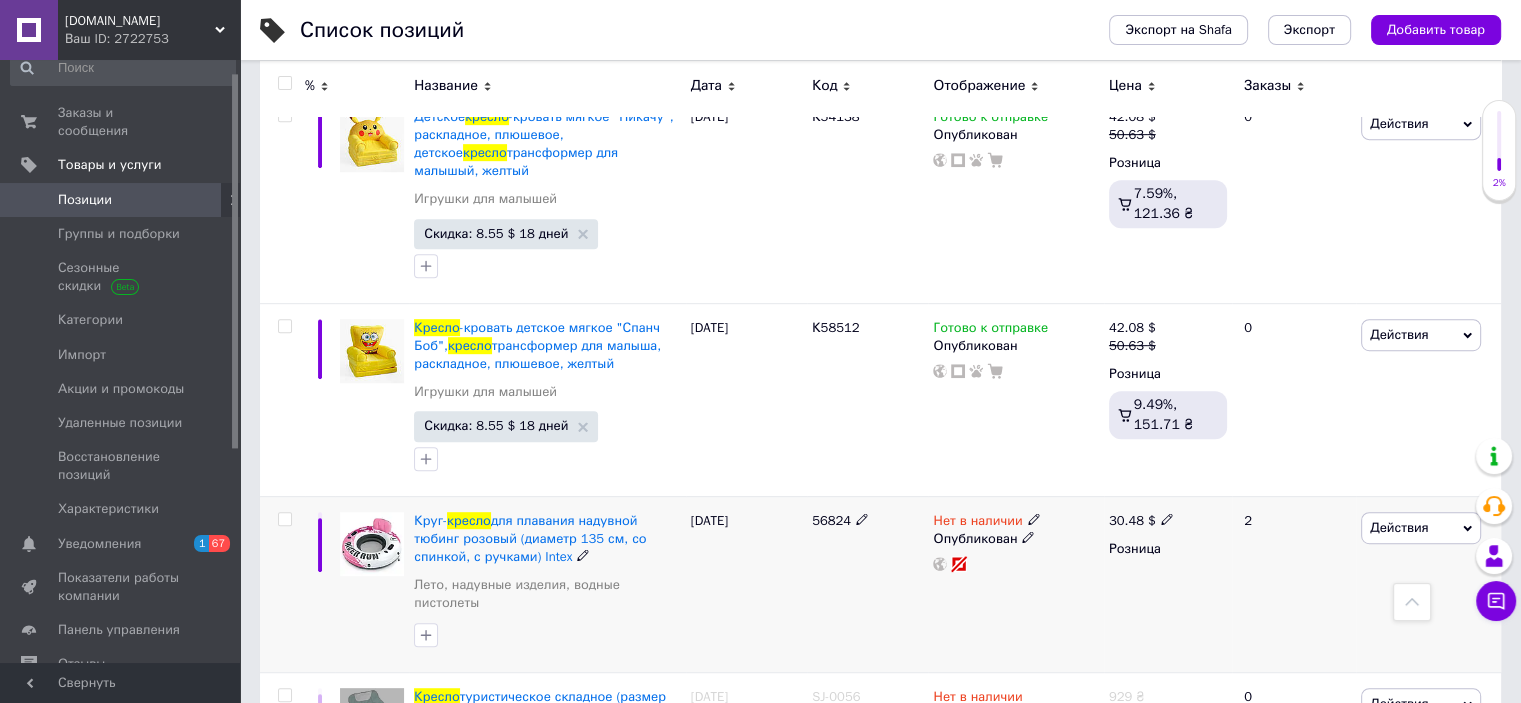 click 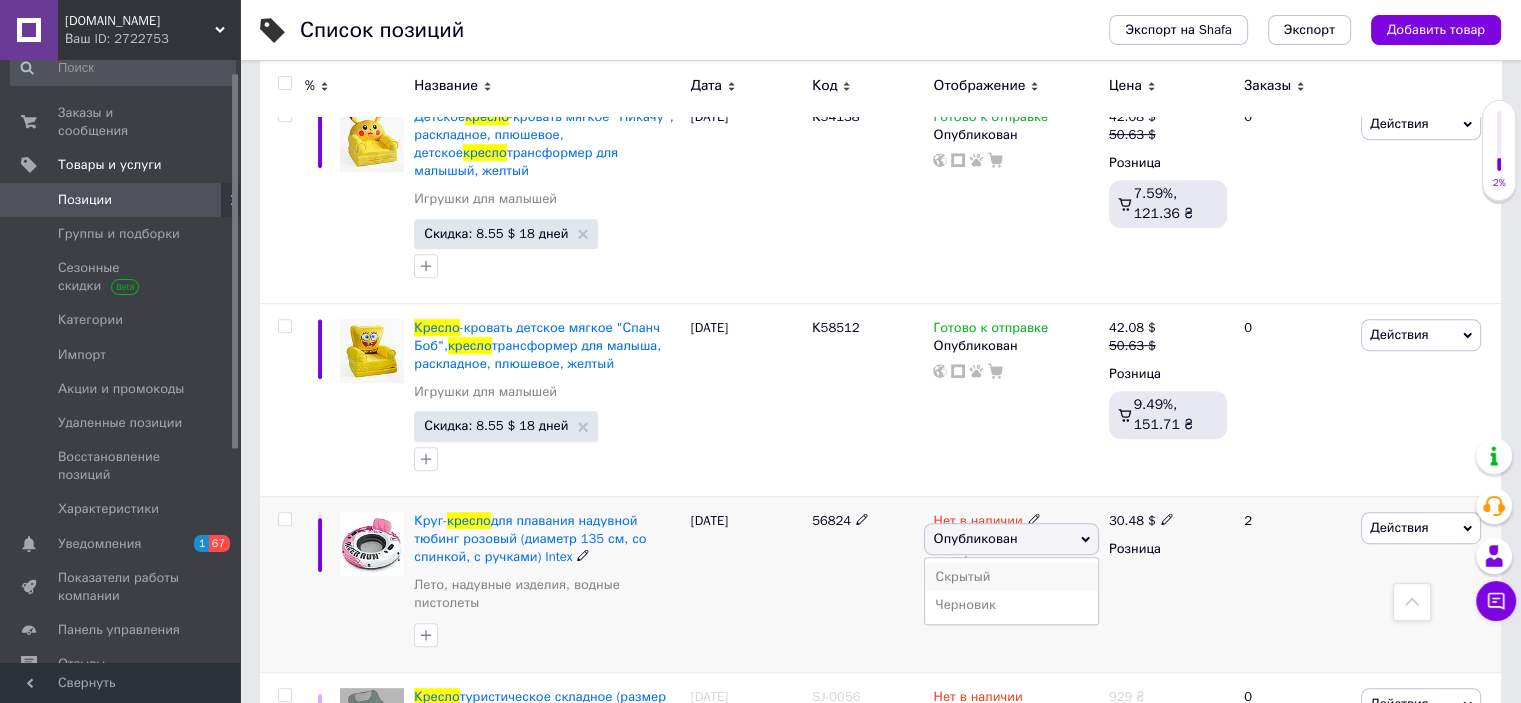 click on "Скрытый" at bounding box center (1011, 577) 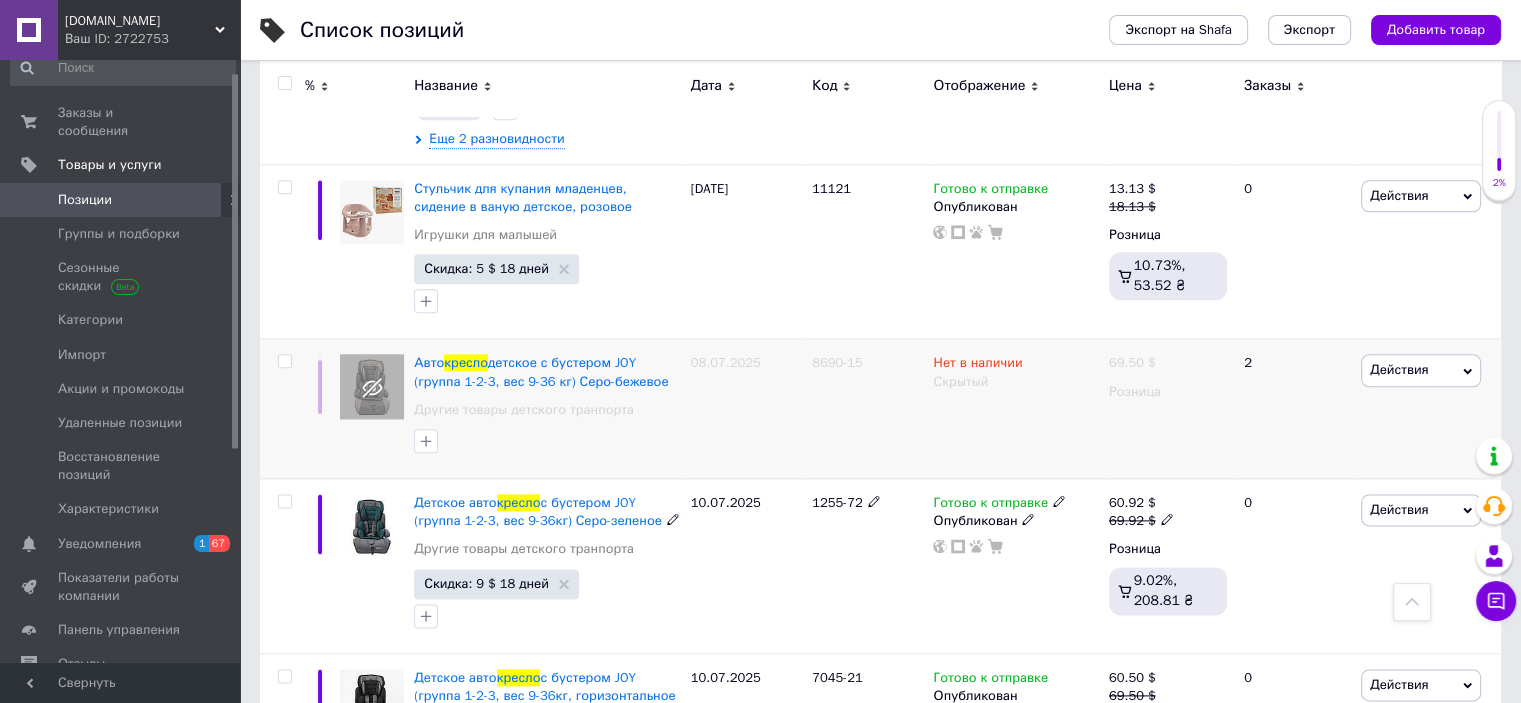 scroll, scrollTop: 2313, scrollLeft: 0, axis: vertical 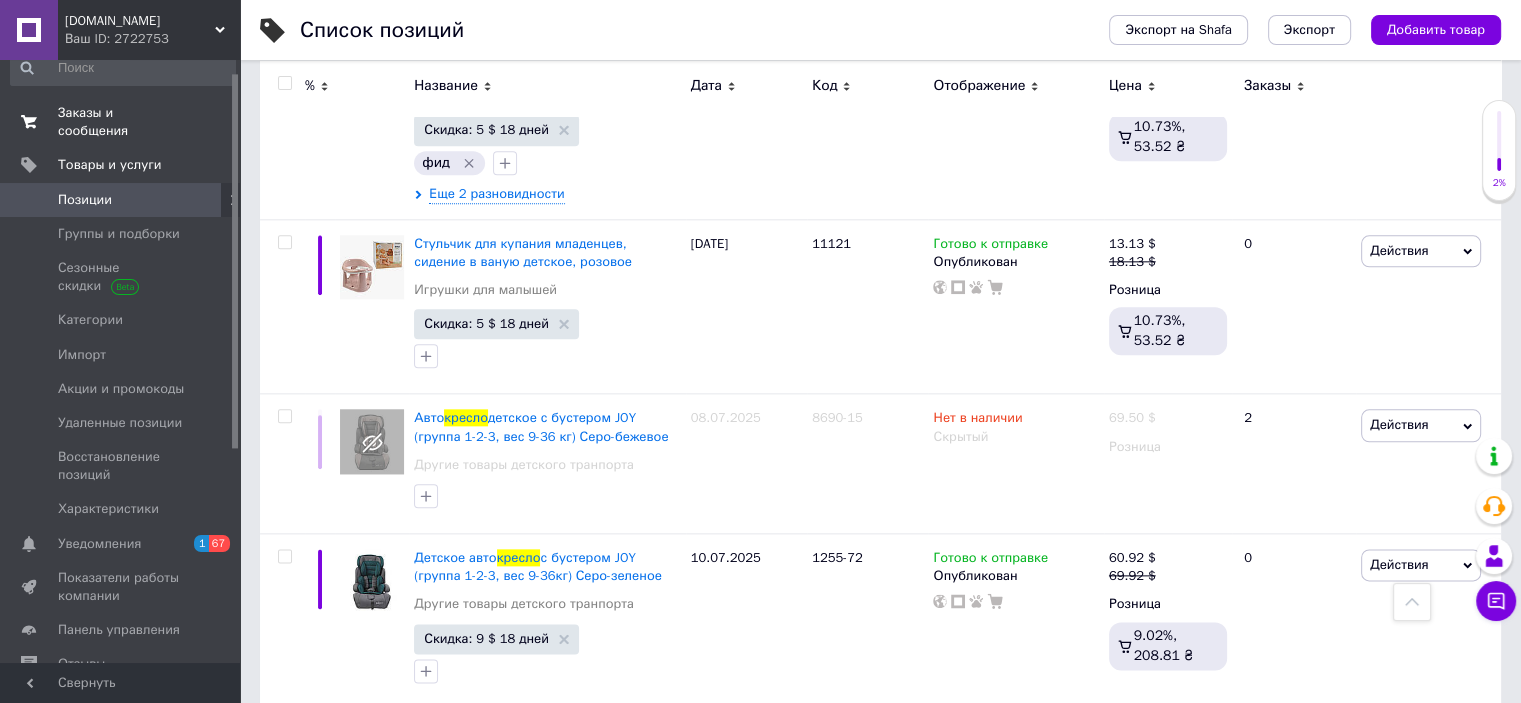 click on "Заказы и сообщения" at bounding box center [121, 122] 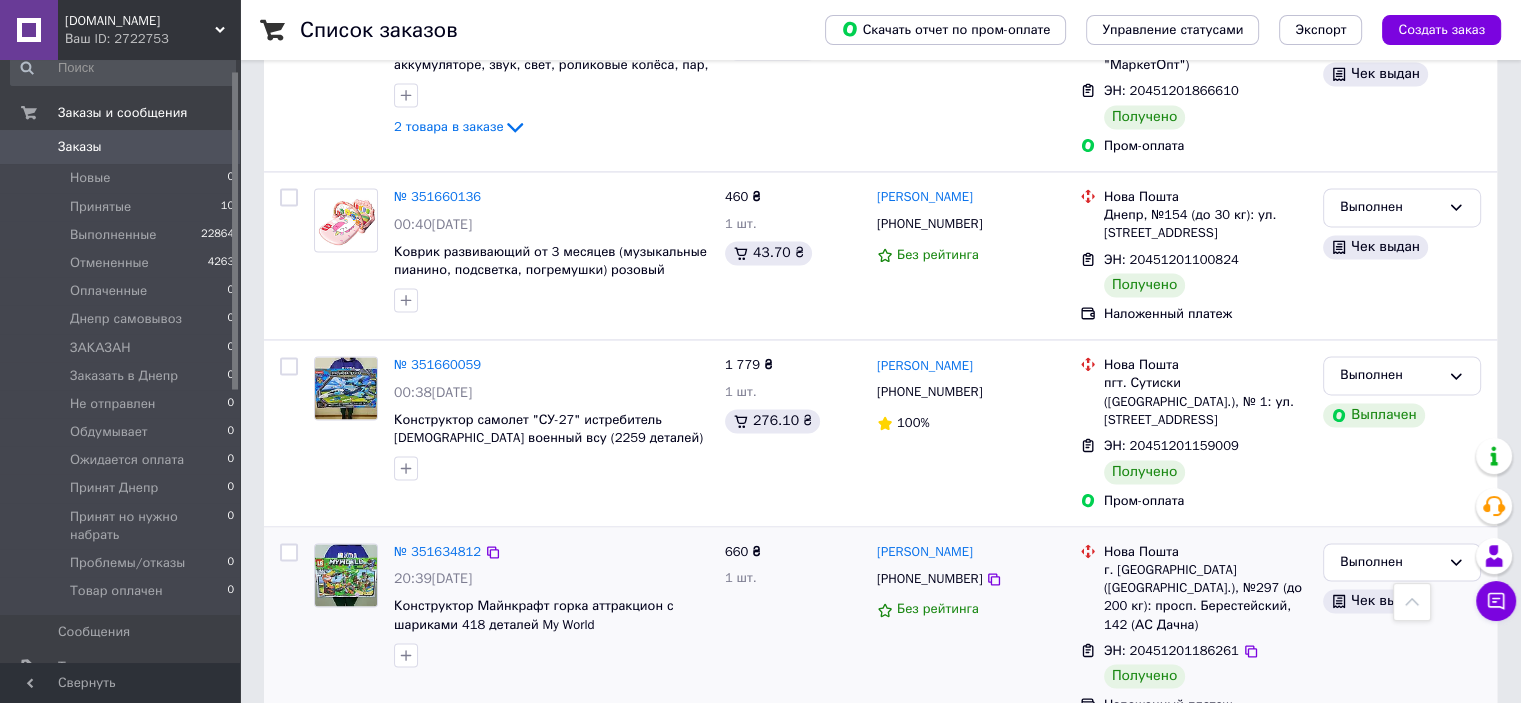 scroll, scrollTop: 3166, scrollLeft: 0, axis: vertical 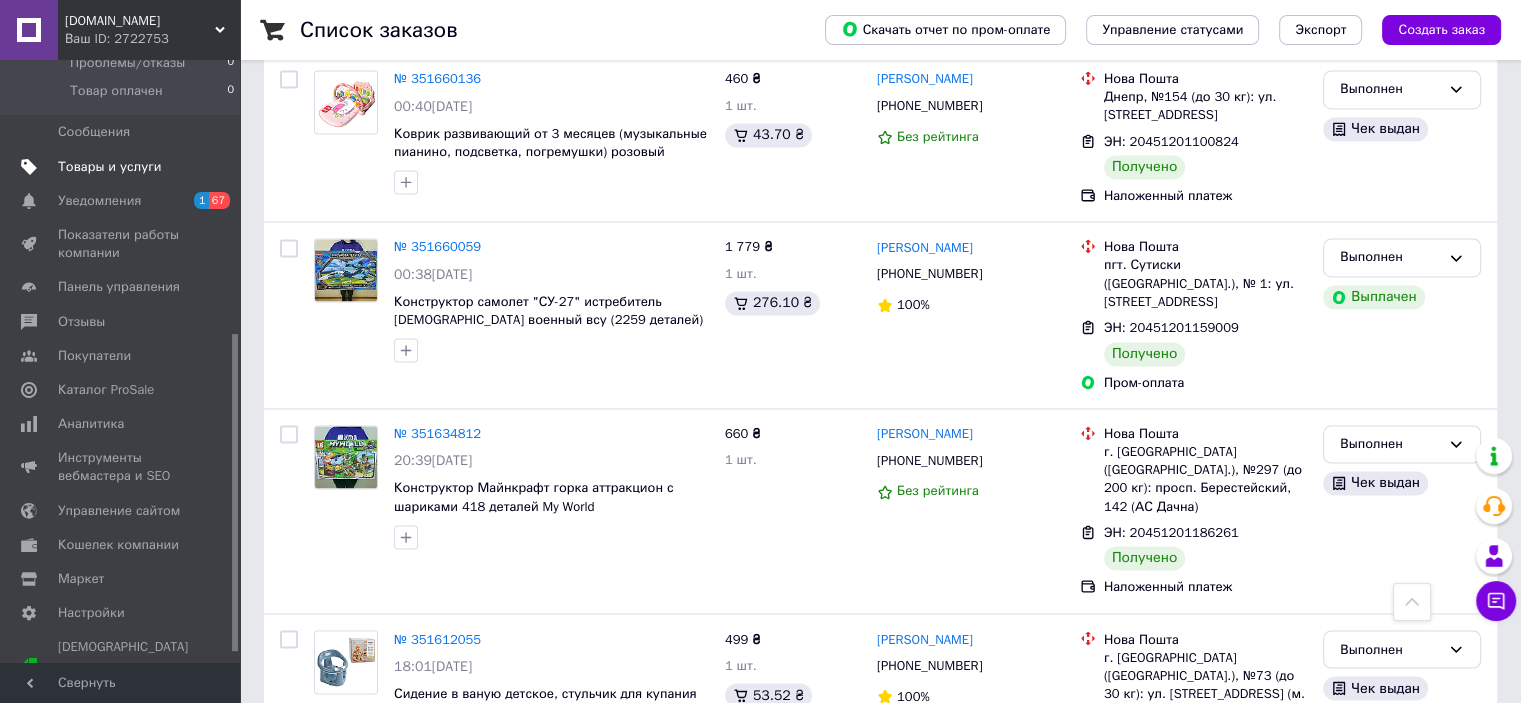 click on "Товары и услуги" at bounding box center (110, 167) 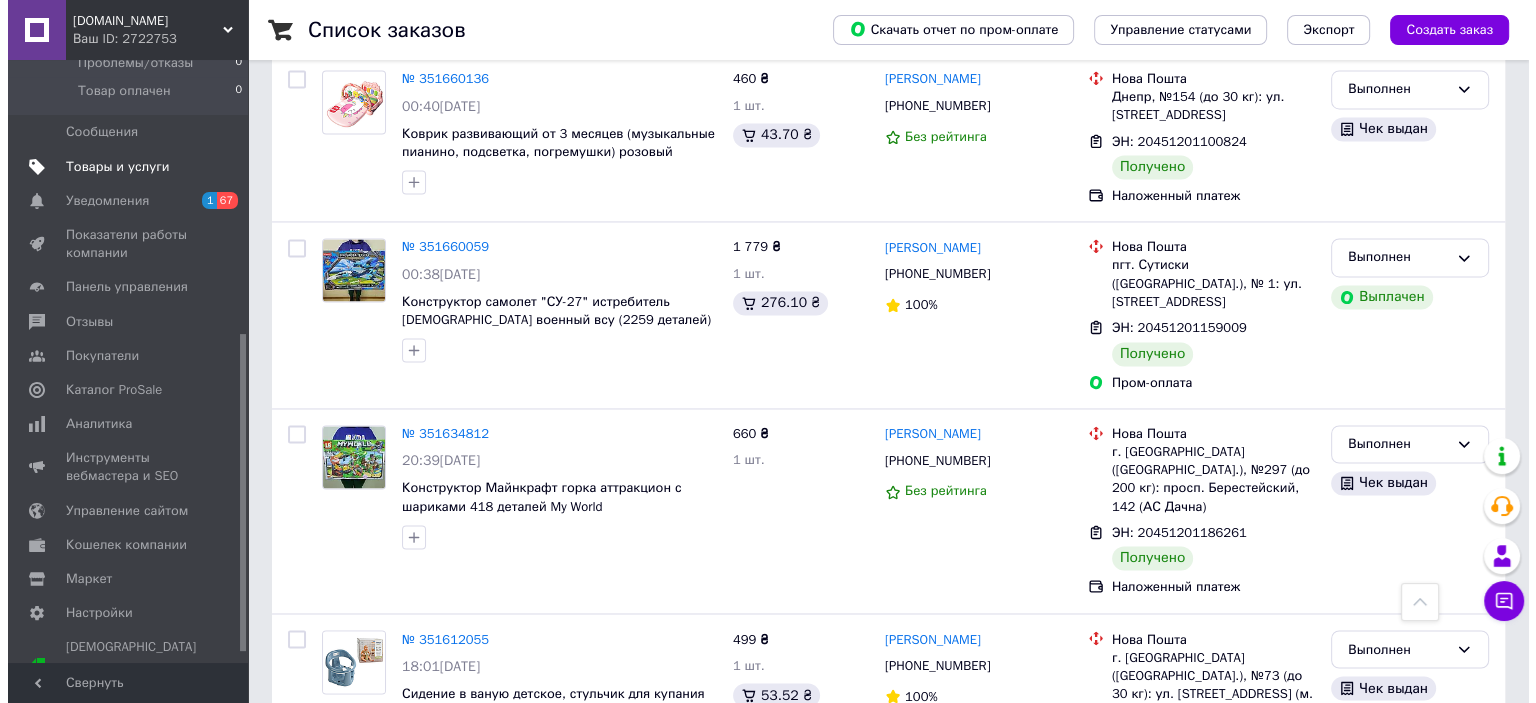 scroll, scrollTop: 0, scrollLeft: 0, axis: both 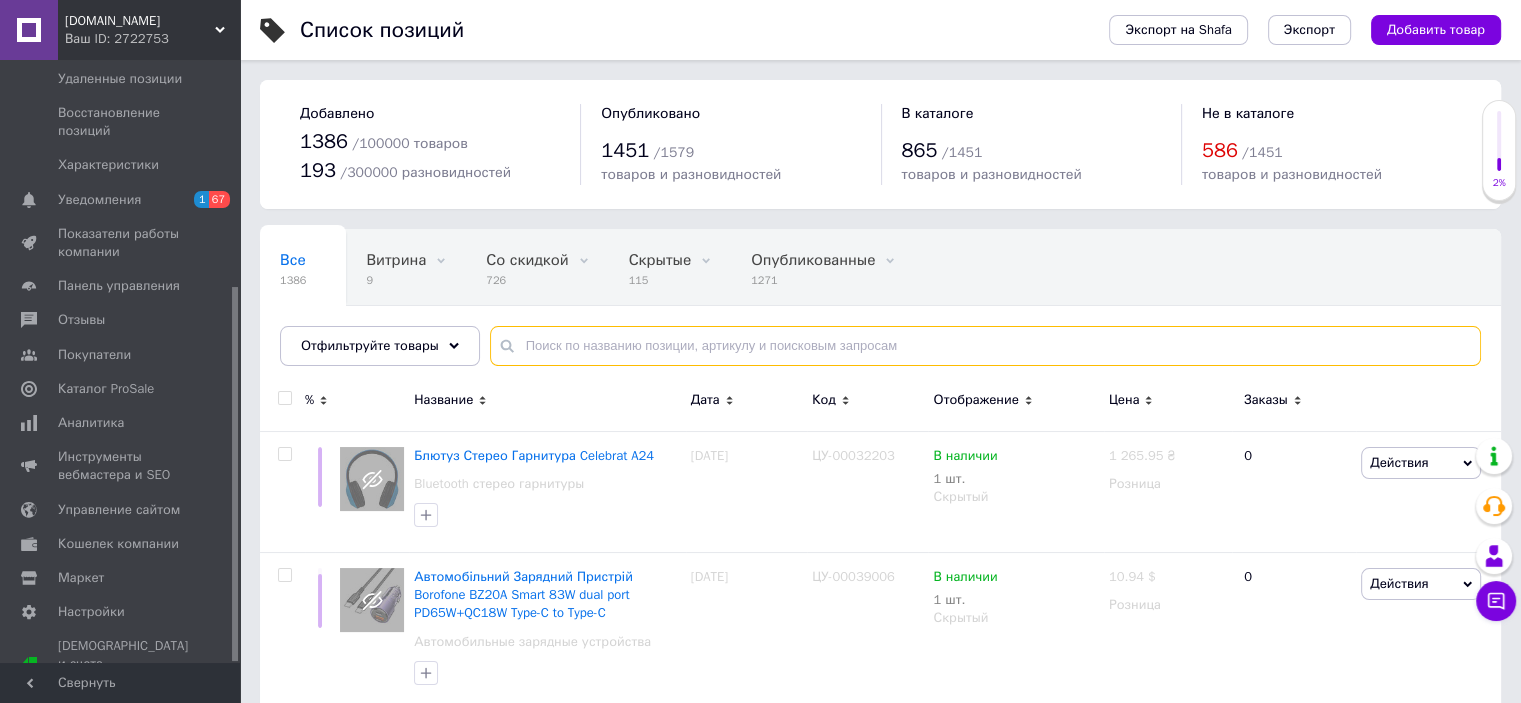 click at bounding box center (985, 346) 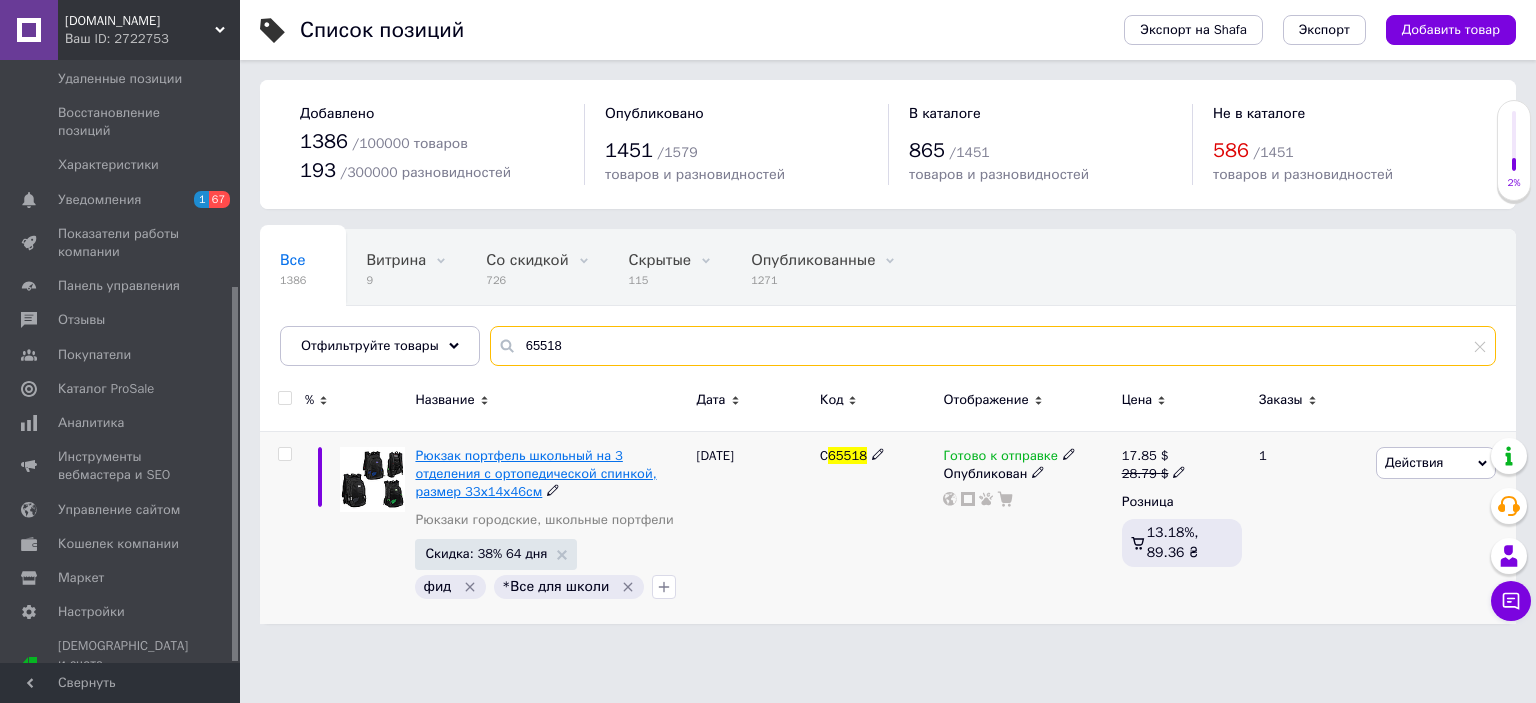 type on "65518" 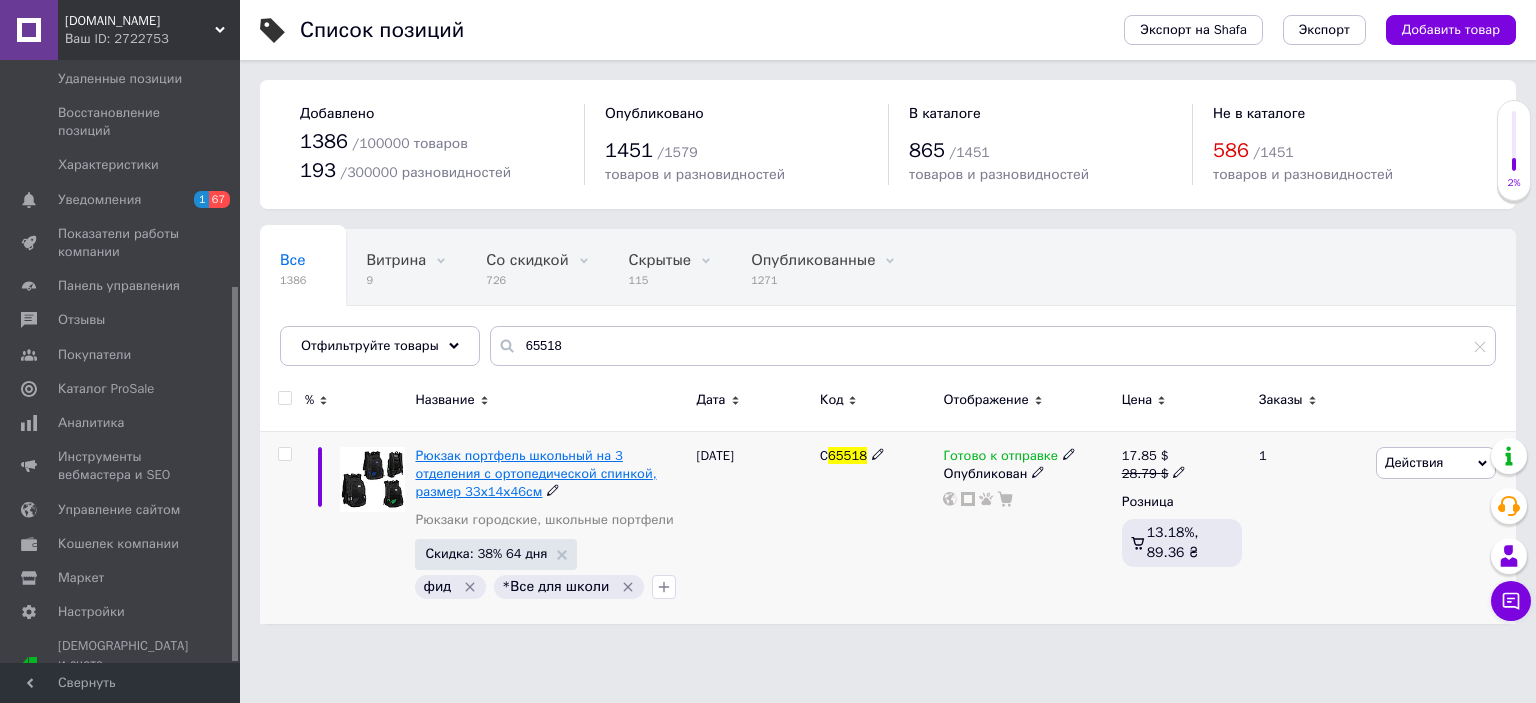 click on "Рюкзак портфель школьный на 3 отделения с ортопедической спинкой, размер 33х14х46см" at bounding box center [535, 473] 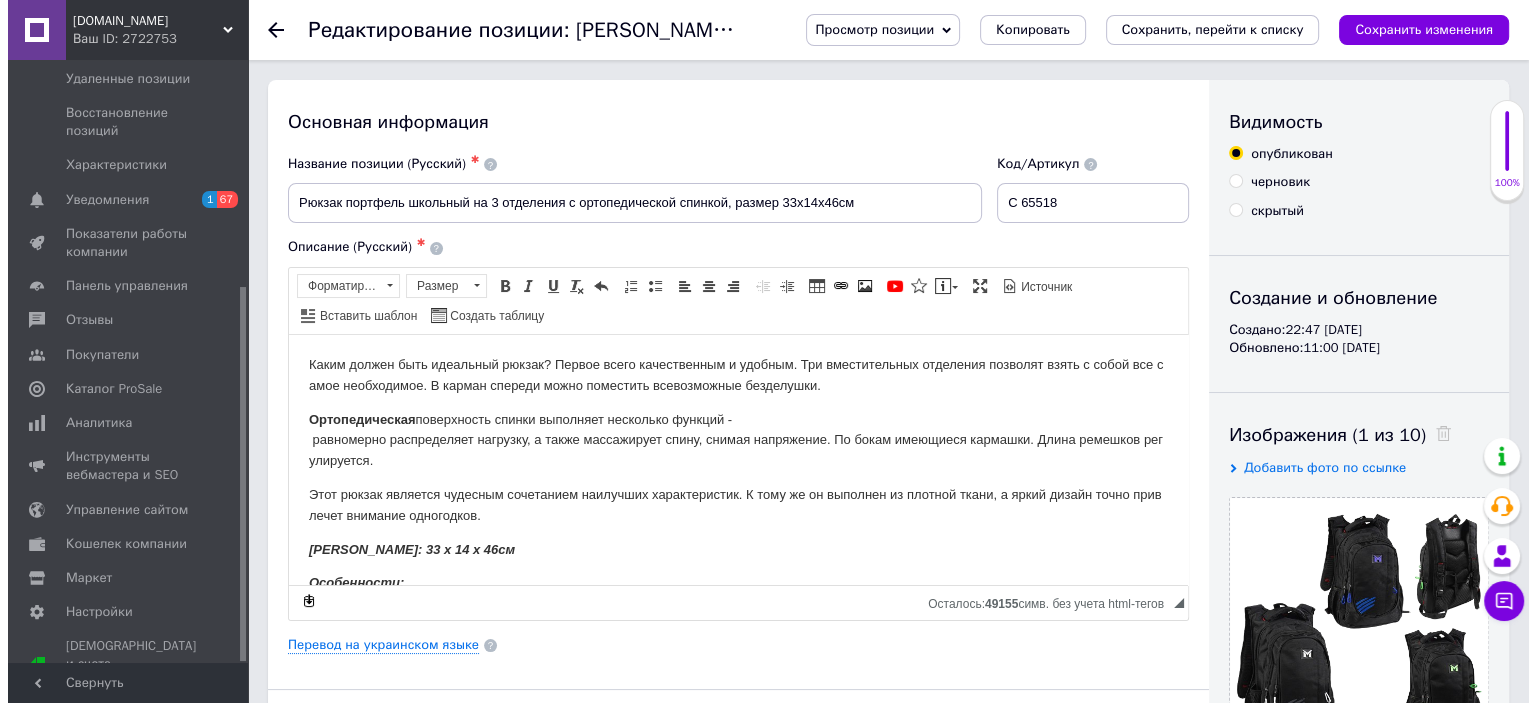 scroll, scrollTop: 213, scrollLeft: 0, axis: vertical 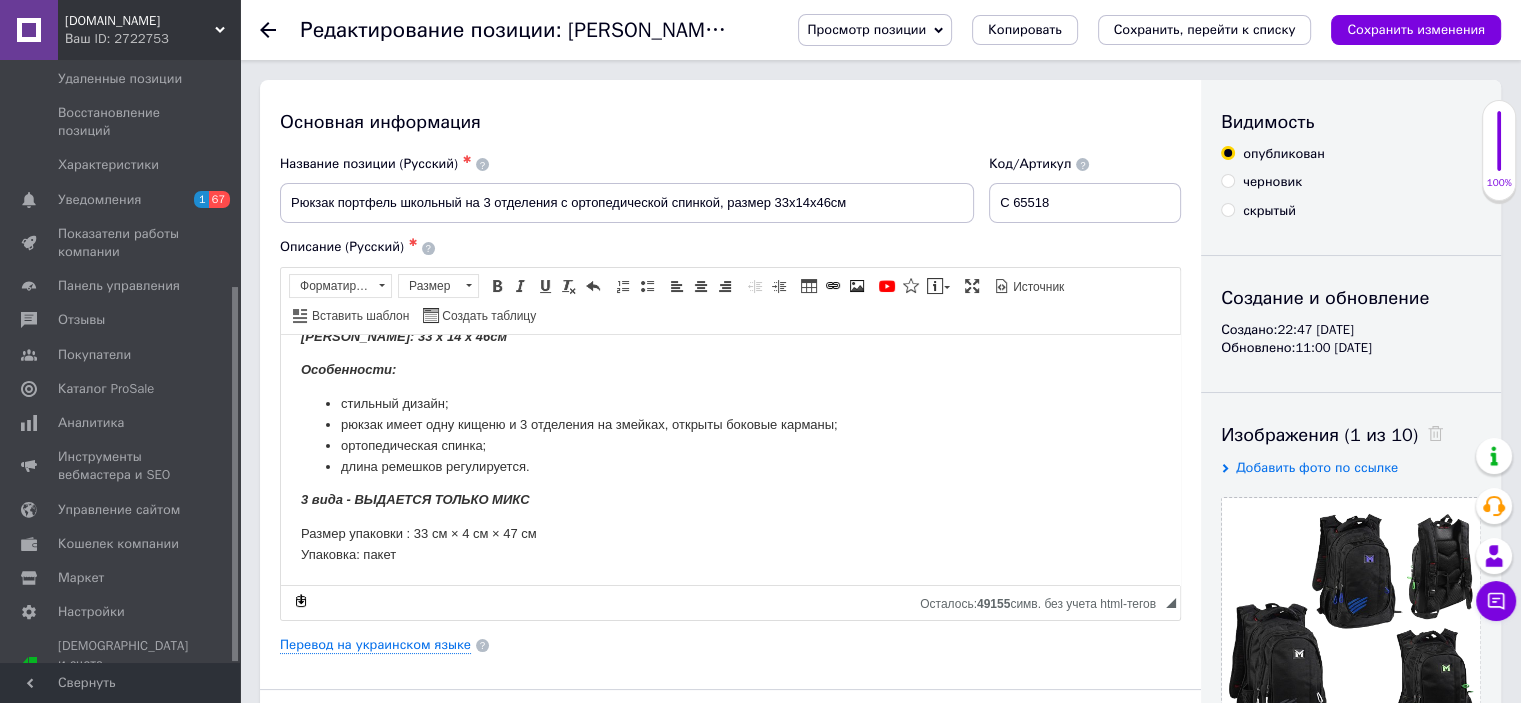 drag, startPoint x: 577, startPoint y: 500, endPoint x: 598, endPoint y: 497, distance: 21.213203 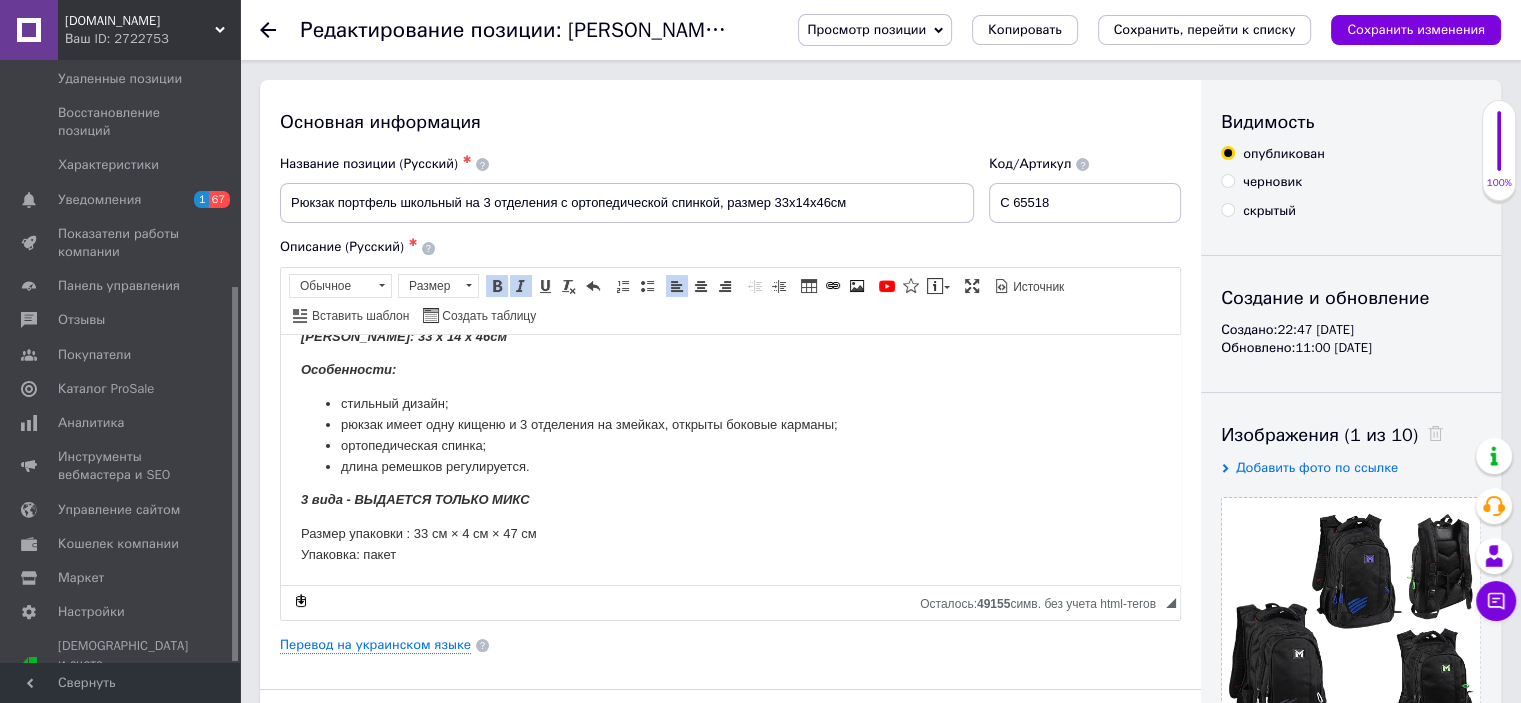 type 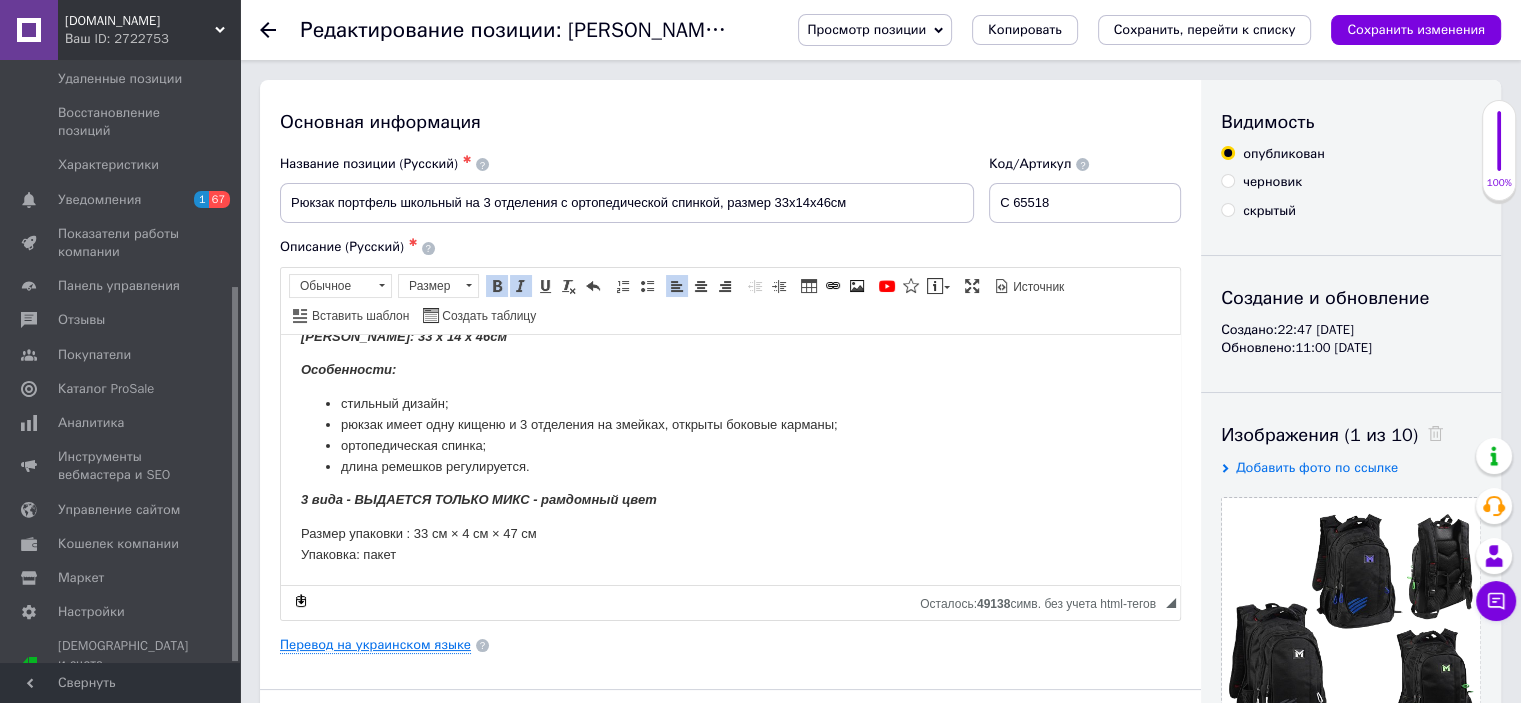 click on "Перевод на украинском языке" at bounding box center (375, 645) 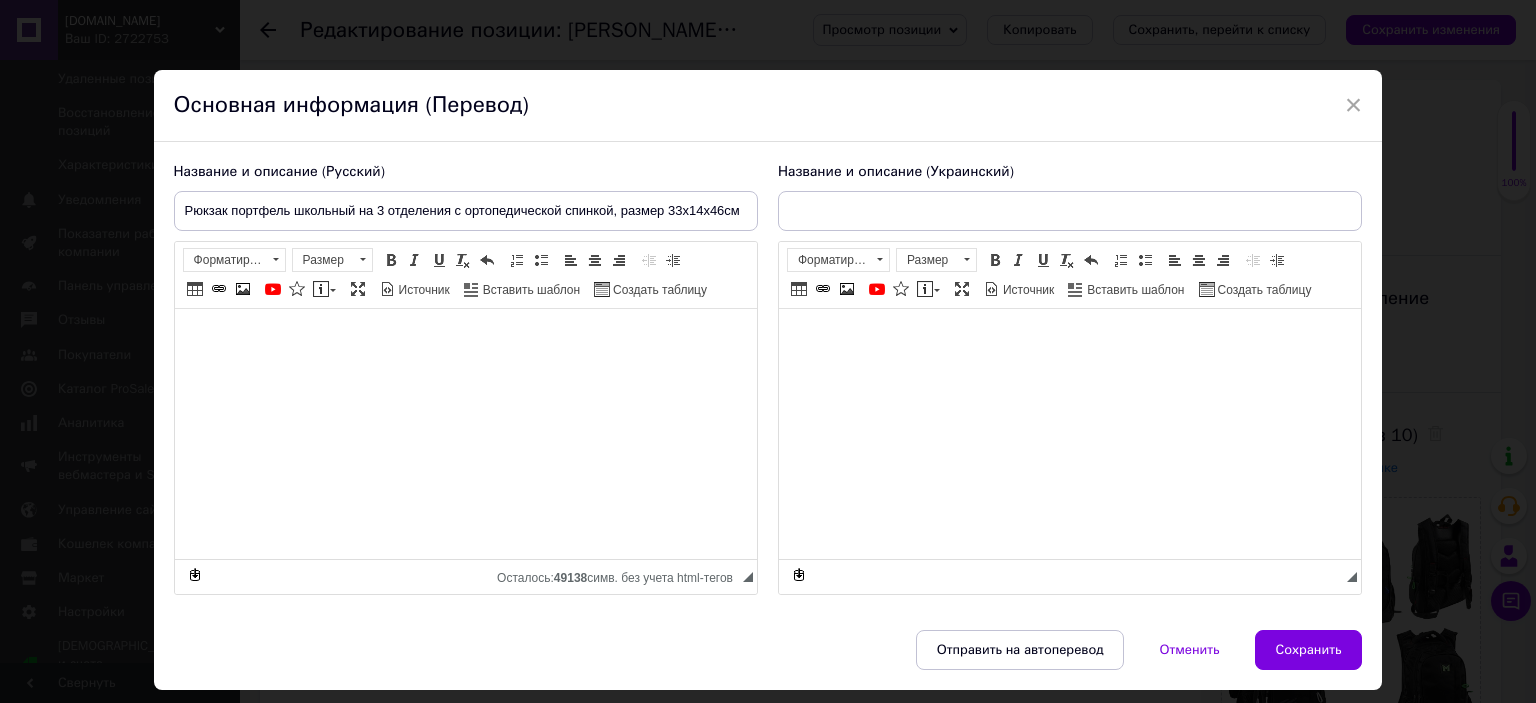 type on "Рюкзак портфель шкільний на 3 відділення з ортопедичною спинкою, розмір 33х14х46см" 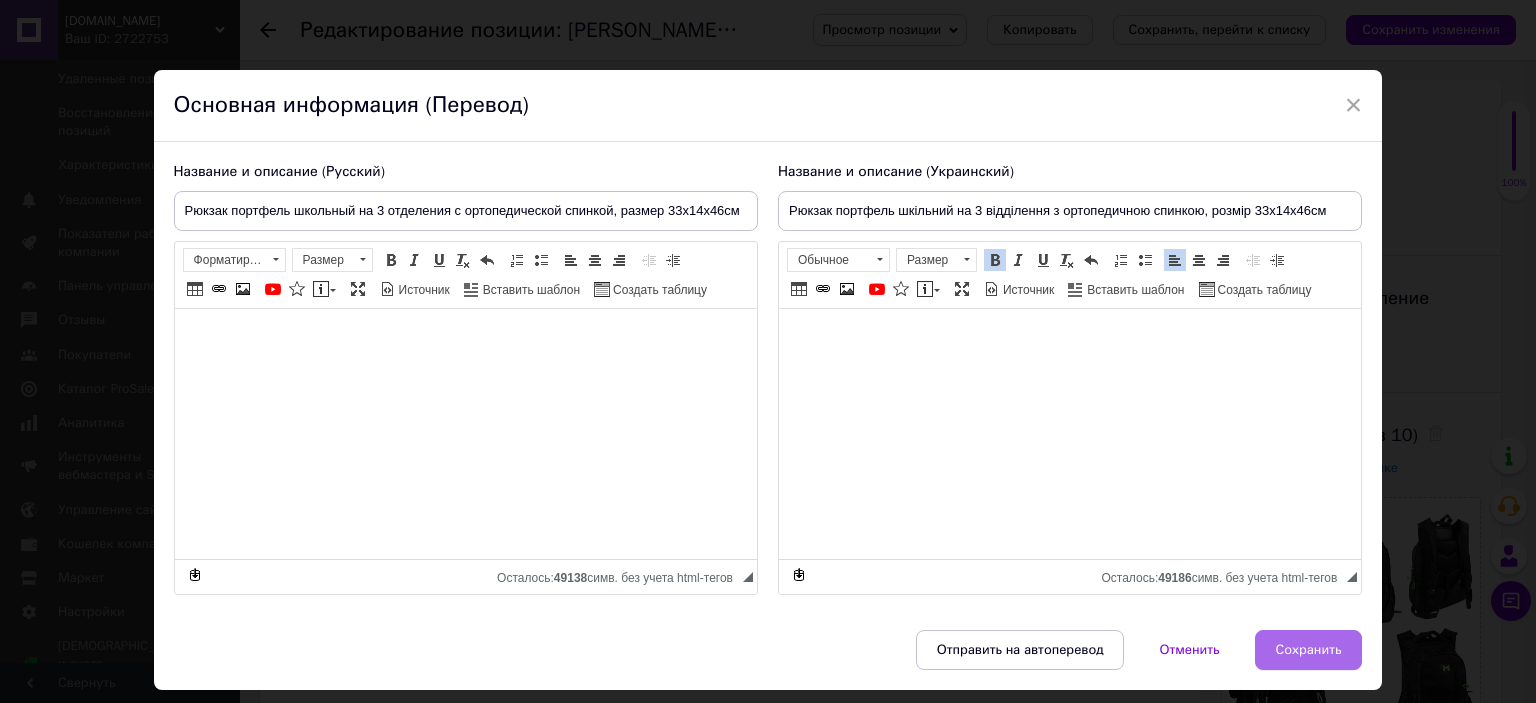 click on "Сохранить" at bounding box center [1309, 650] 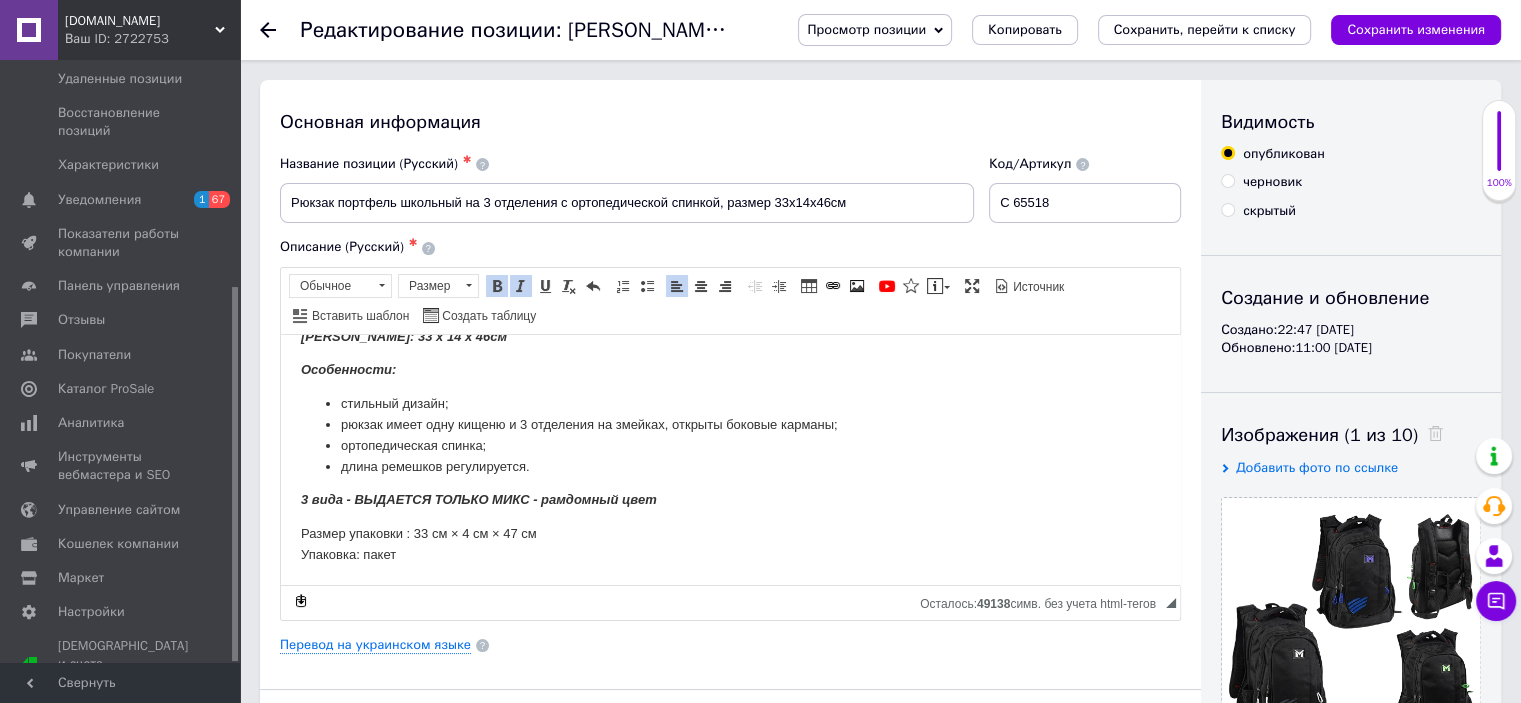 click on "Просмотр позиции Сохранить и посмотреть на сайте Сохранить и посмотреть на портале [DOMAIN_NAME] Копировать Сохранить, перейти к списку Сохранить изменения" at bounding box center (1129, 30) 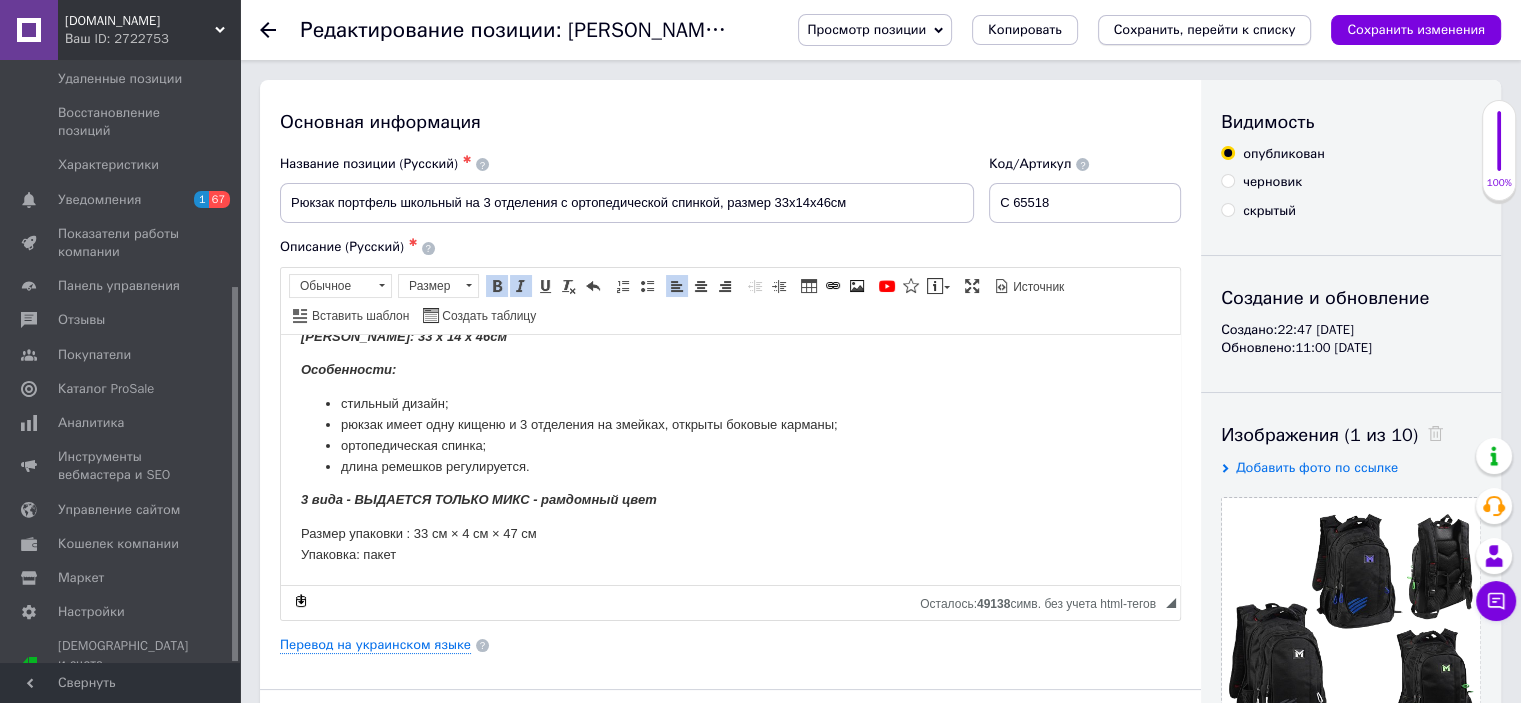 click on "Сохранить, перейти к списку" at bounding box center [1205, 29] 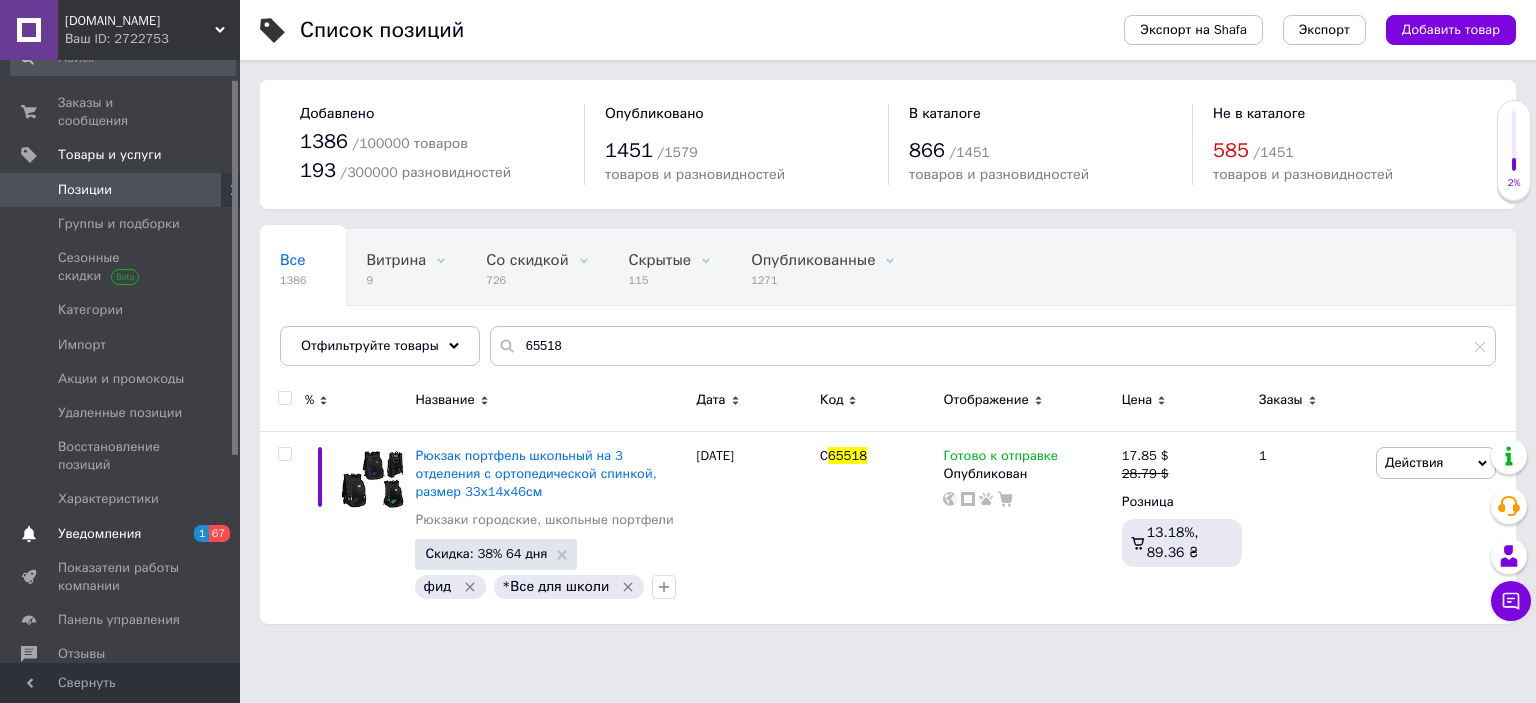 click on "Уведомления 1 67" at bounding box center [123, 534] 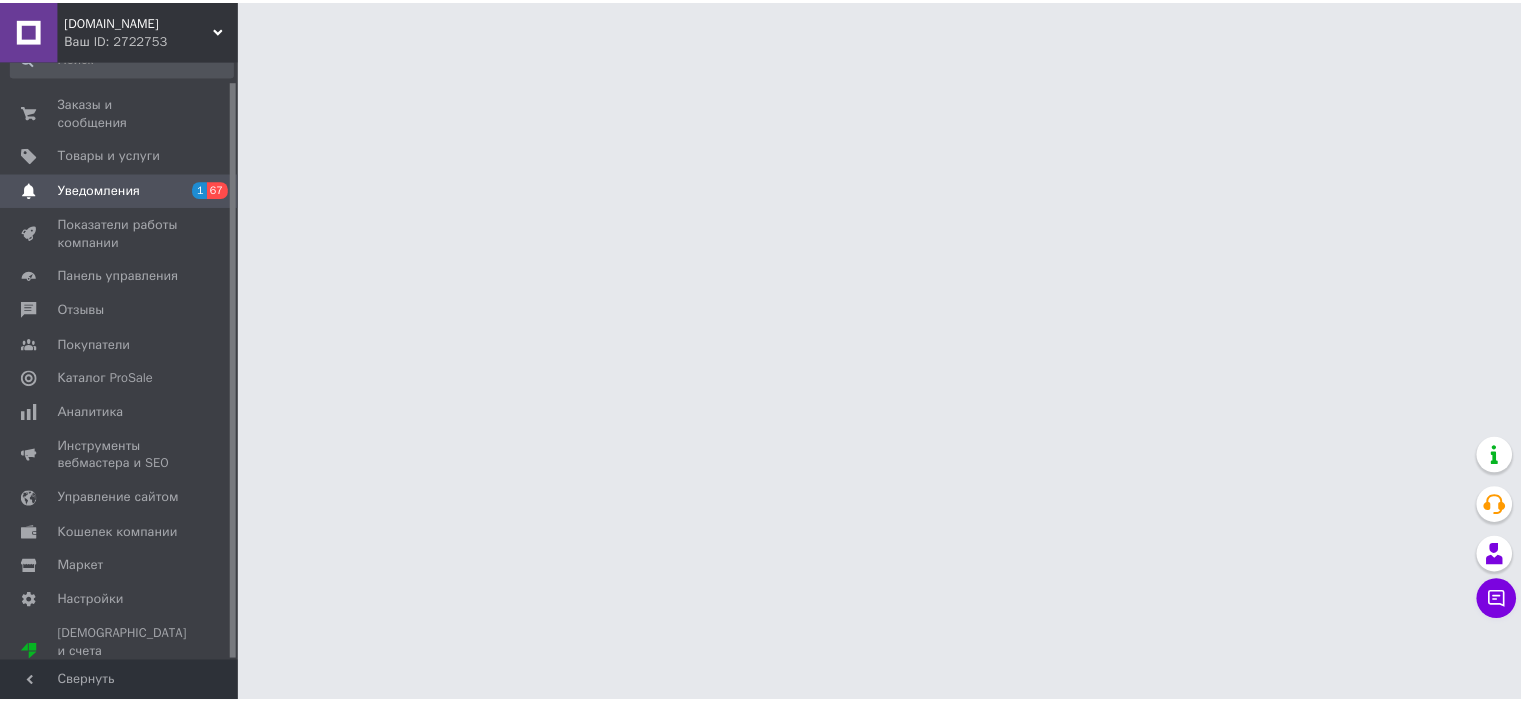 scroll, scrollTop: 20, scrollLeft: 0, axis: vertical 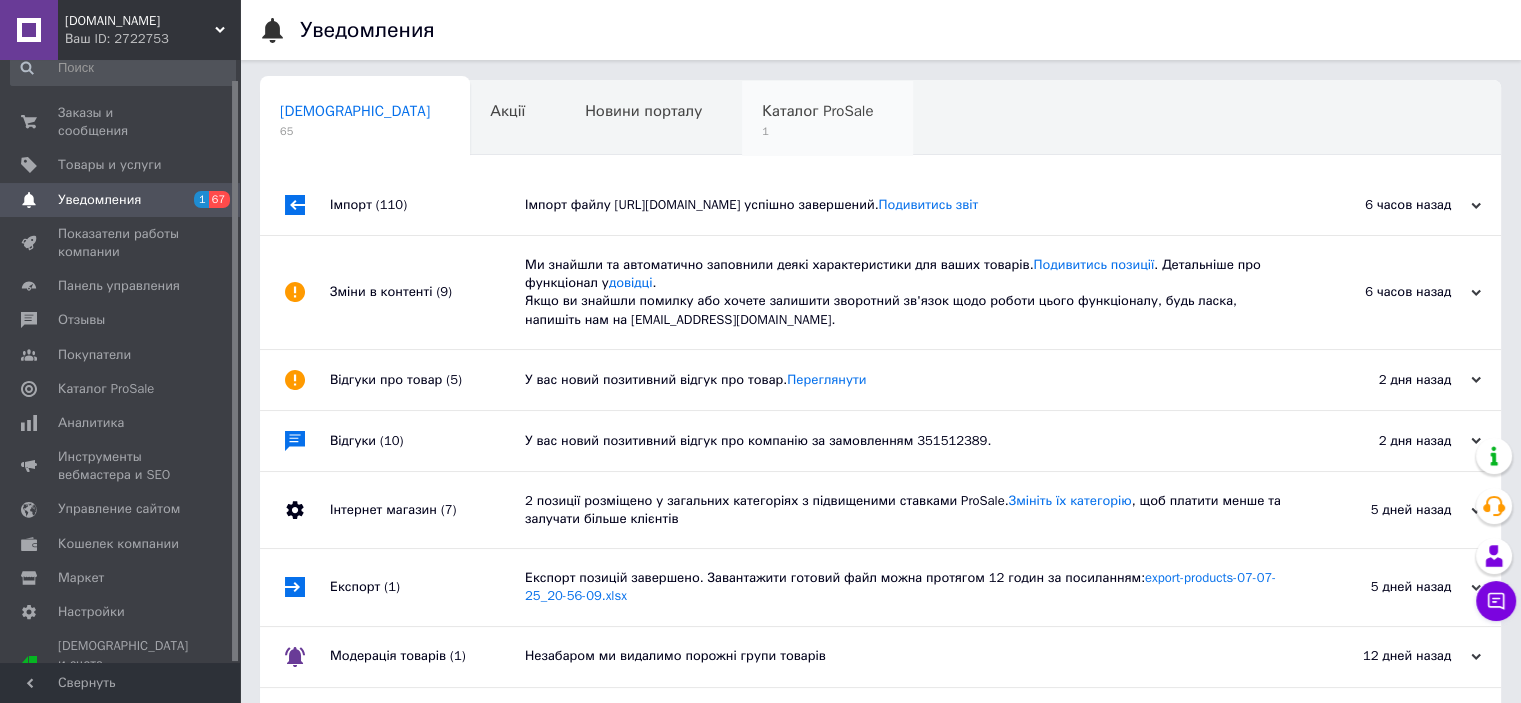 click on "1" at bounding box center (817, 131) 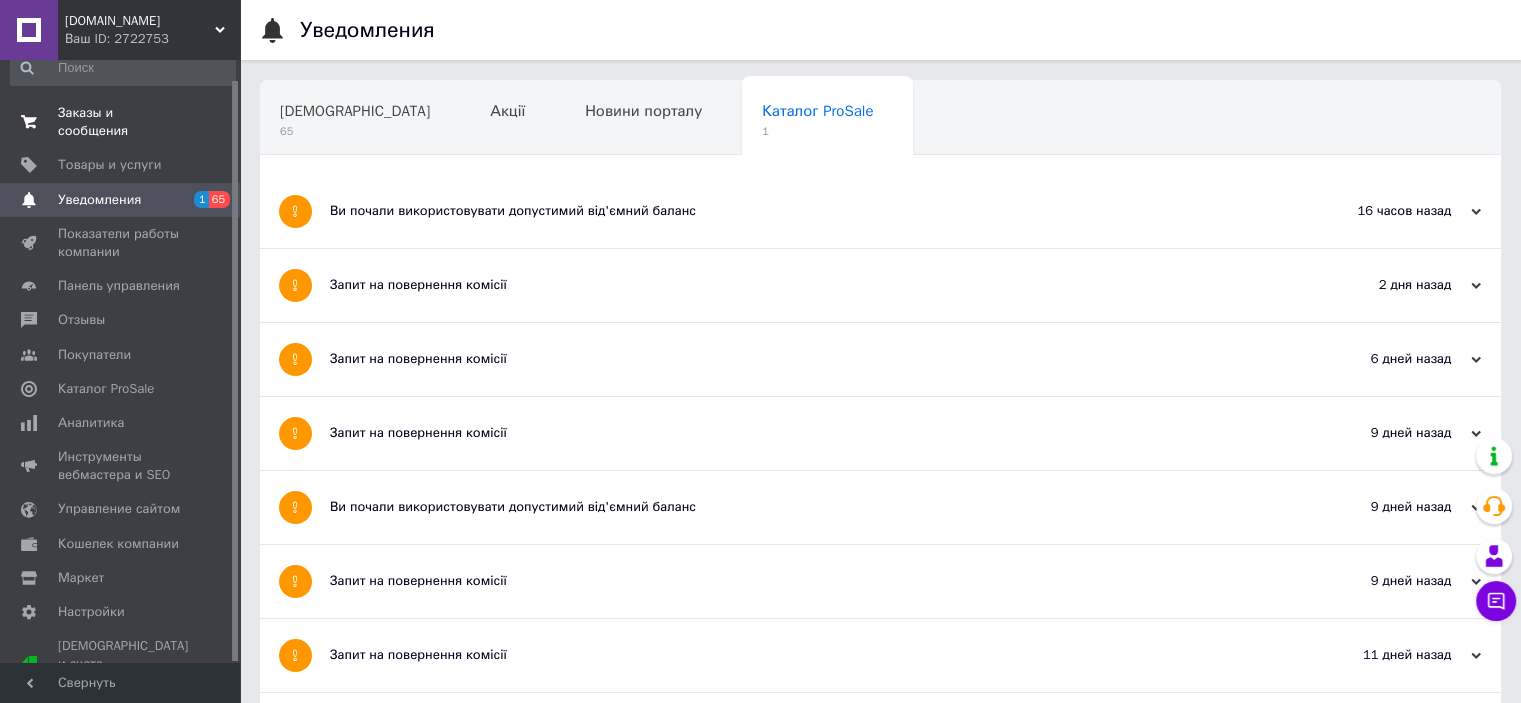 click on "Заказы и сообщения" at bounding box center [121, 122] 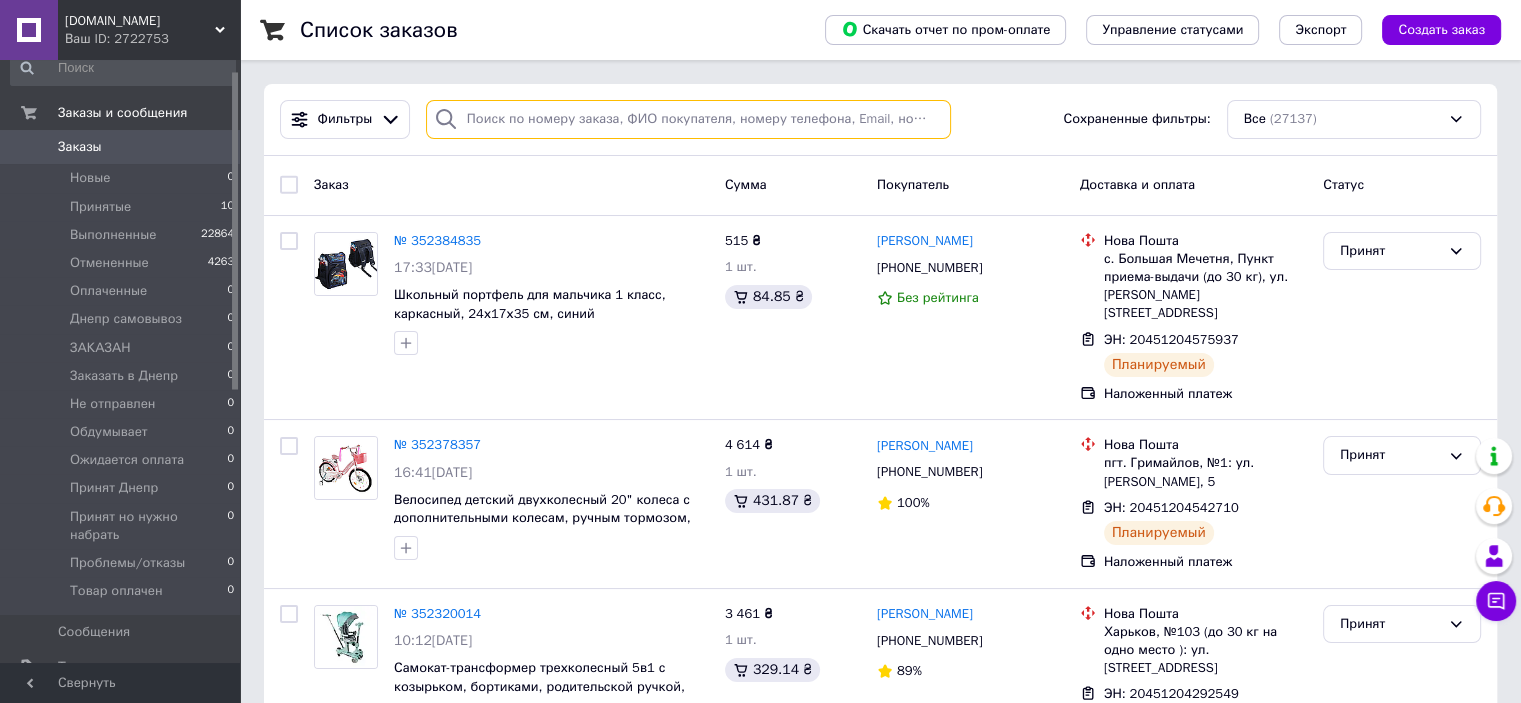 click at bounding box center [688, 119] 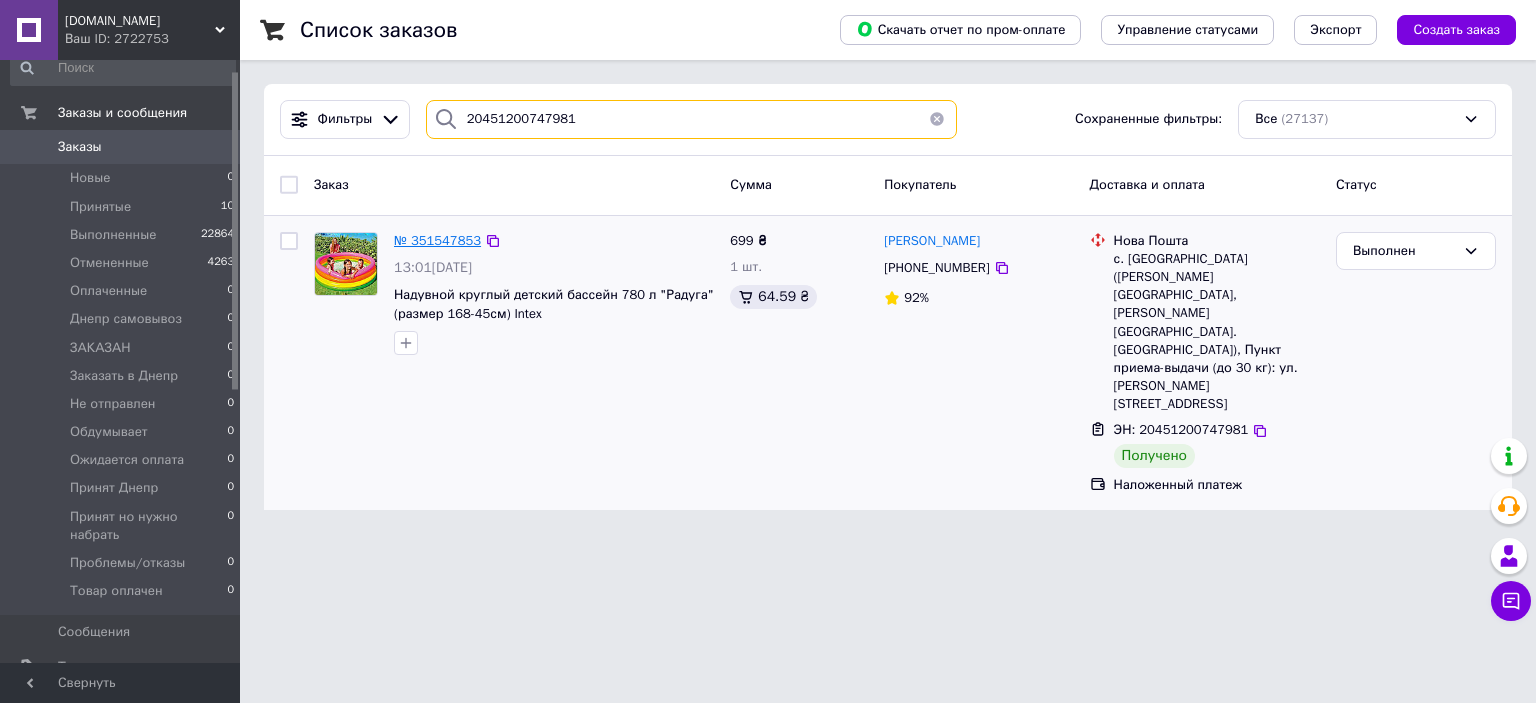 type on "20451200747981" 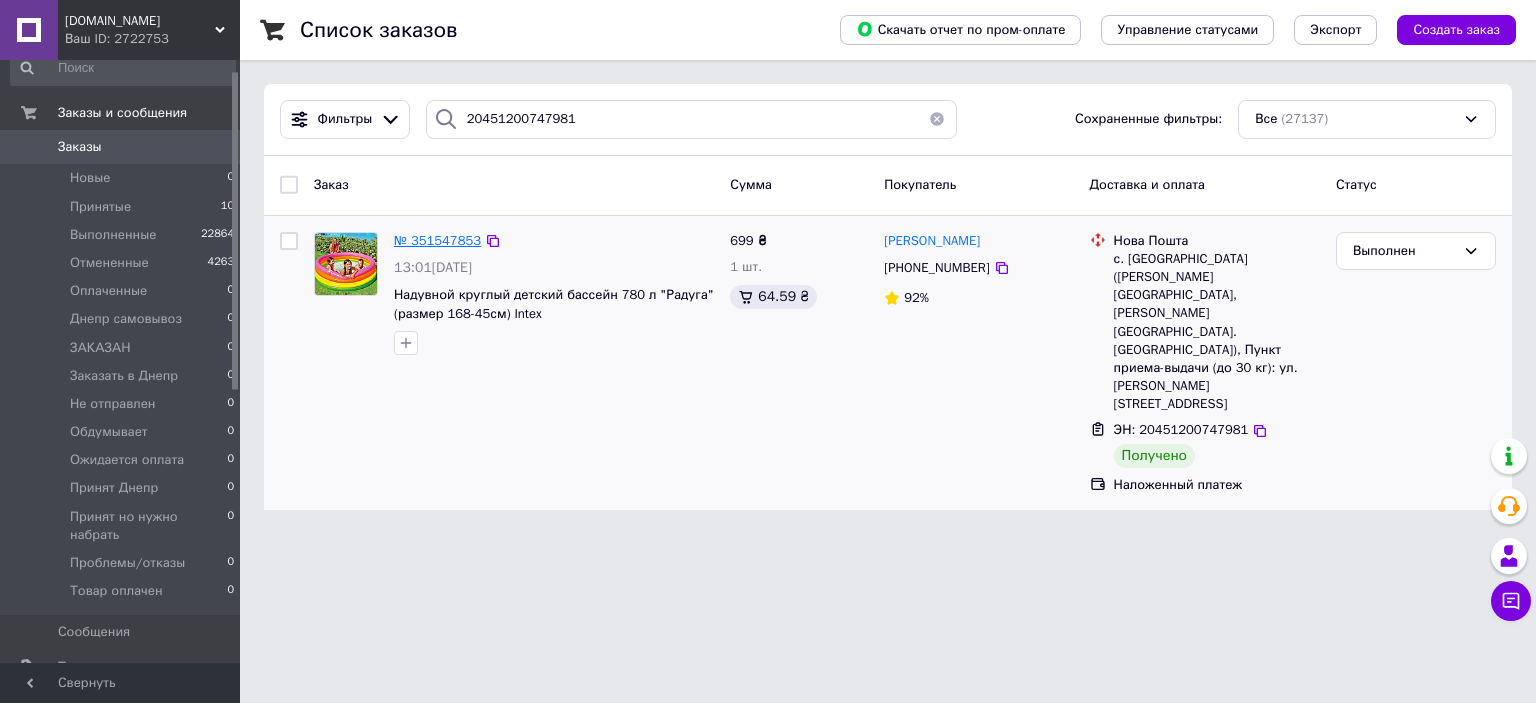 click on "№ 351547853" at bounding box center [437, 240] 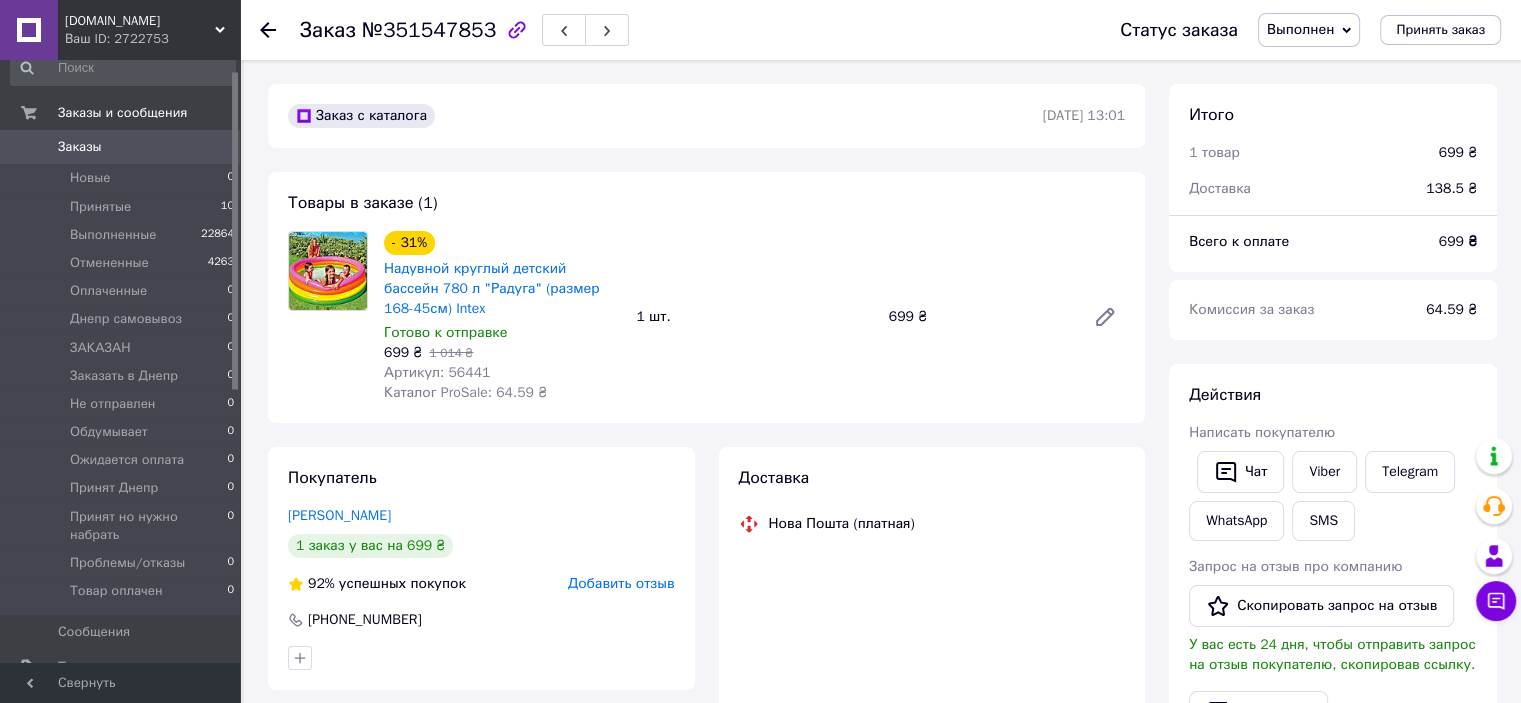 click on "Артикул: 56441" at bounding box center (437, 372) 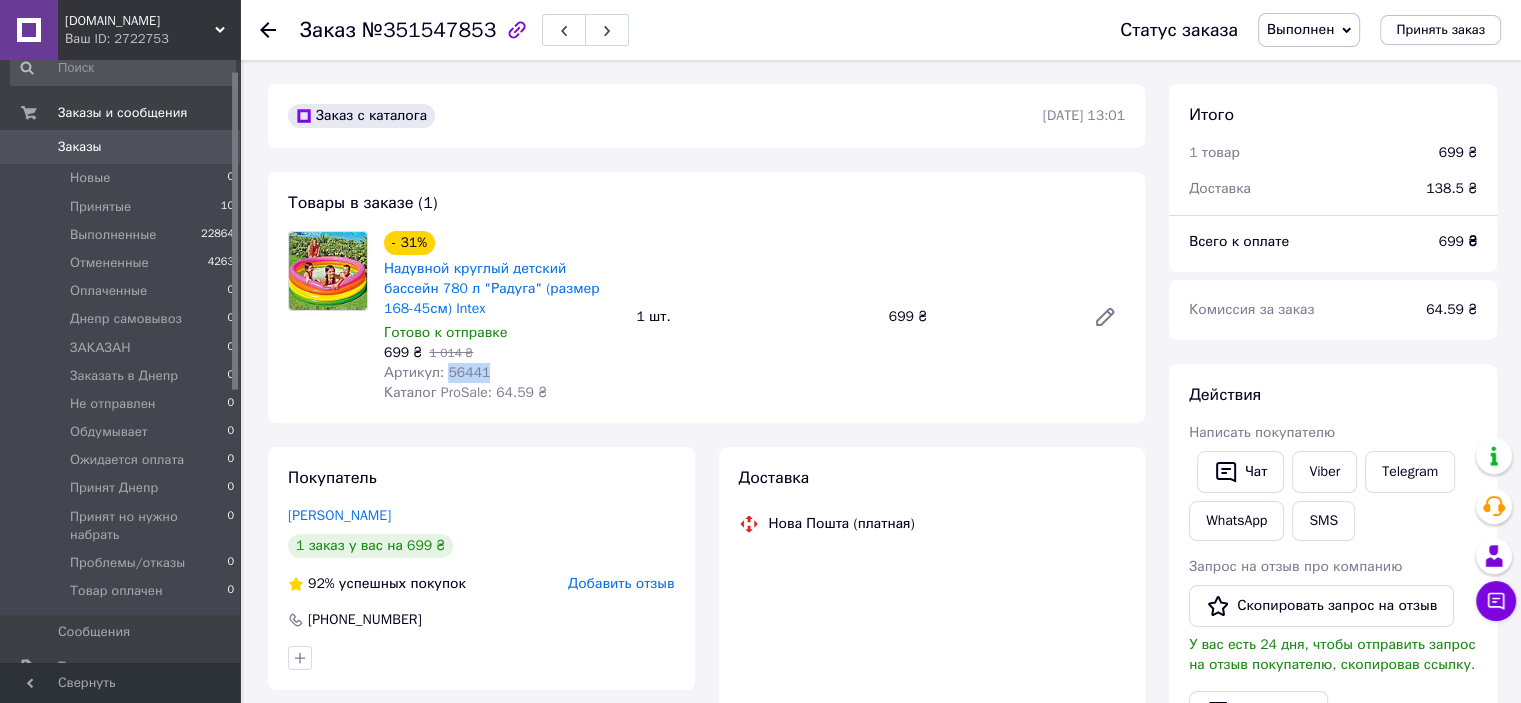 click on "Артикул: 56441" at bounding box center [437, 372] 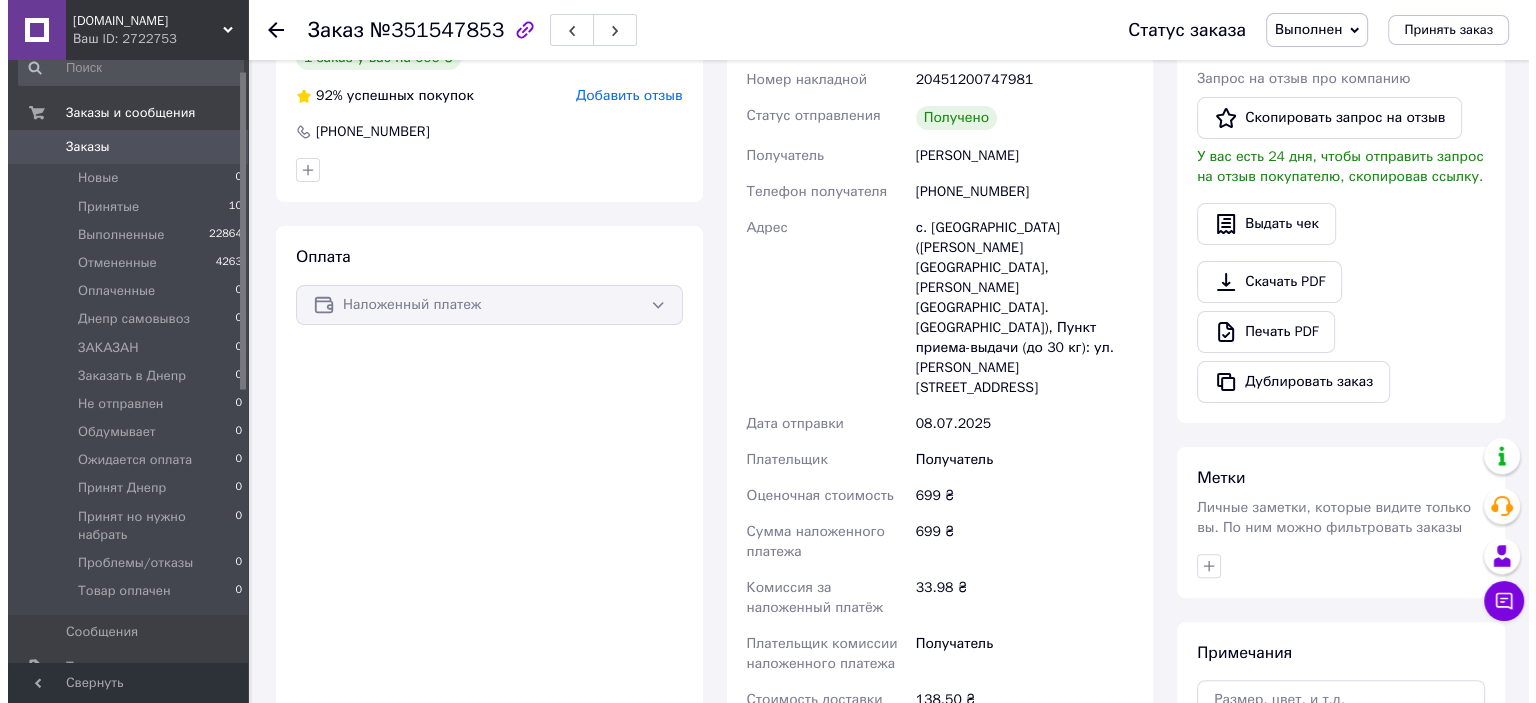 scroll, scrollTop: 500, scrollLeft: 0, axis: vertical 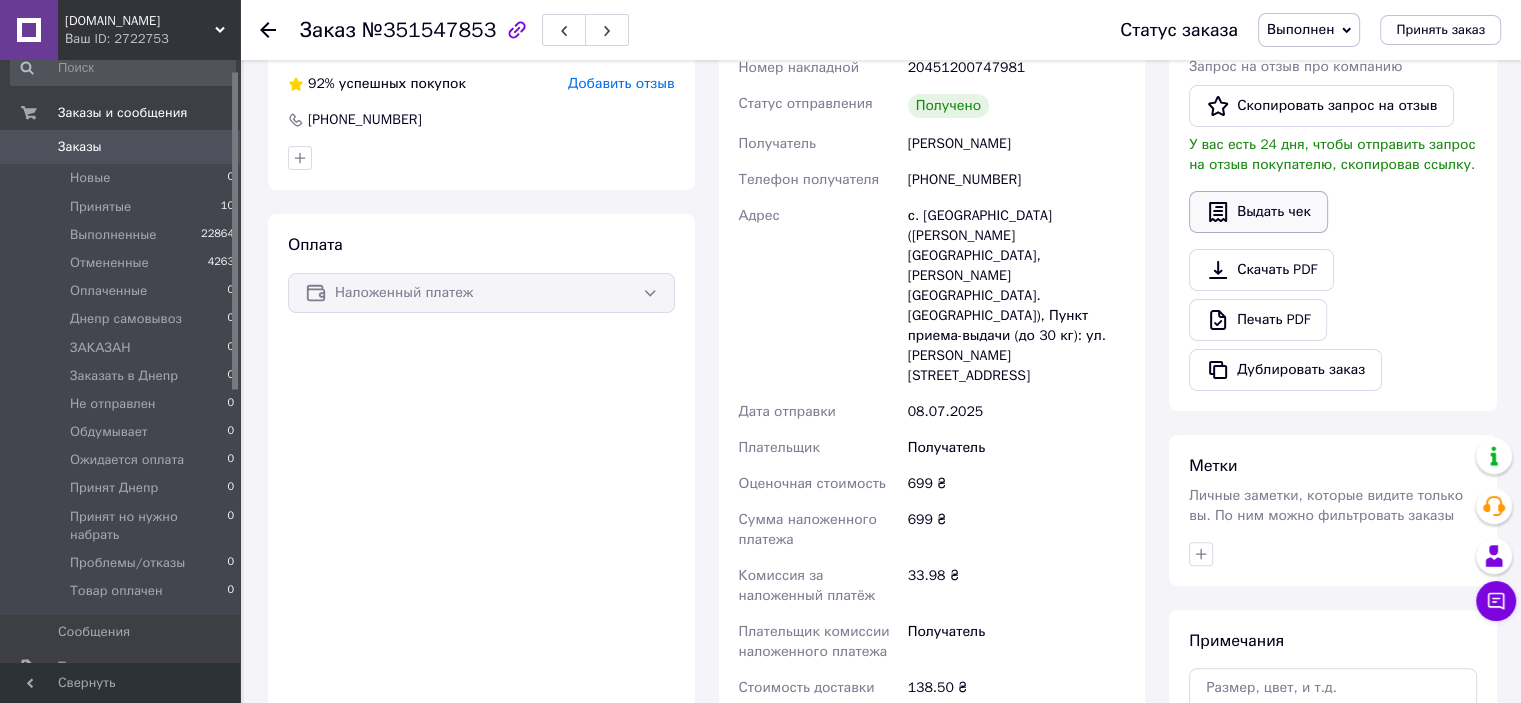 click on "Выдать чек" at bounding box center (1258, 212) 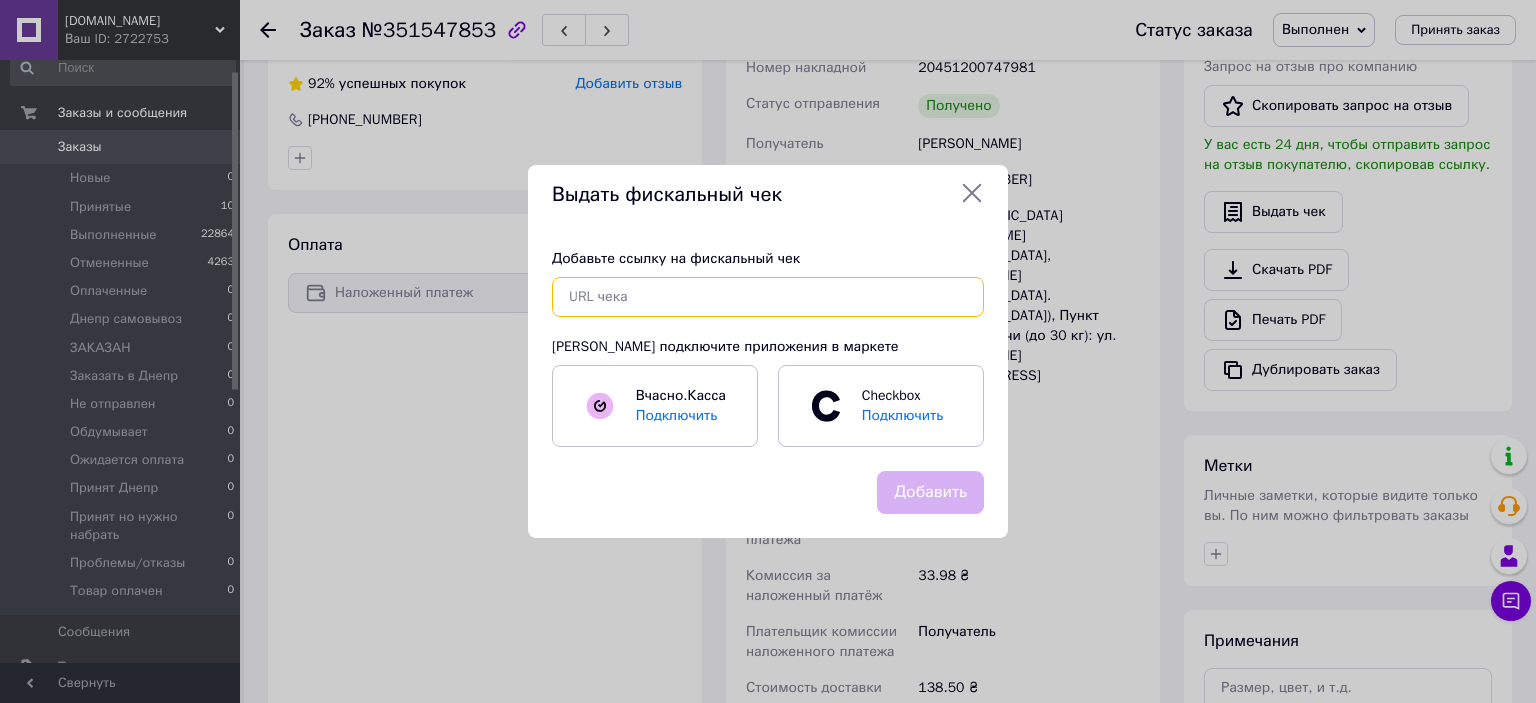 click at bounding box center (768, 297) 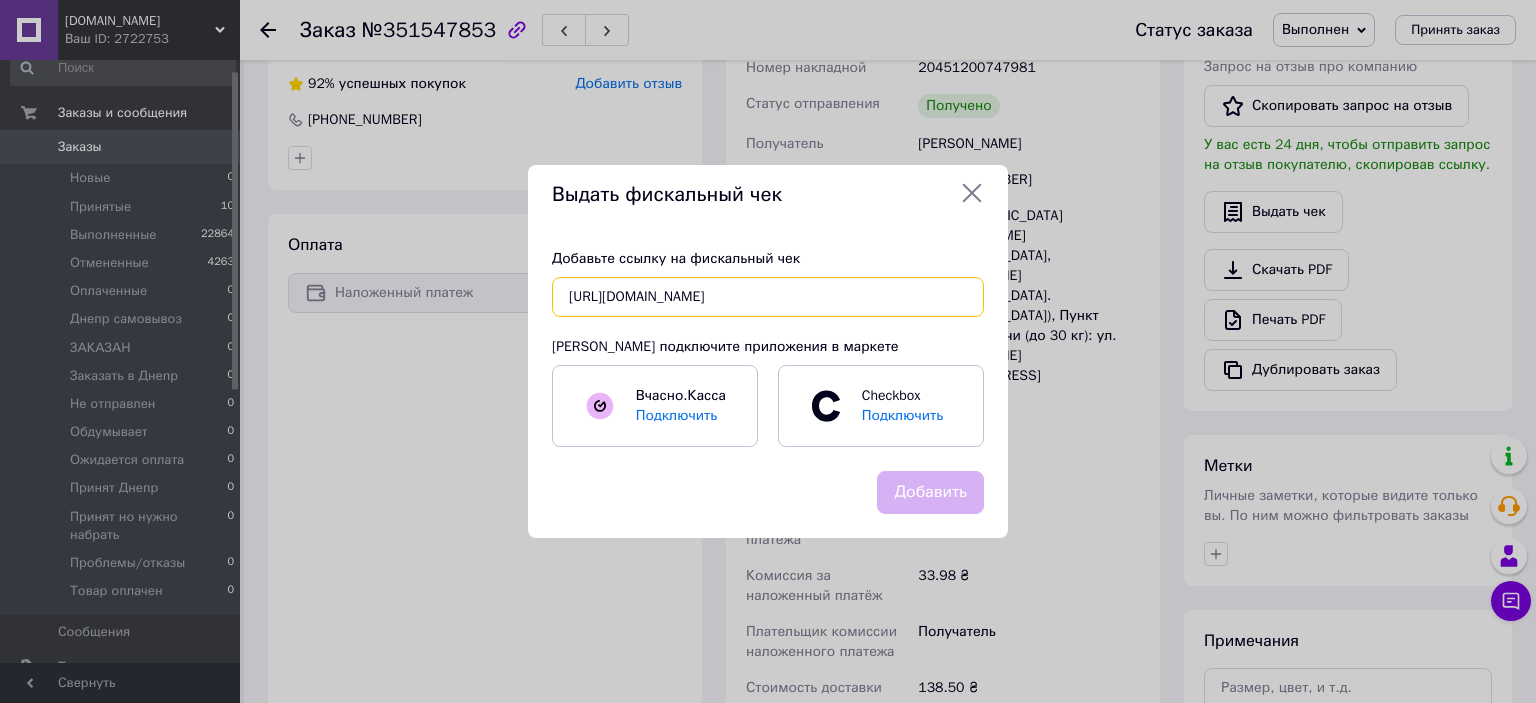 scroll, scrollTop: 0, scrollLeft: 37, axis: horizontal 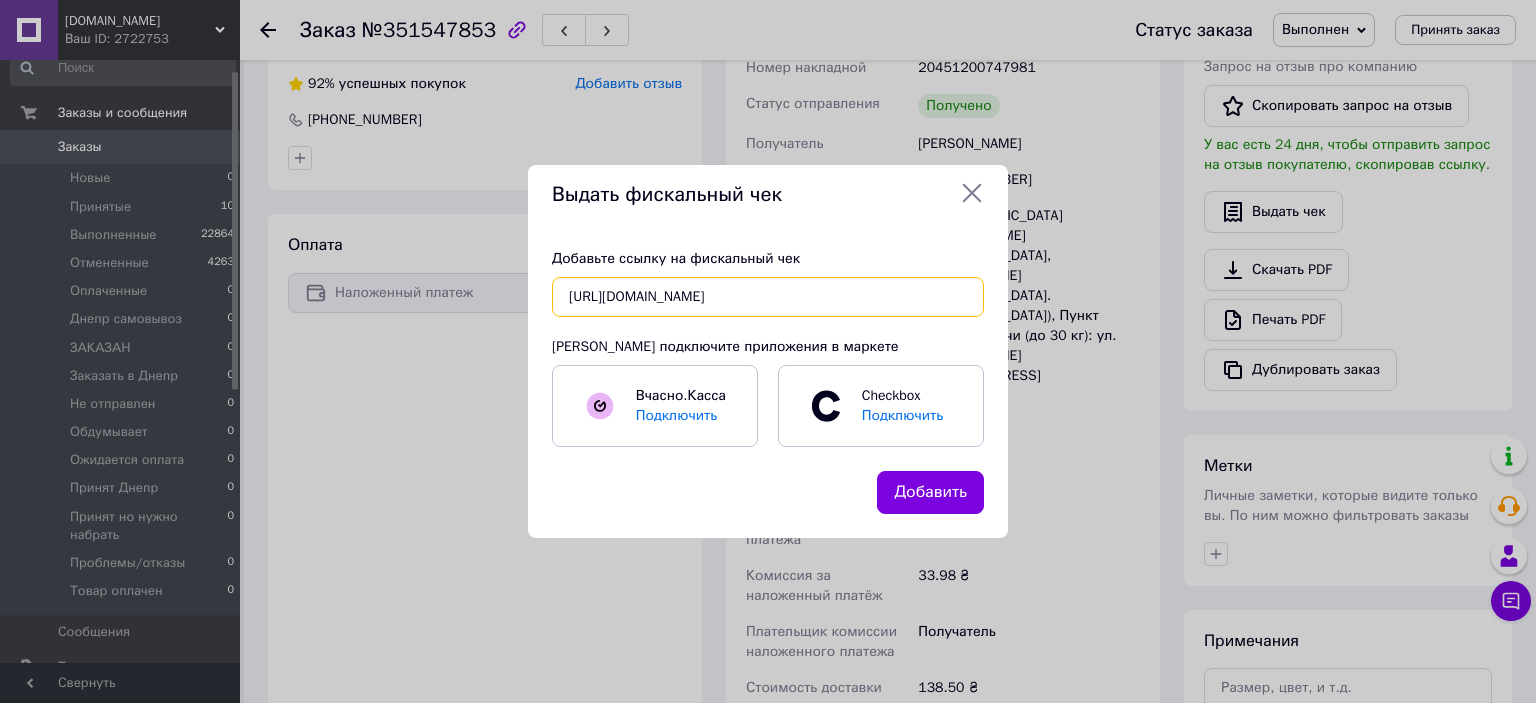 type on "[URL][DOMAIN_NAME]" 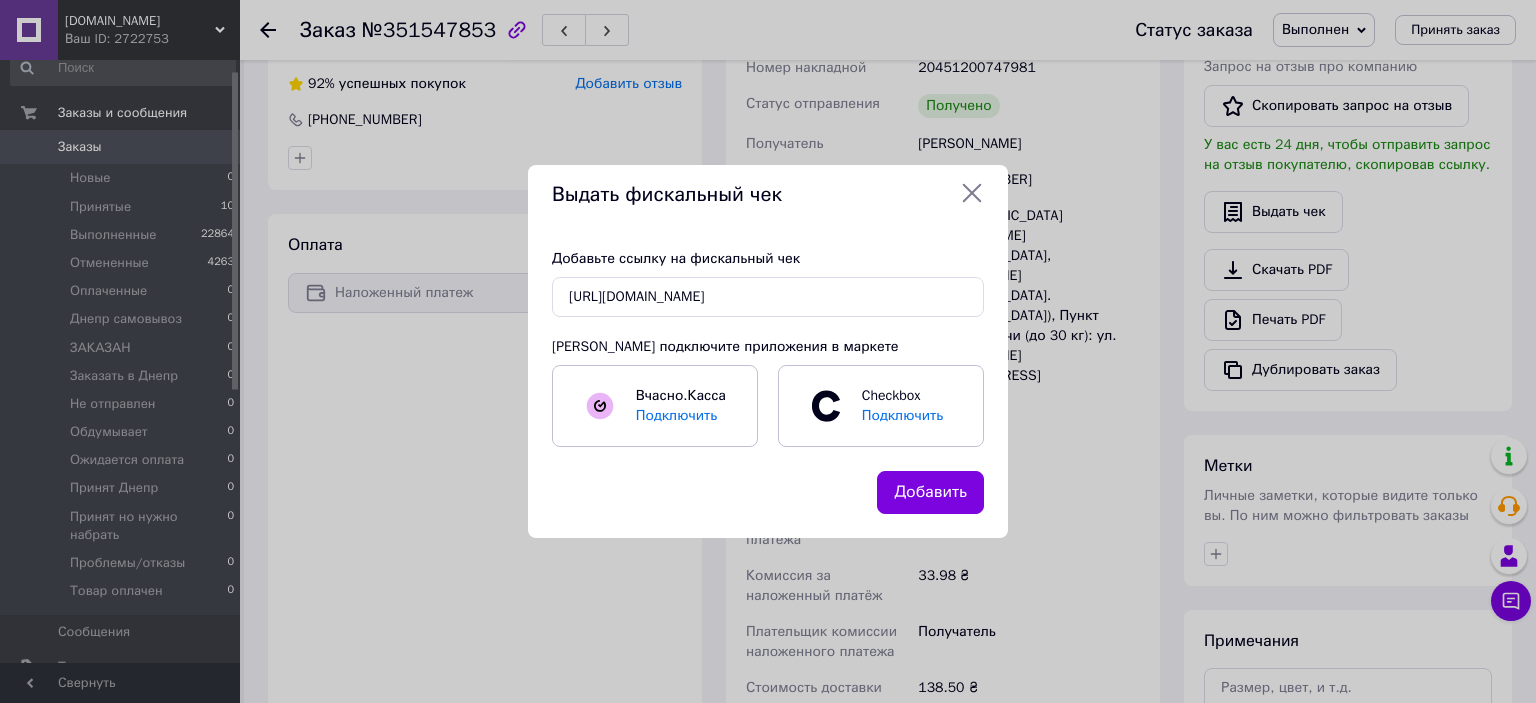 click on "Добавить" at bounding box center [768, 504] 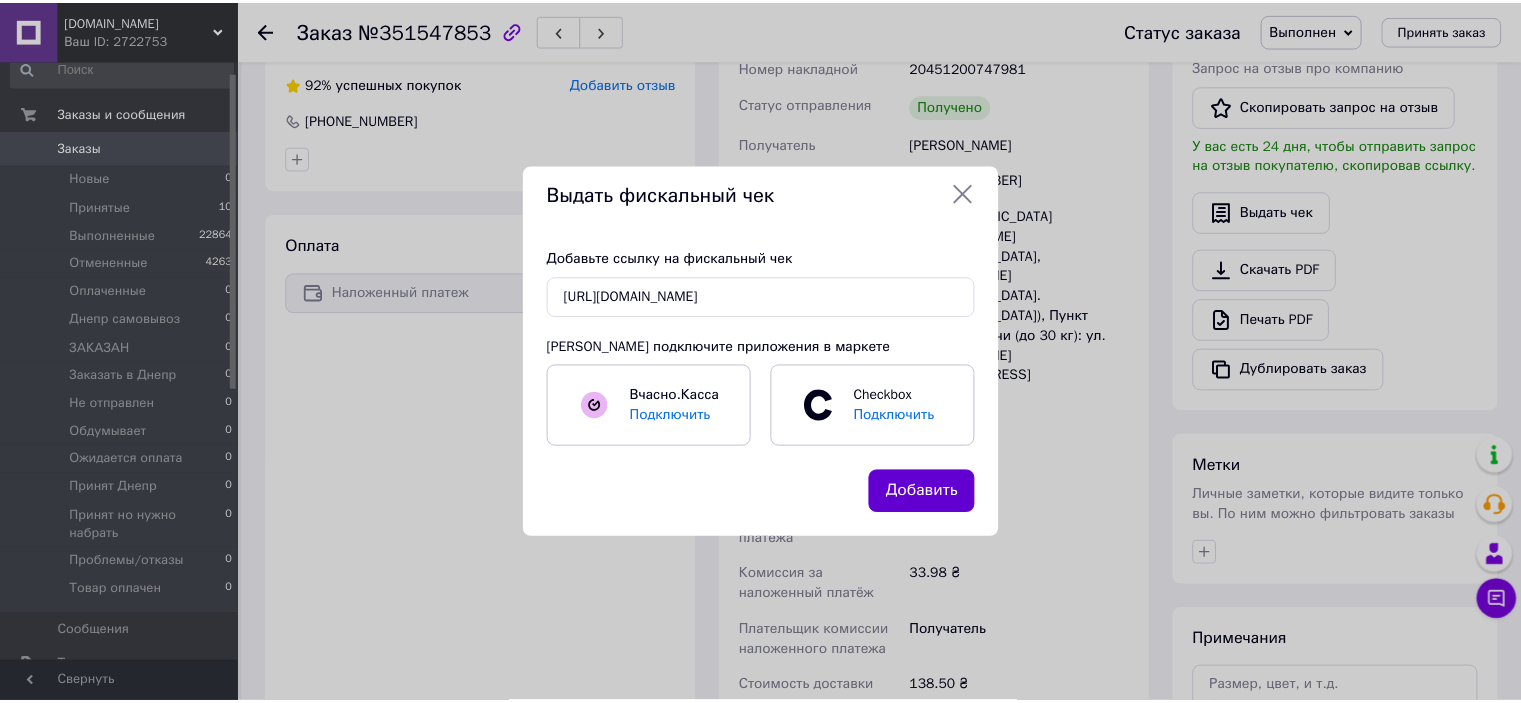 scroll, scrollTop: 0, scrollLeft: 0, axis: both 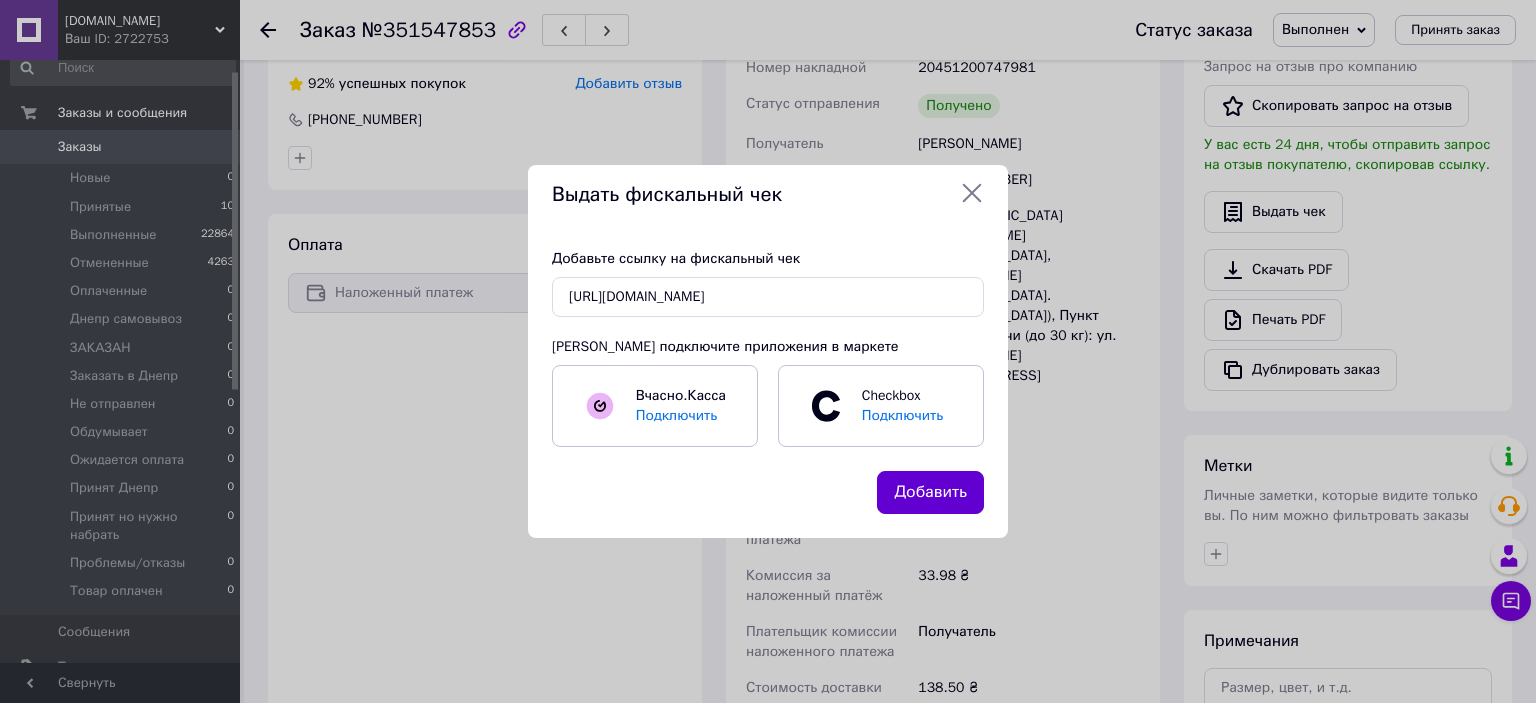 click on "Добавить" at bounding box center (930, 492) 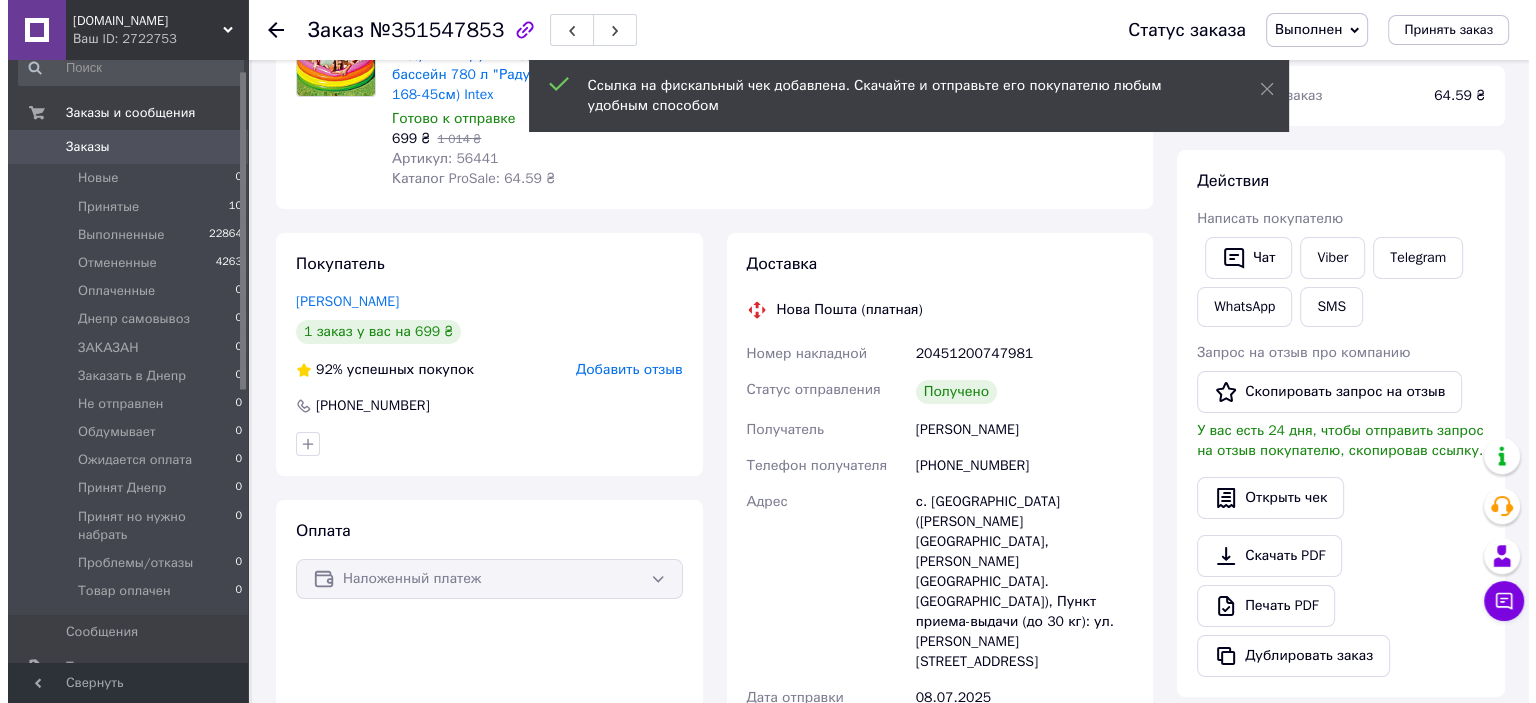 scroll, scrollTop: 0, scrollLeft: 0, axis: both 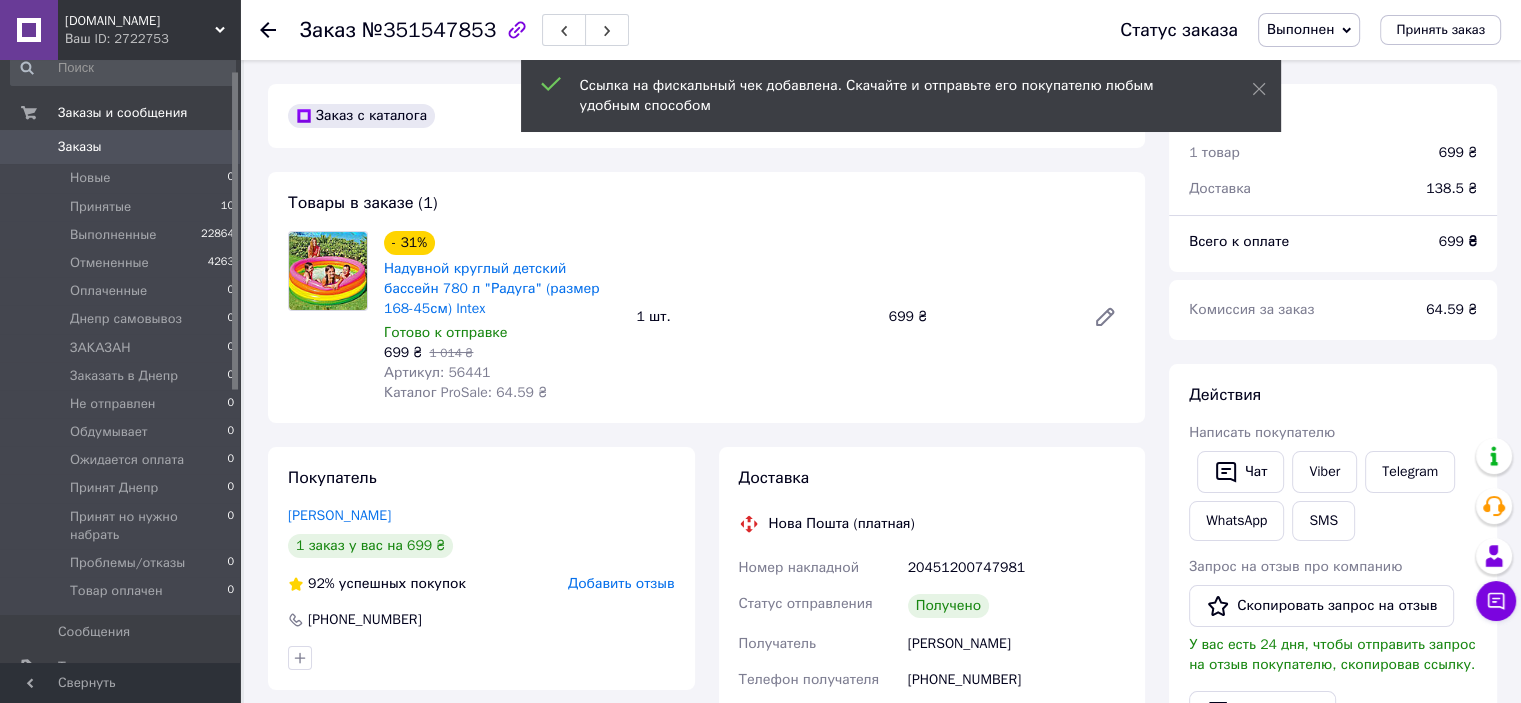 drag, startPoint x: 913, startPoint y: 409, endPoint x: 881, endPoint y: 407, distance: 32.06244 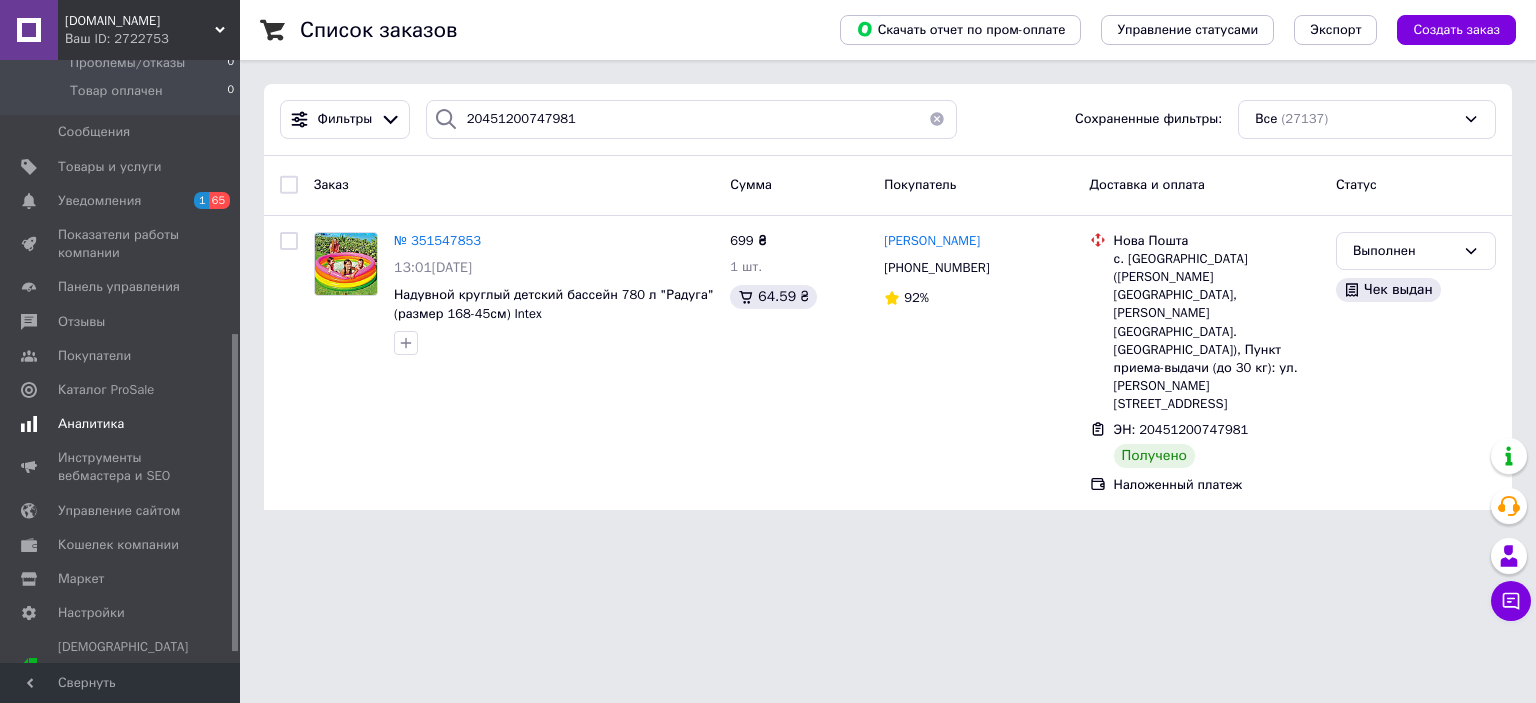 click on "Аналитика" at bounding box center (121, 424) 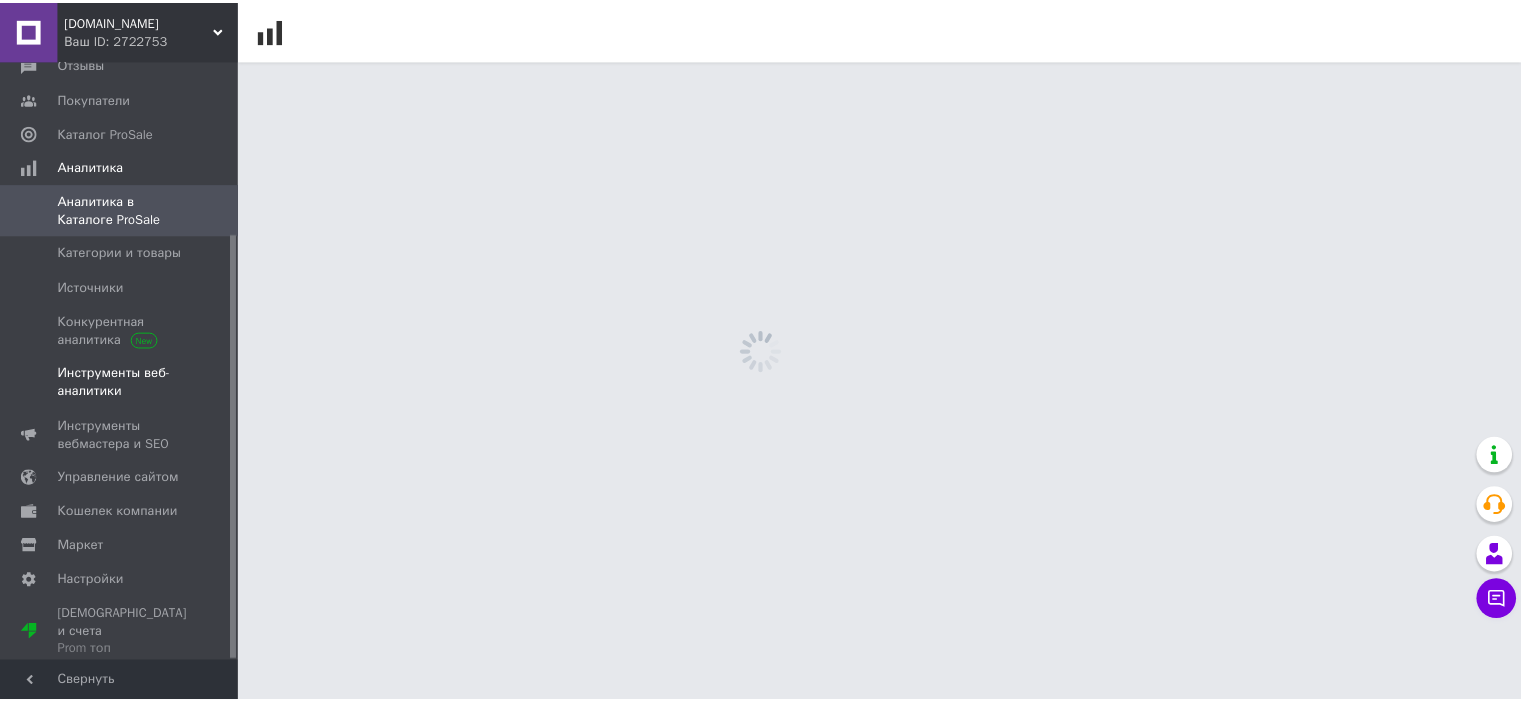 scroll, scrollTop: 245, scrollLeft: 0, axis: vertical 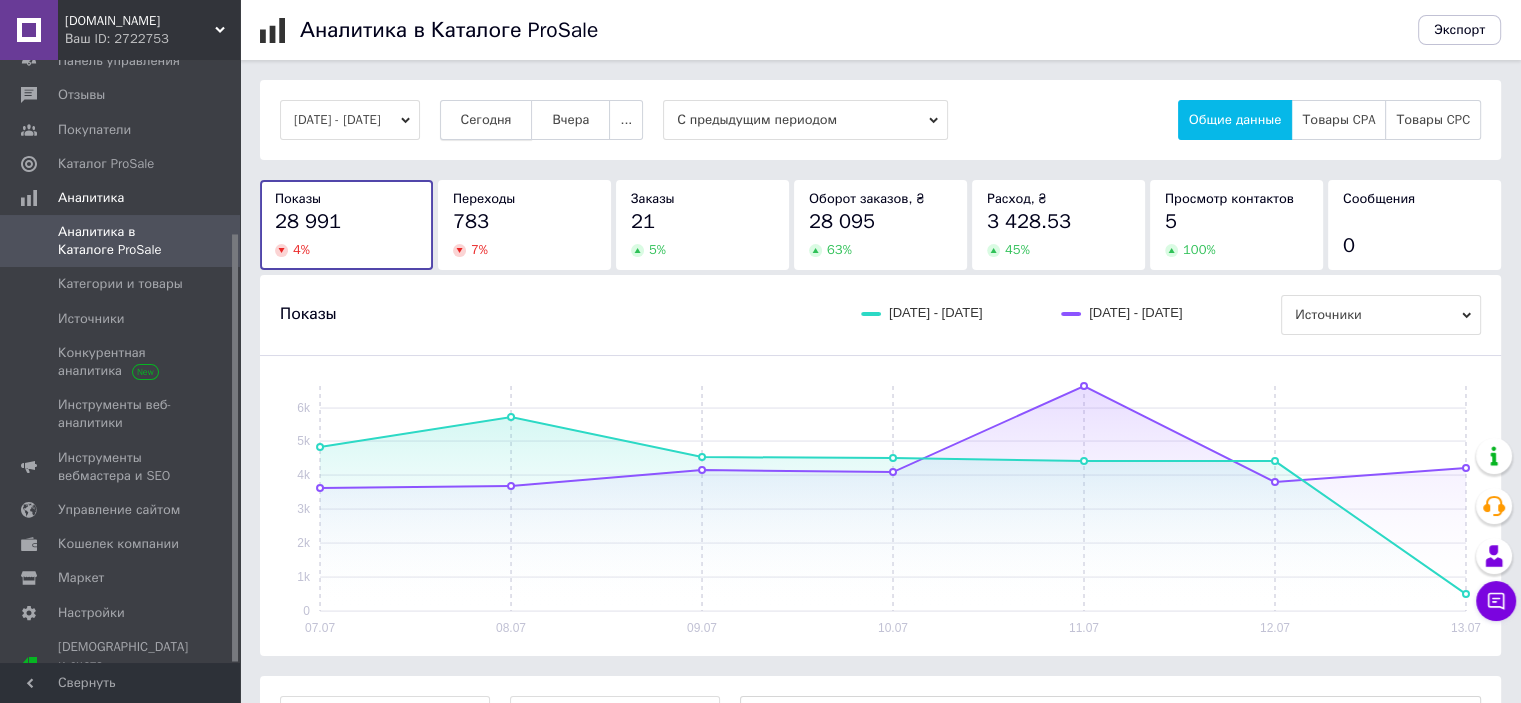 click on "Сегодня" at bounding box center [486, 120] 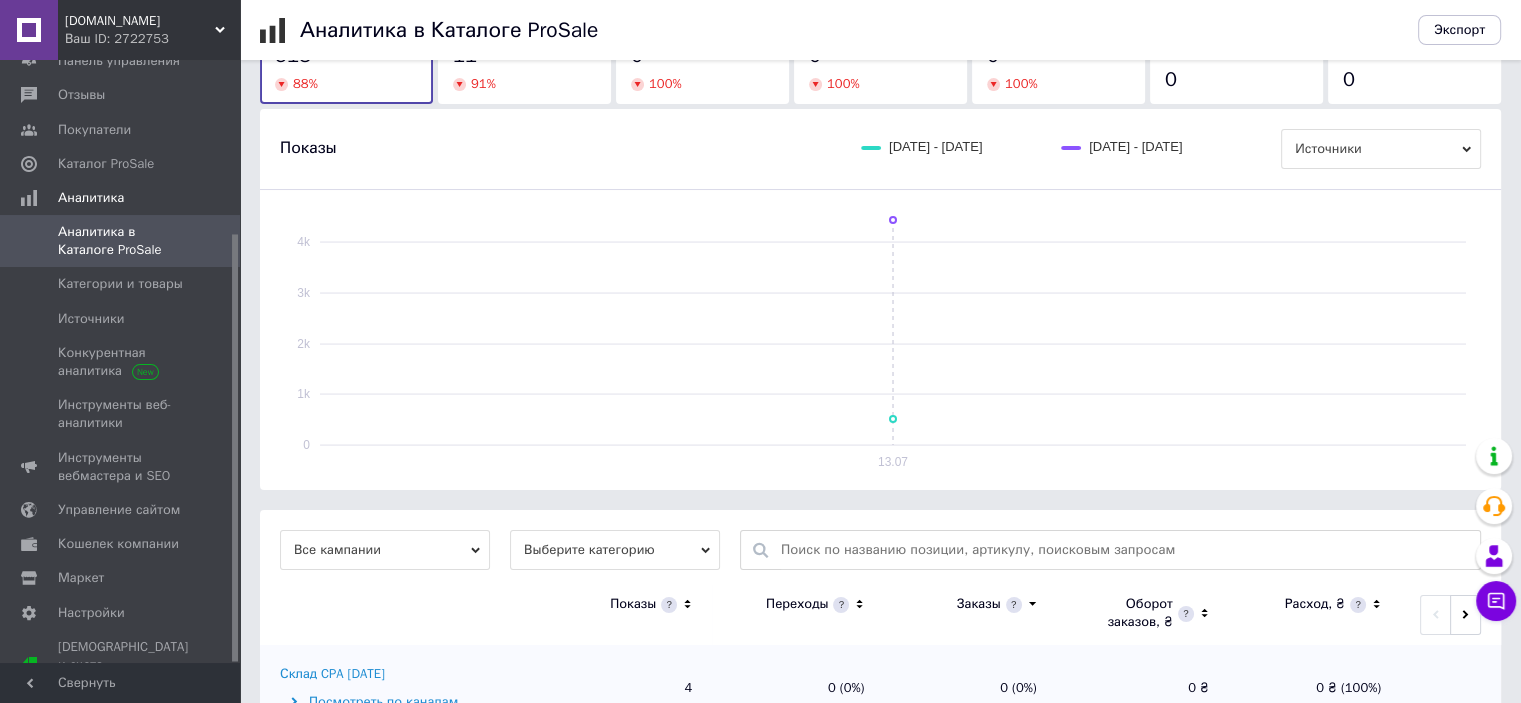 scroll, scrollTop: 0, scrollLeft: 0, axis: both 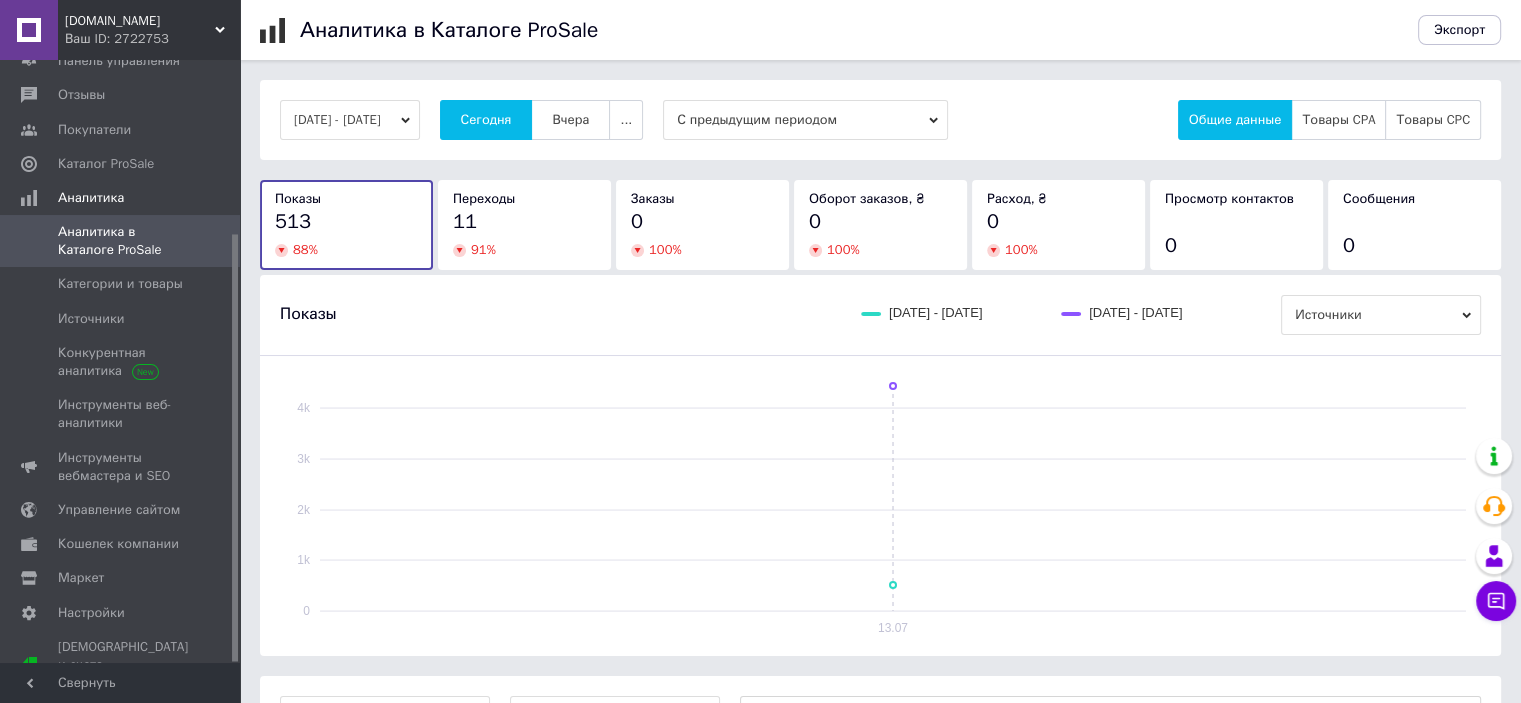 click on "[DATE] - [DATE]" at bounding box center (350, 120) 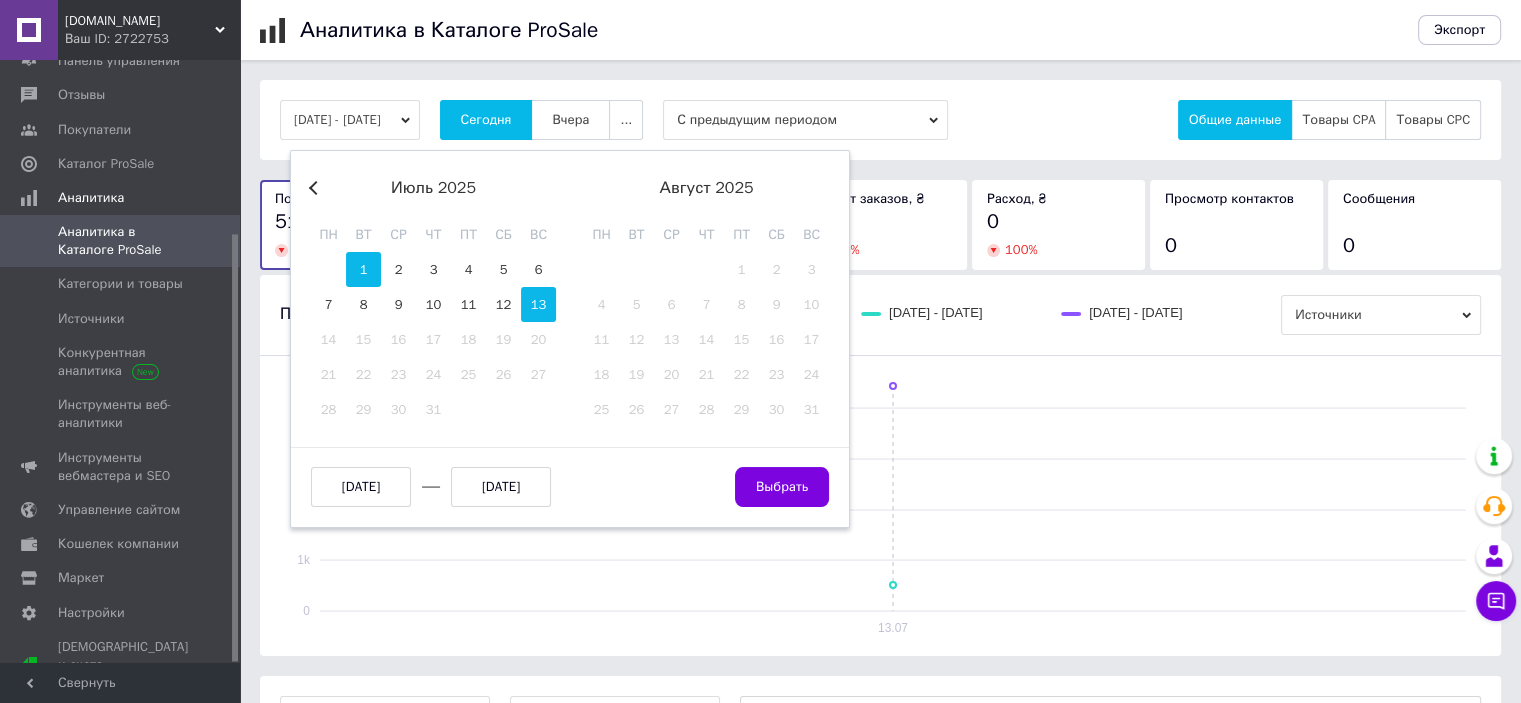 click on "1" at bounding box center (363, 269) 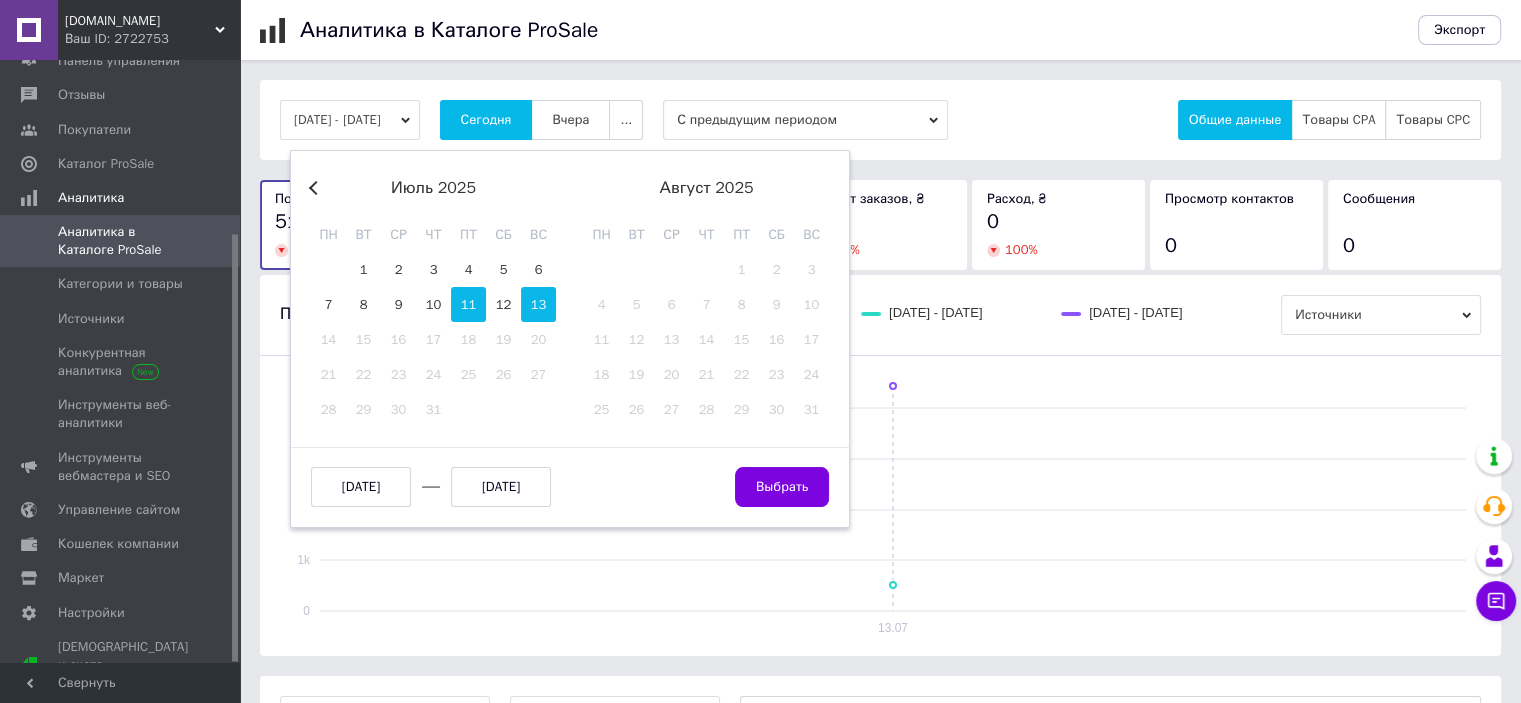 type on "01.07.2025" 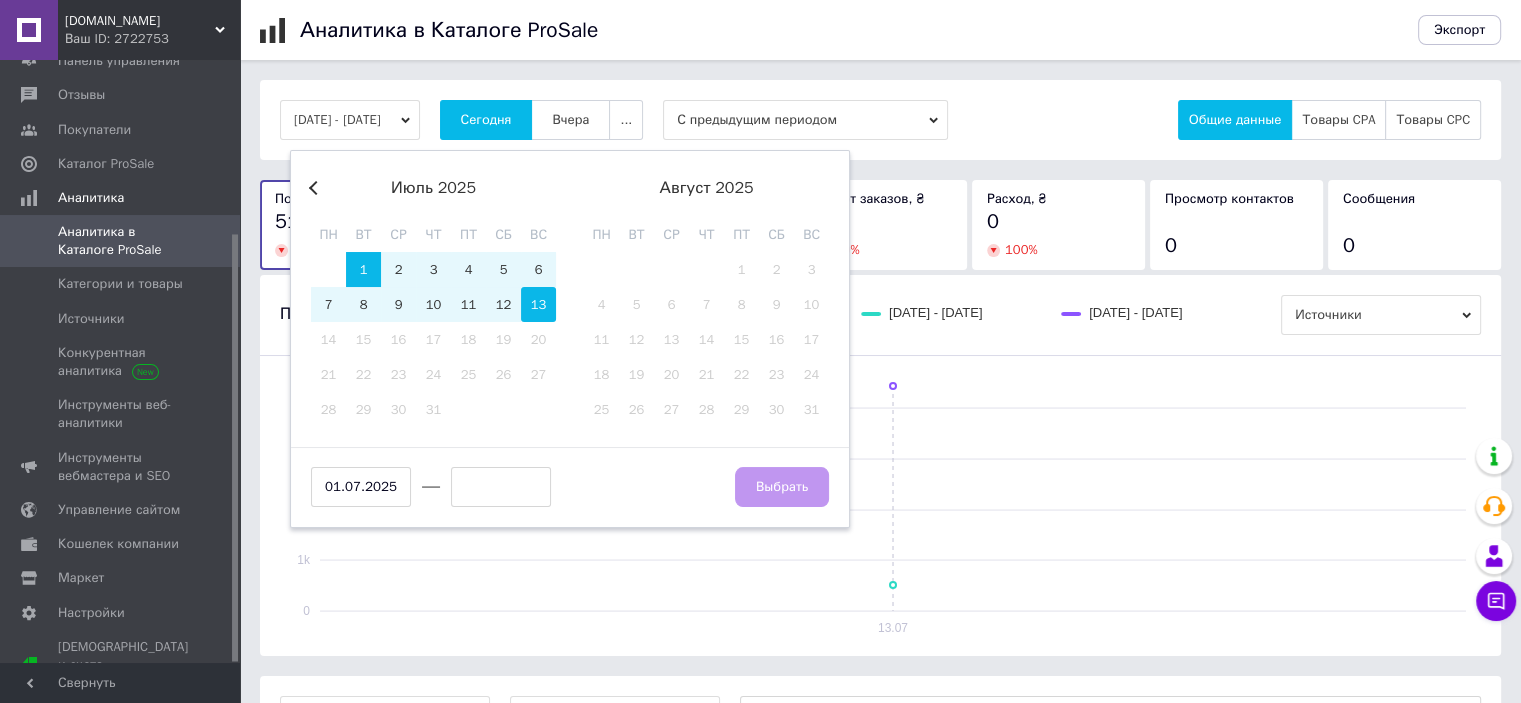 click on "13" at bounding box center [538, 304] 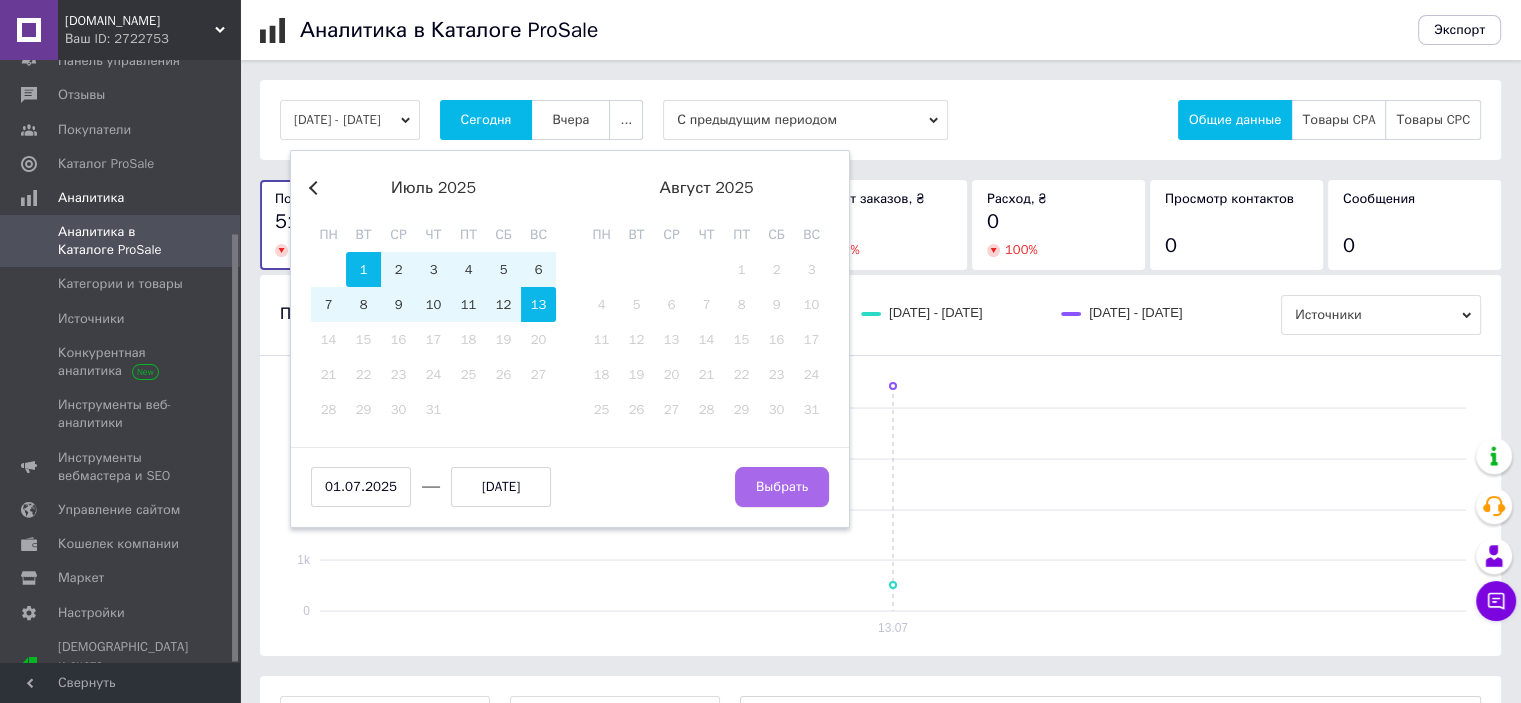 click on "Выбрать" at bounding box center (782, 487) 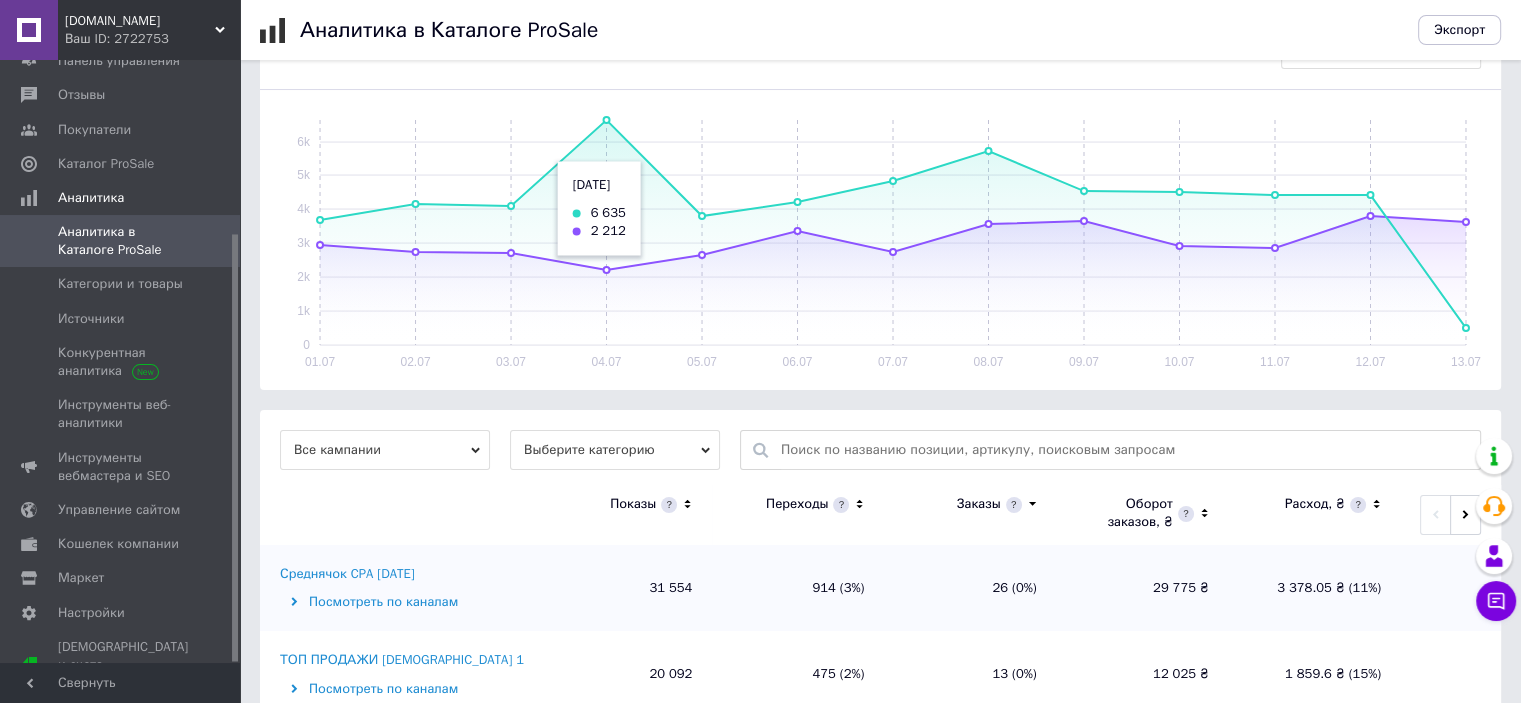scroll, scrollTop: 0, scrollLeft: 0, axis: both 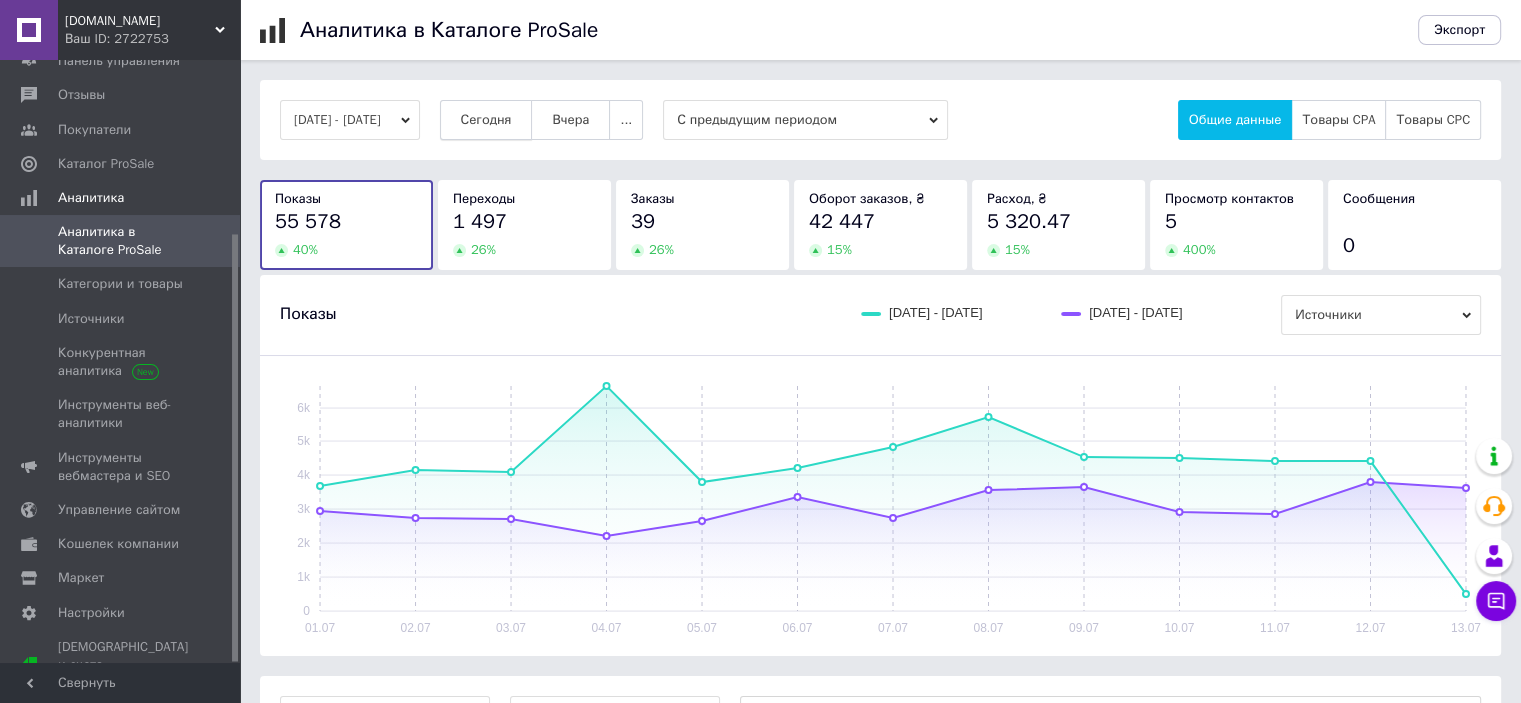 click on "Сегодня" at bounding box center (486, 120) 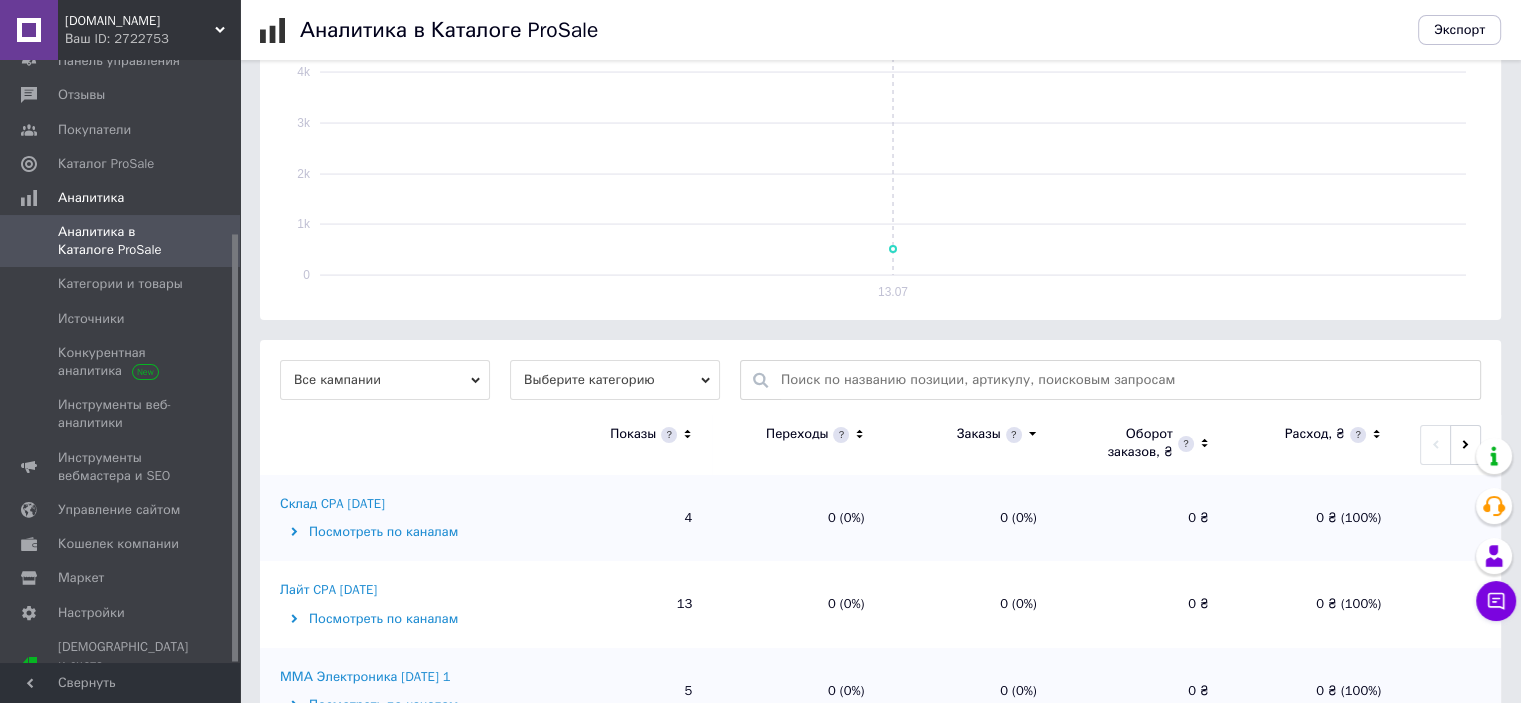 scroll, scrollTop: 500, scrollLeft: 0, axis: vertical 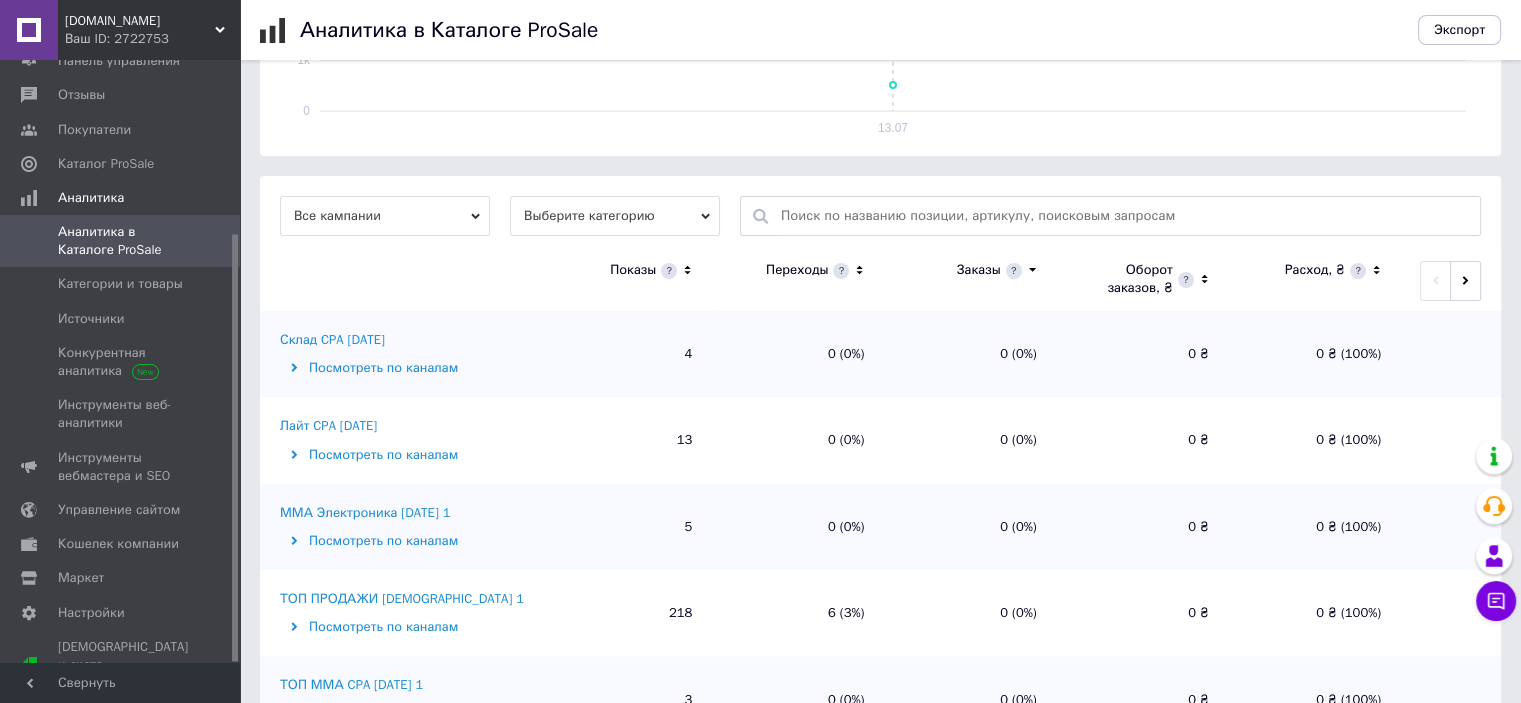 click 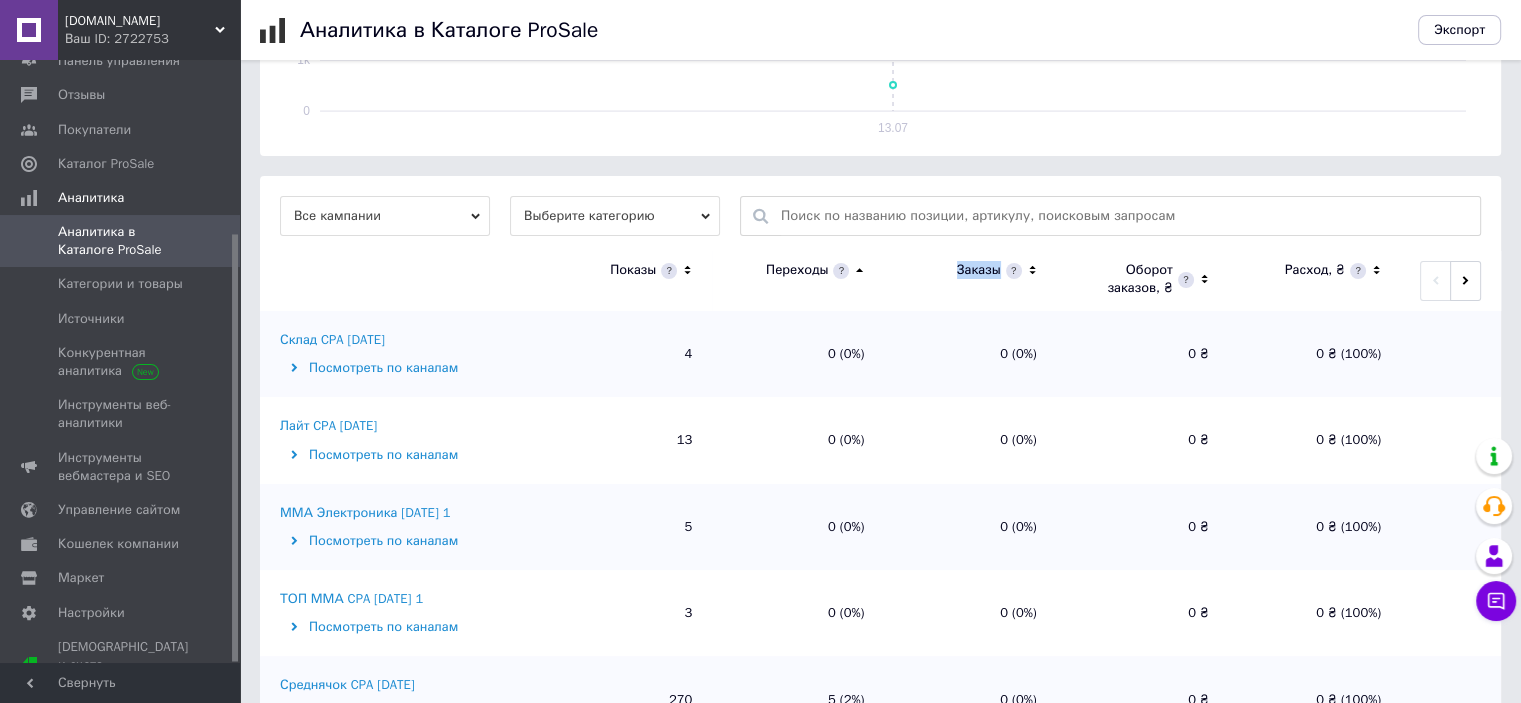 click 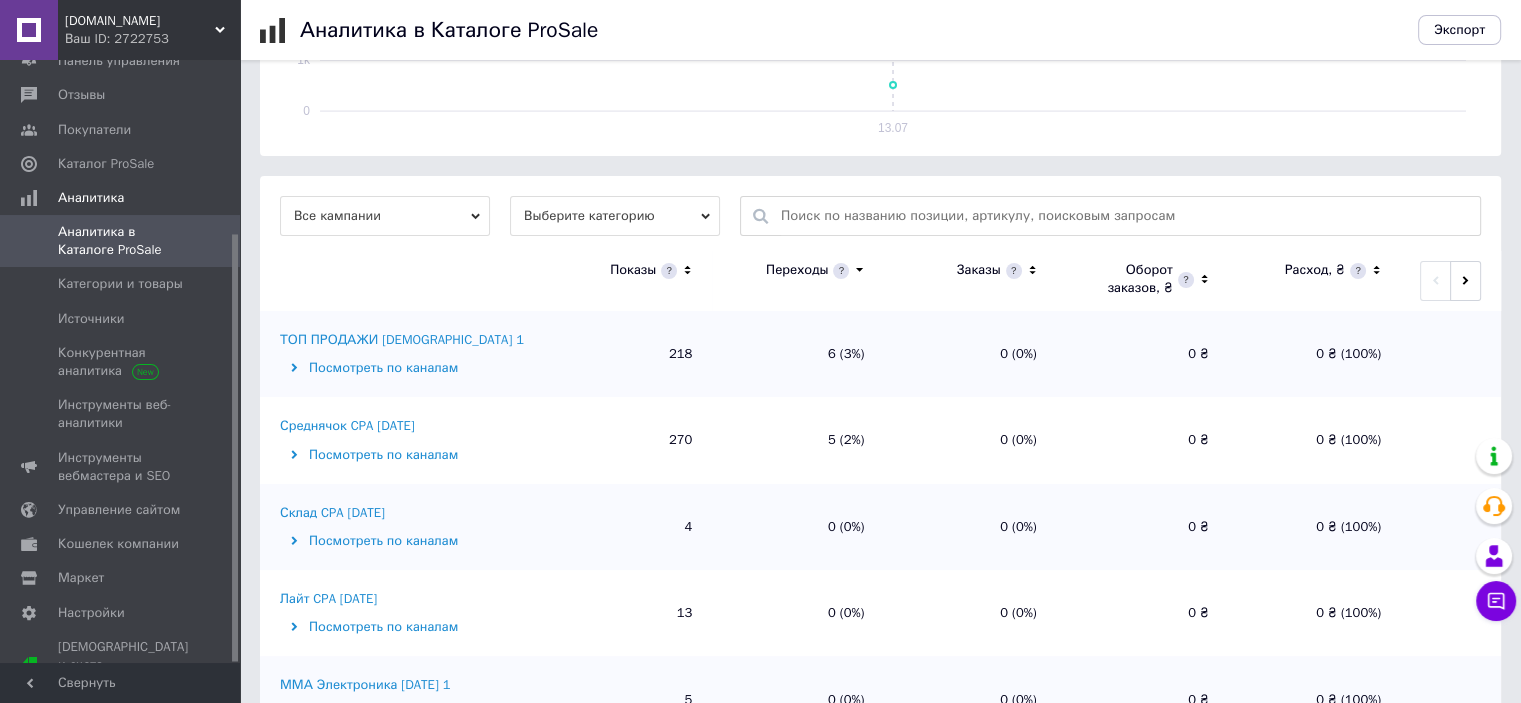 click on "ТОП ПРОДАЖИ [DEMOGRAPHIC_DATA] 1" at bounding box center [402, 340] 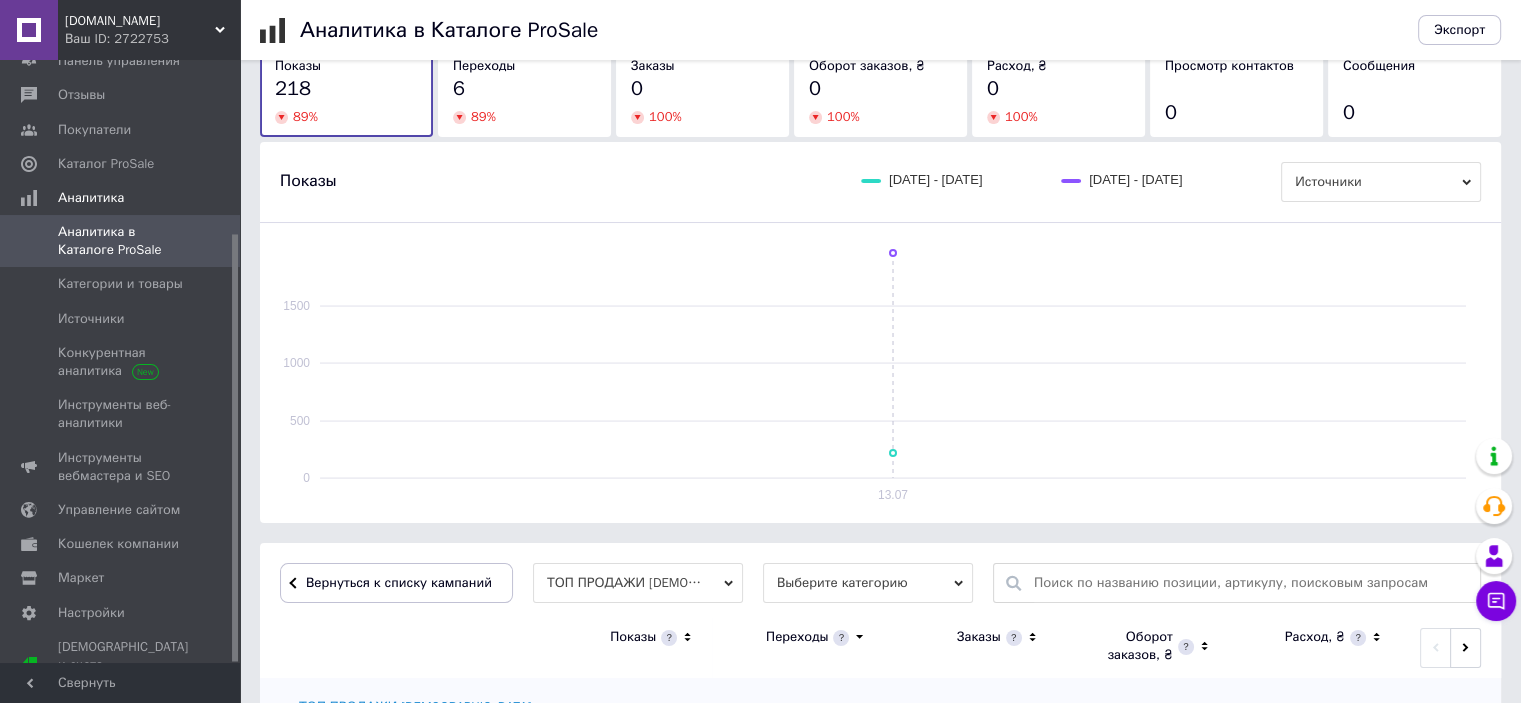 scroll, scrollTop: 500, scrollLeft: 0, axis: vertical 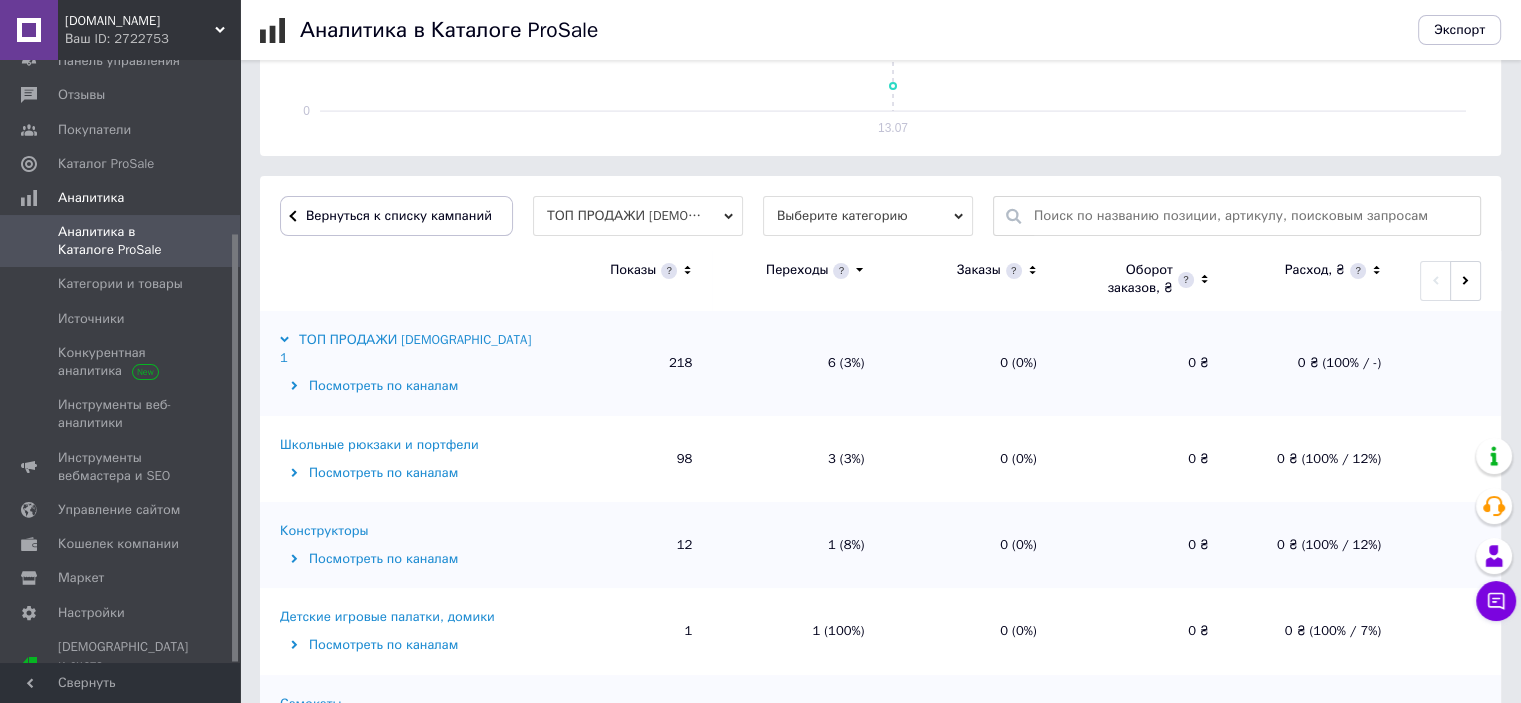click on "Конструкторы" at bounding box center (324, 531) 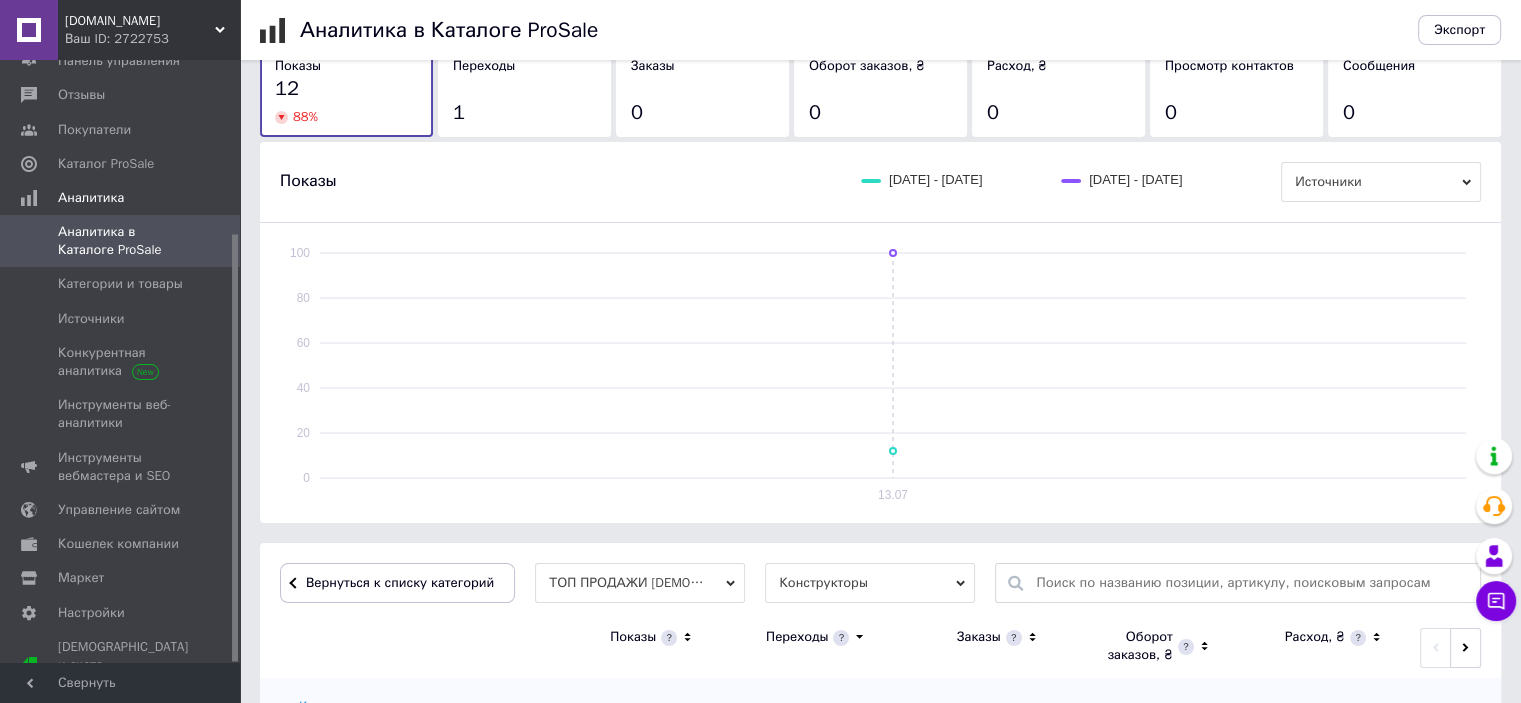 scroll, scrollTop: 500, scrollLeft: 0, axis: vertical 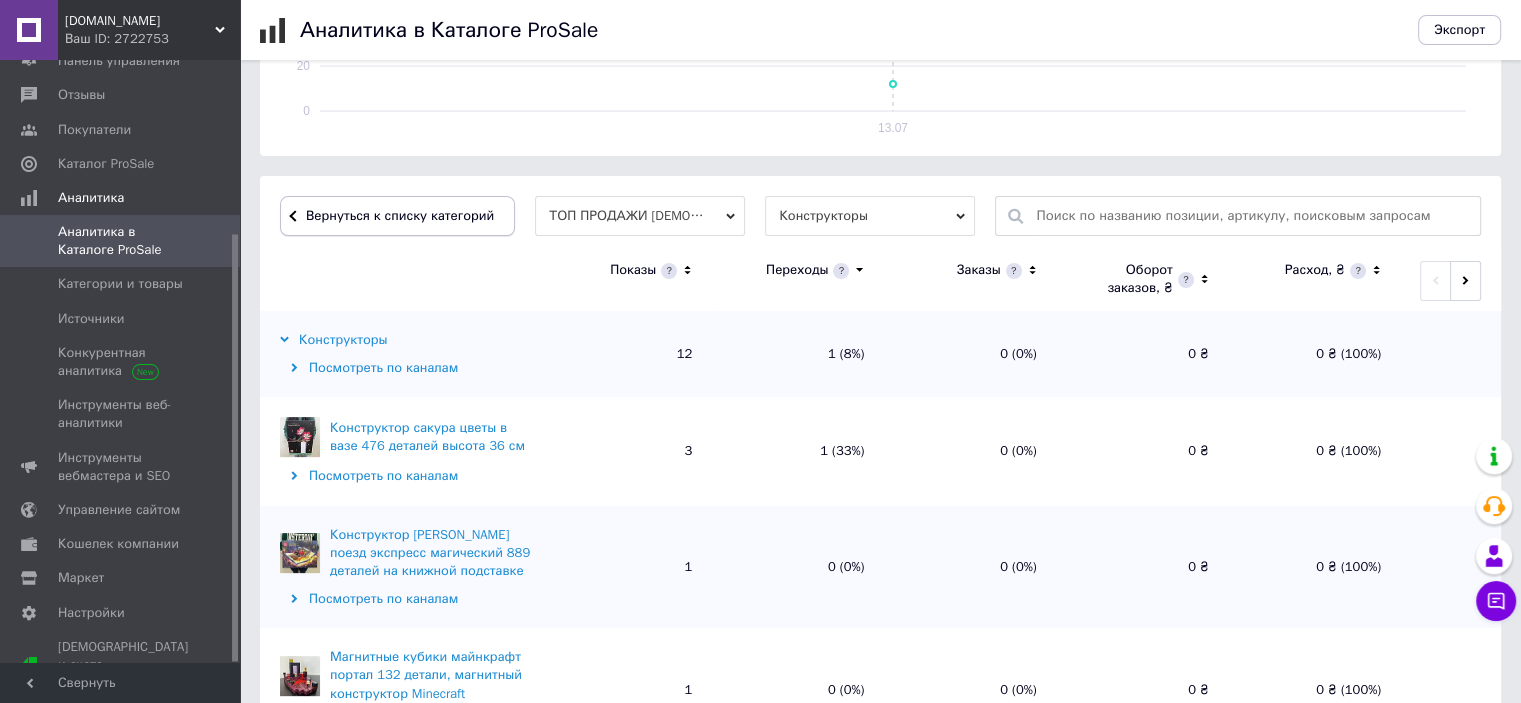 click on "Вернуться к списку категорий" at bounding box center (397, 216) 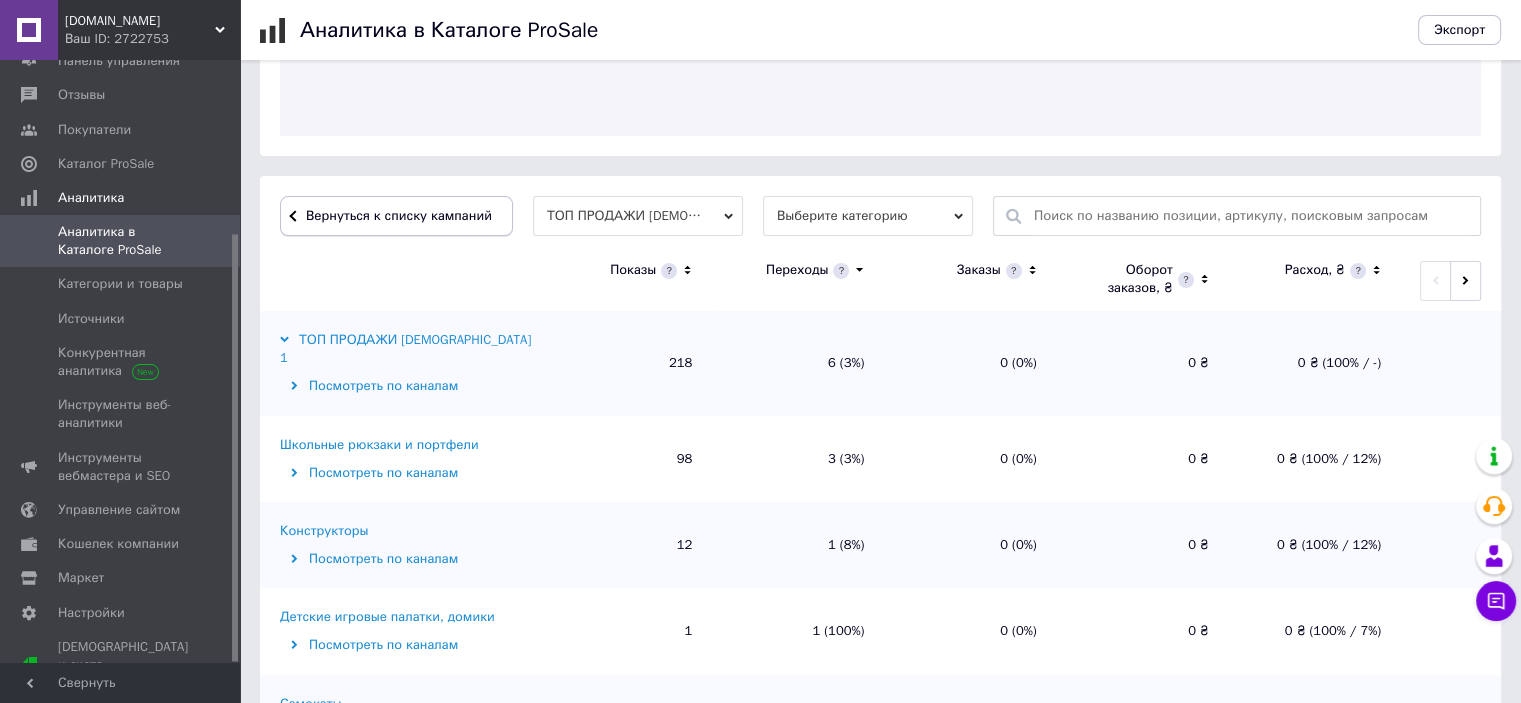 scroll, scrollTop: 500, scrollLeft: 0, axis: vertical 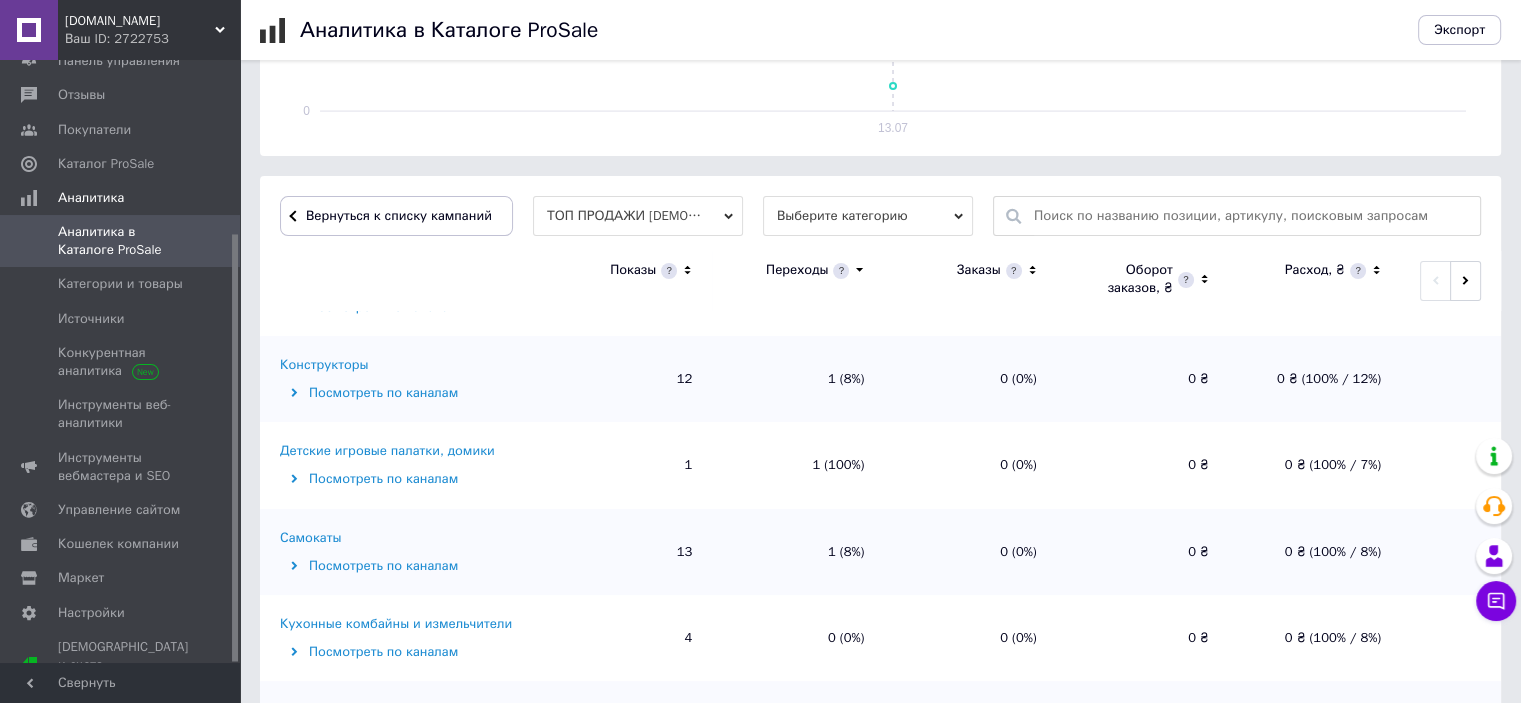 click on "Вернуться к списку кампаний" at bounding box center (399, 215) 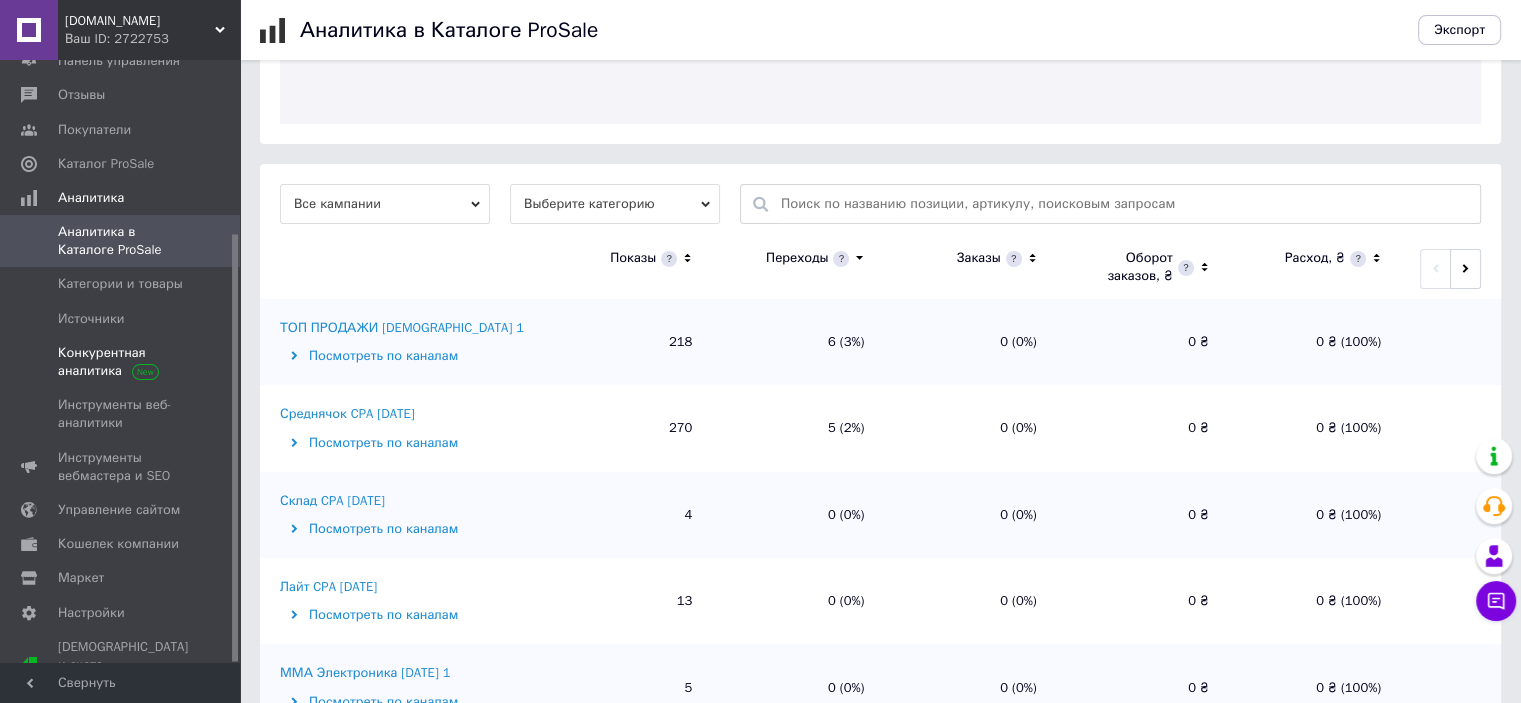 scroll, scrollTop: 500, scrollLeft: 0, axis: vertical 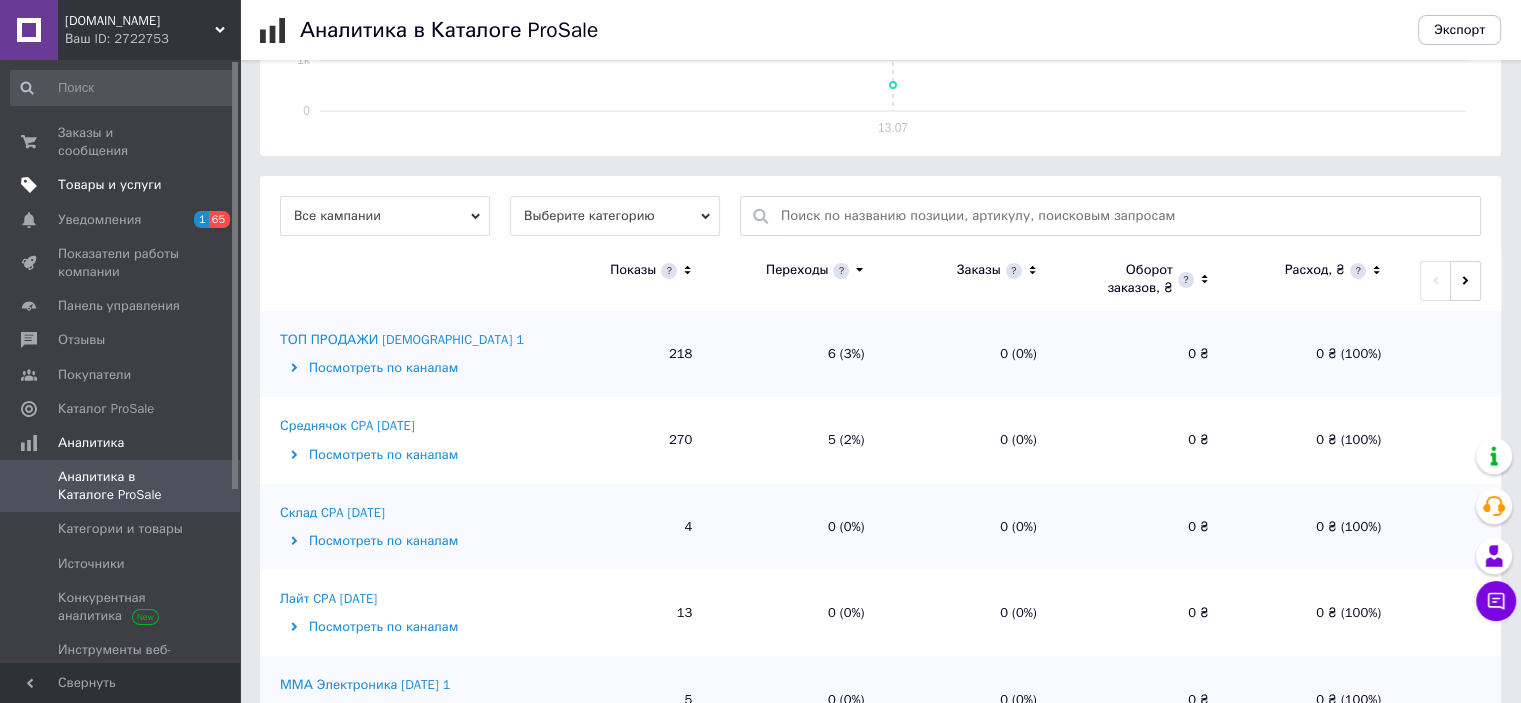 click on "Товары и услуги" at bounding box center (110, 185) 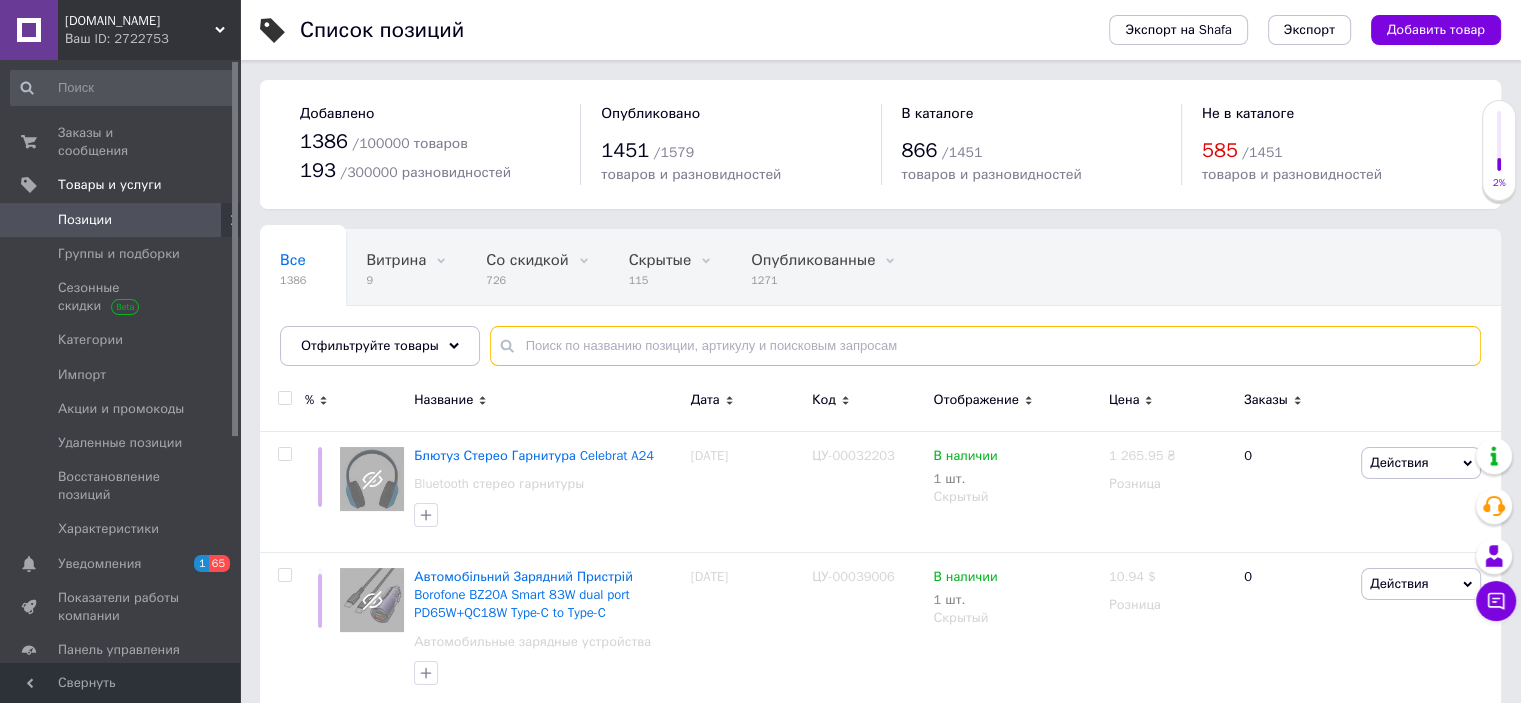 click at bounding box center (985, 346) 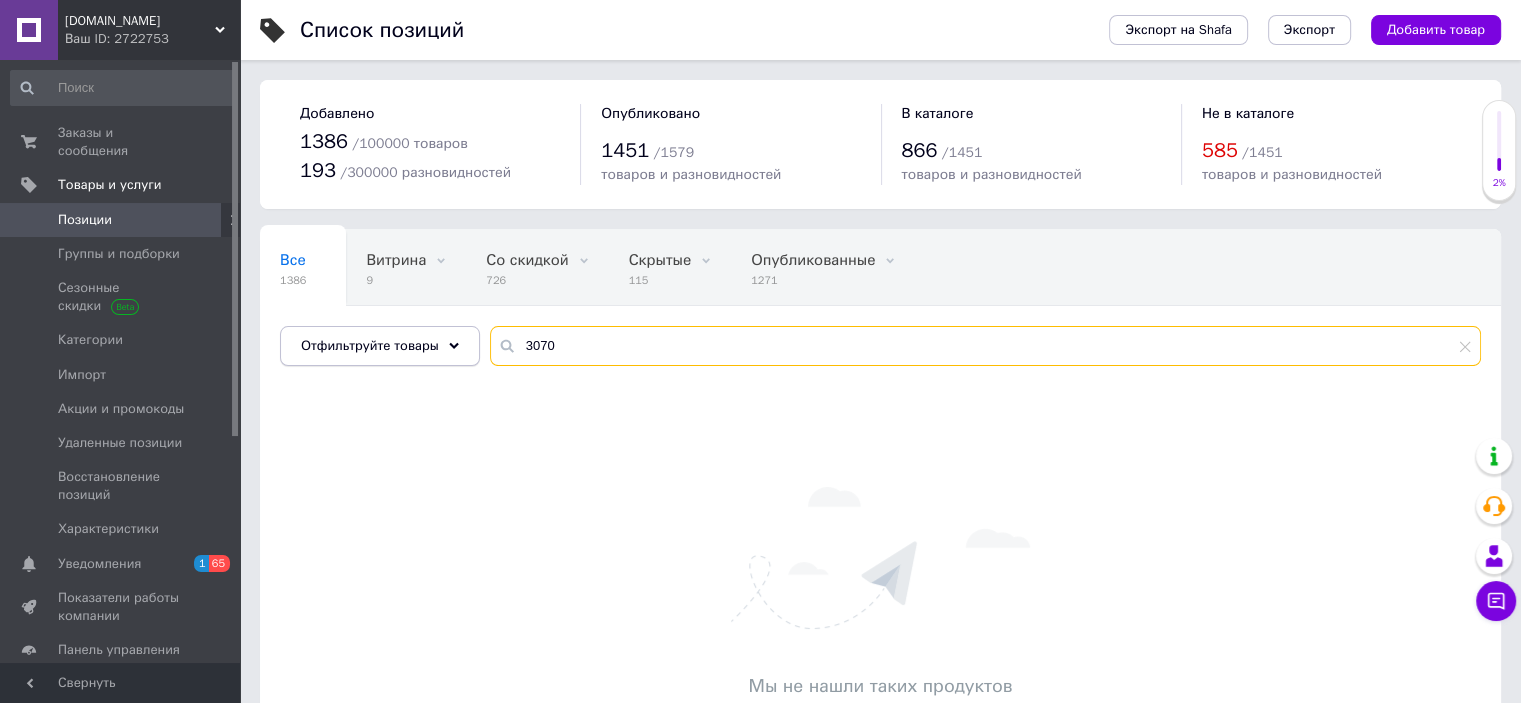 drag, startPoint x: 572, startPoint y: 342, endPoint x: 453, endPoint y: 367, distance: 121.597694 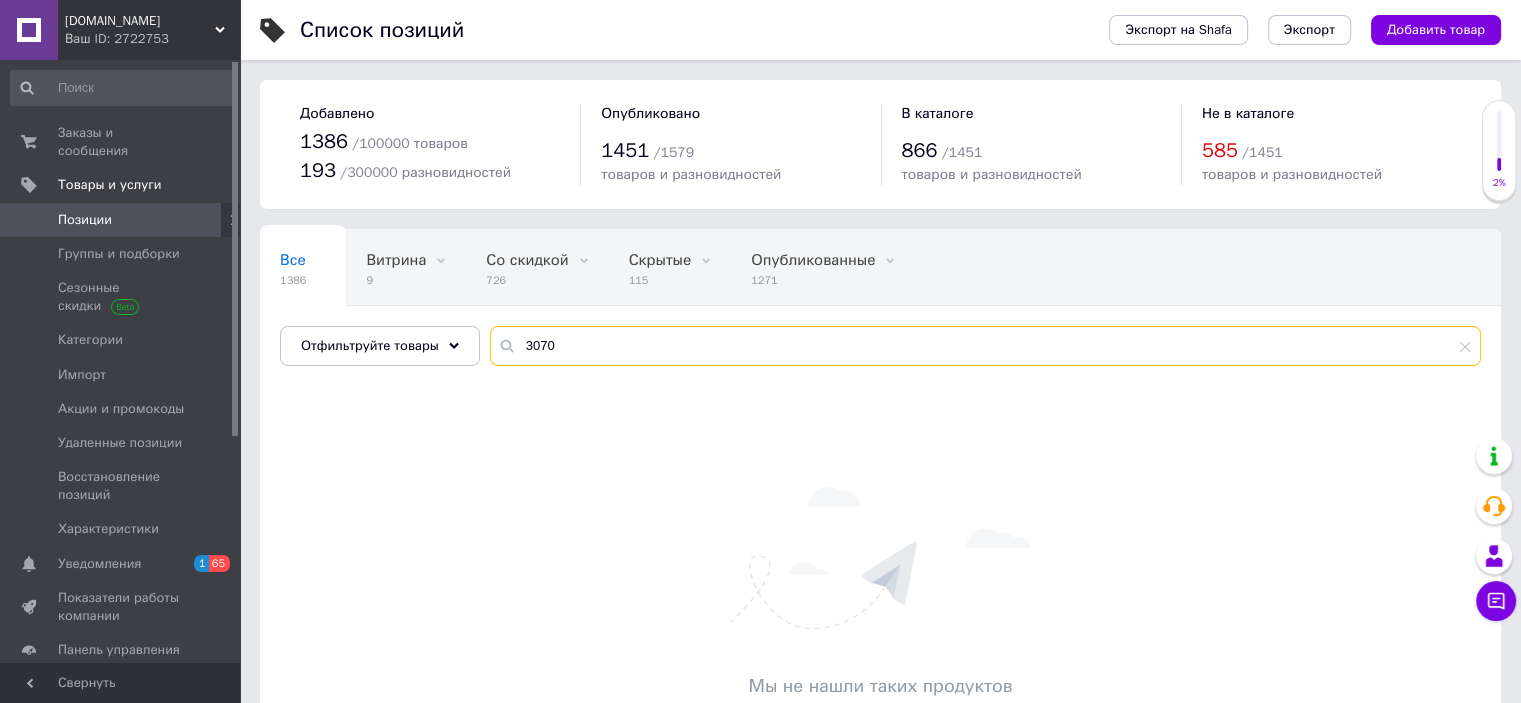 paste on "11" 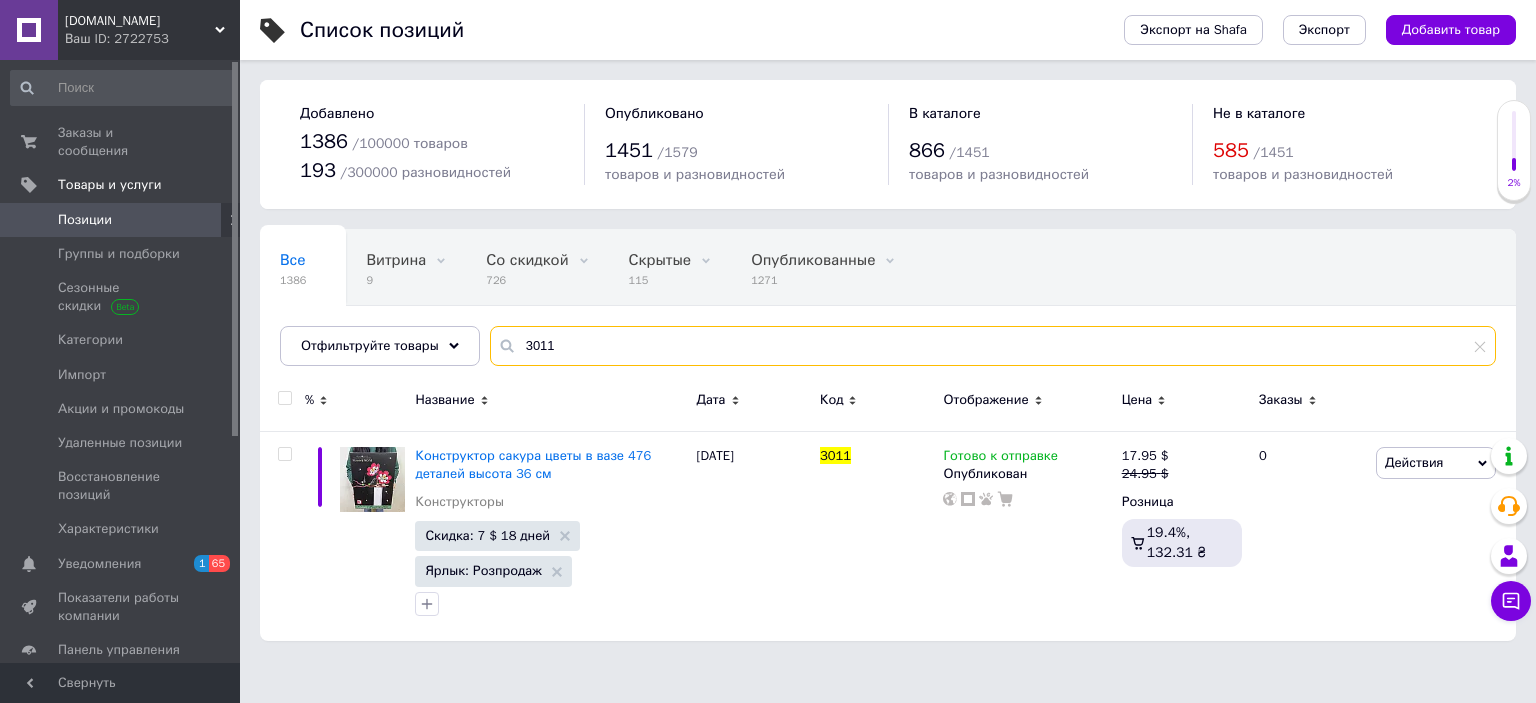 type on "3011" 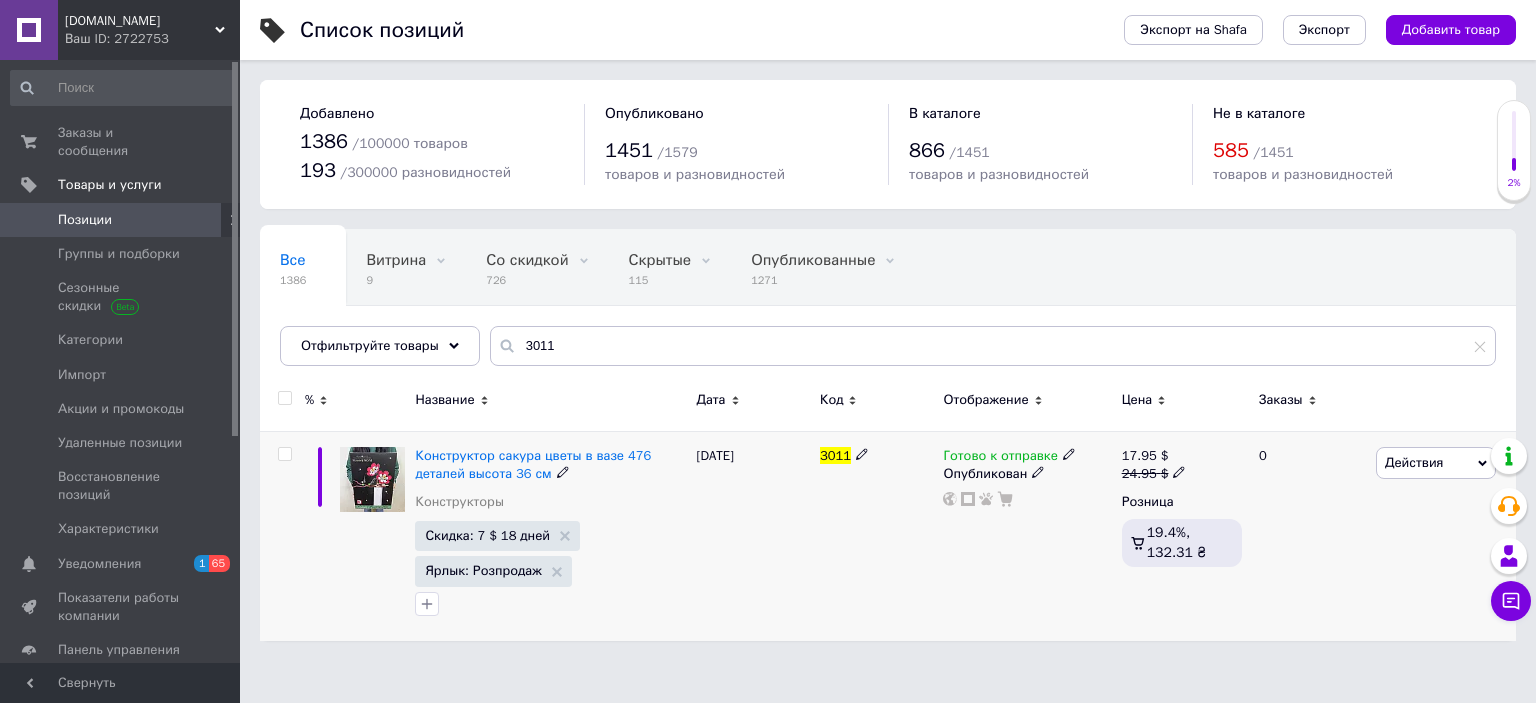 click on "Действия" at bounding box center (1414, 462) 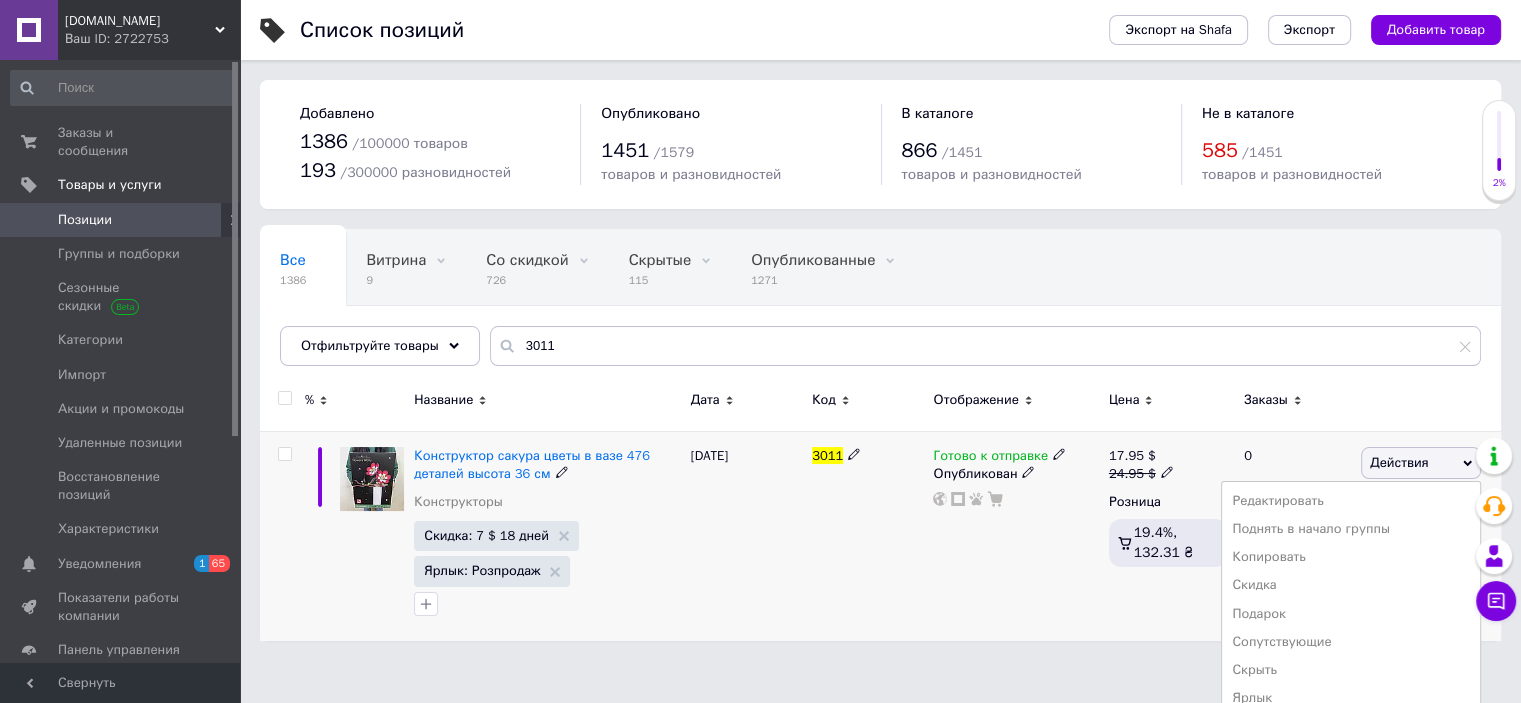 scroll, scrollTop: 98, scrollLeft: 0, axis: vertical 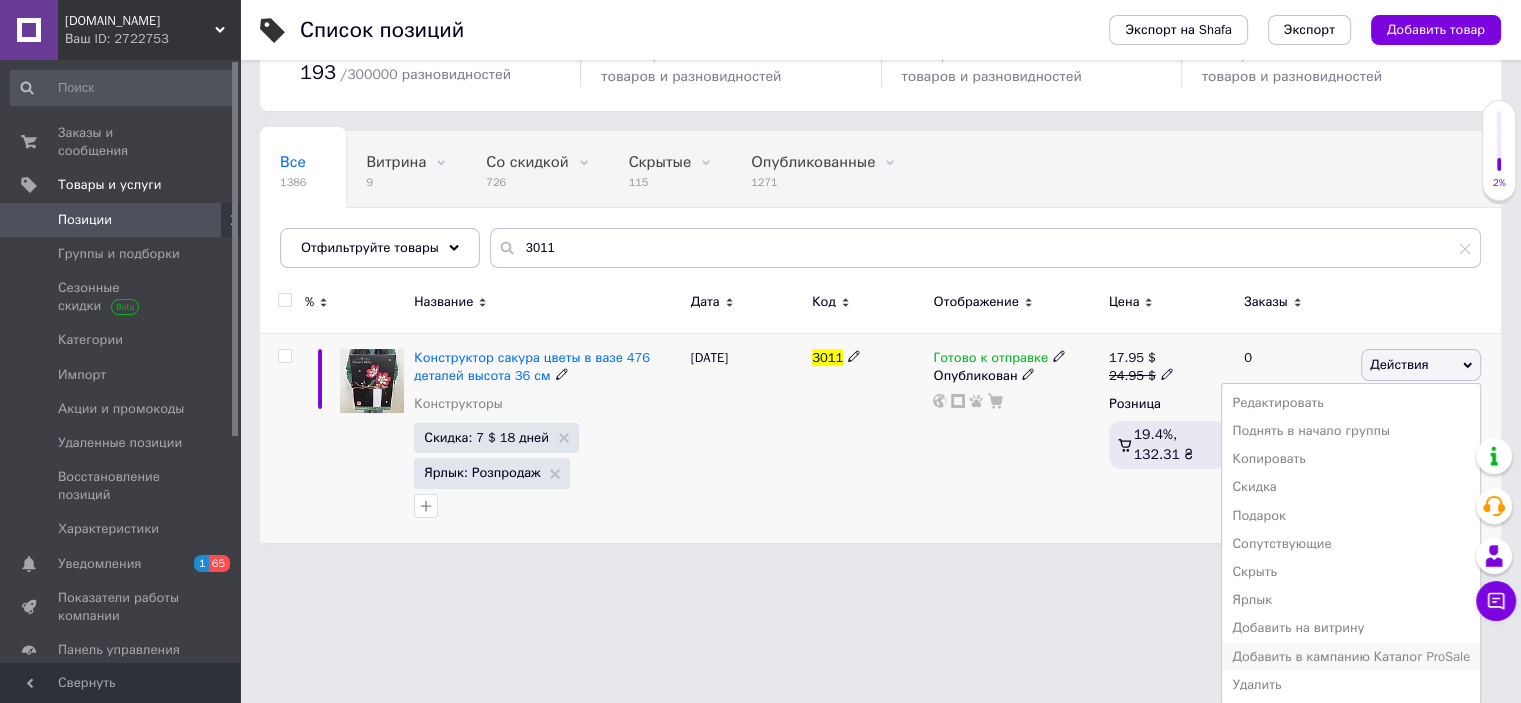 click on "Добавить в кампанию Каталог ProSale" at bounding box center (1351, 657) 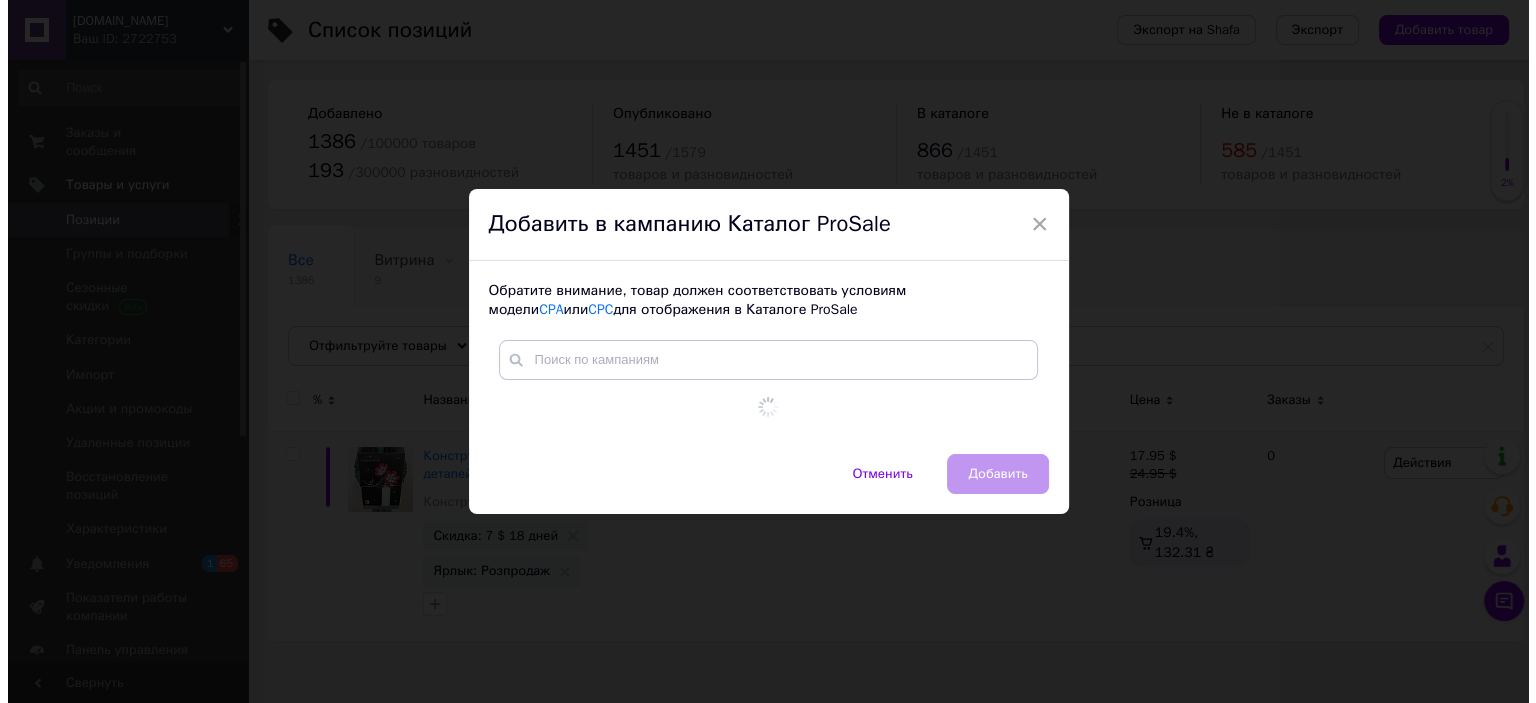scroll, scrollTop: 0, scrollLeft: 0, axis: both 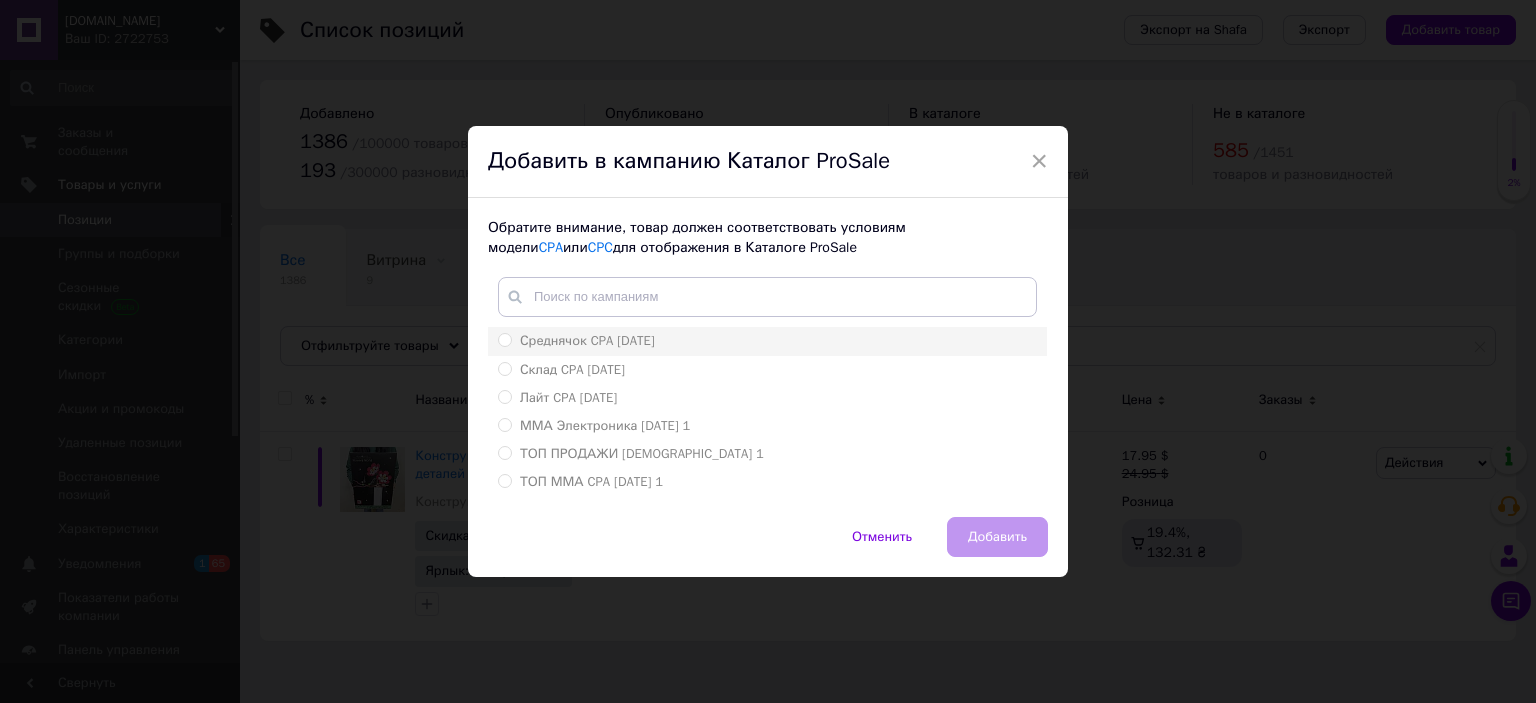 click on "Среднячок CPA [DATE]" at bounding box center (587, 340) 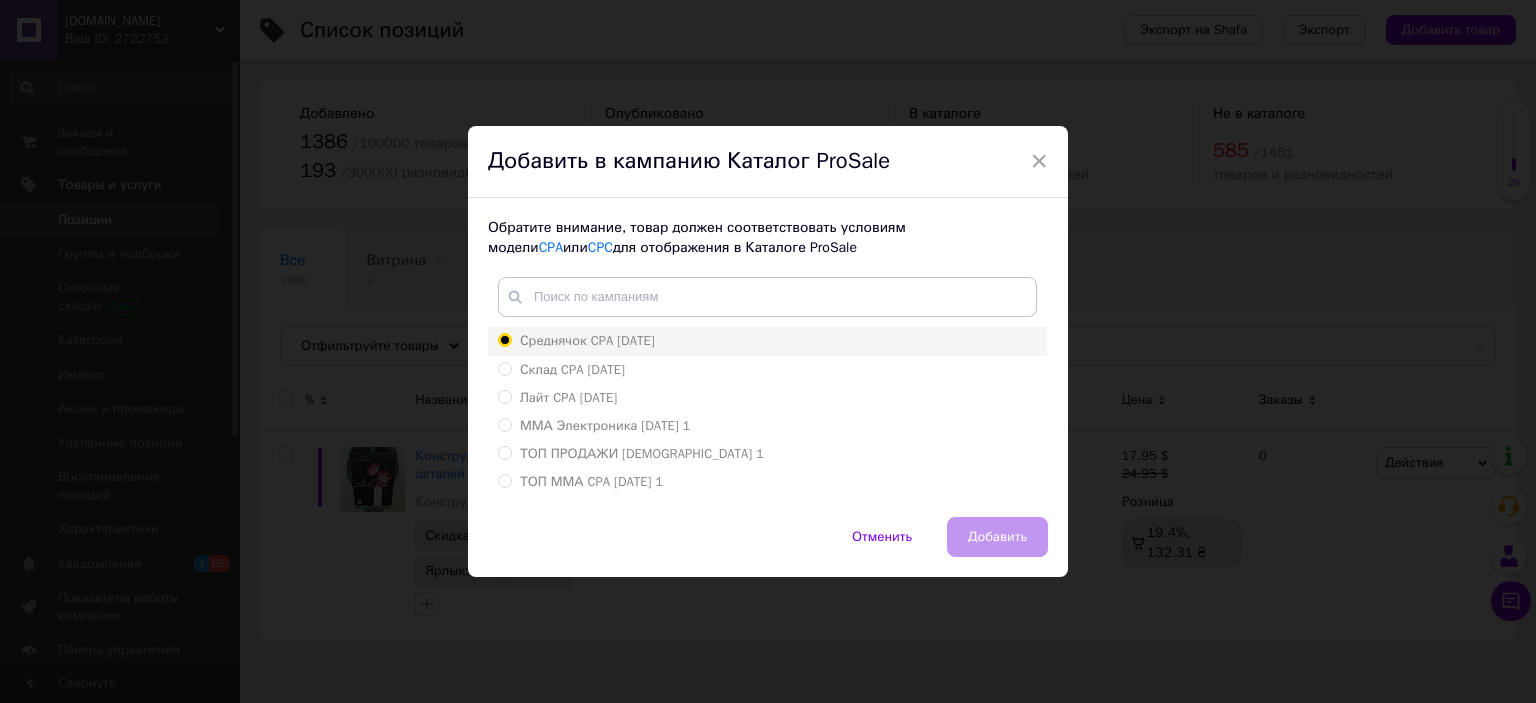 click on "Среднячок CPA [DATE]" at bounding box center (504, 339) 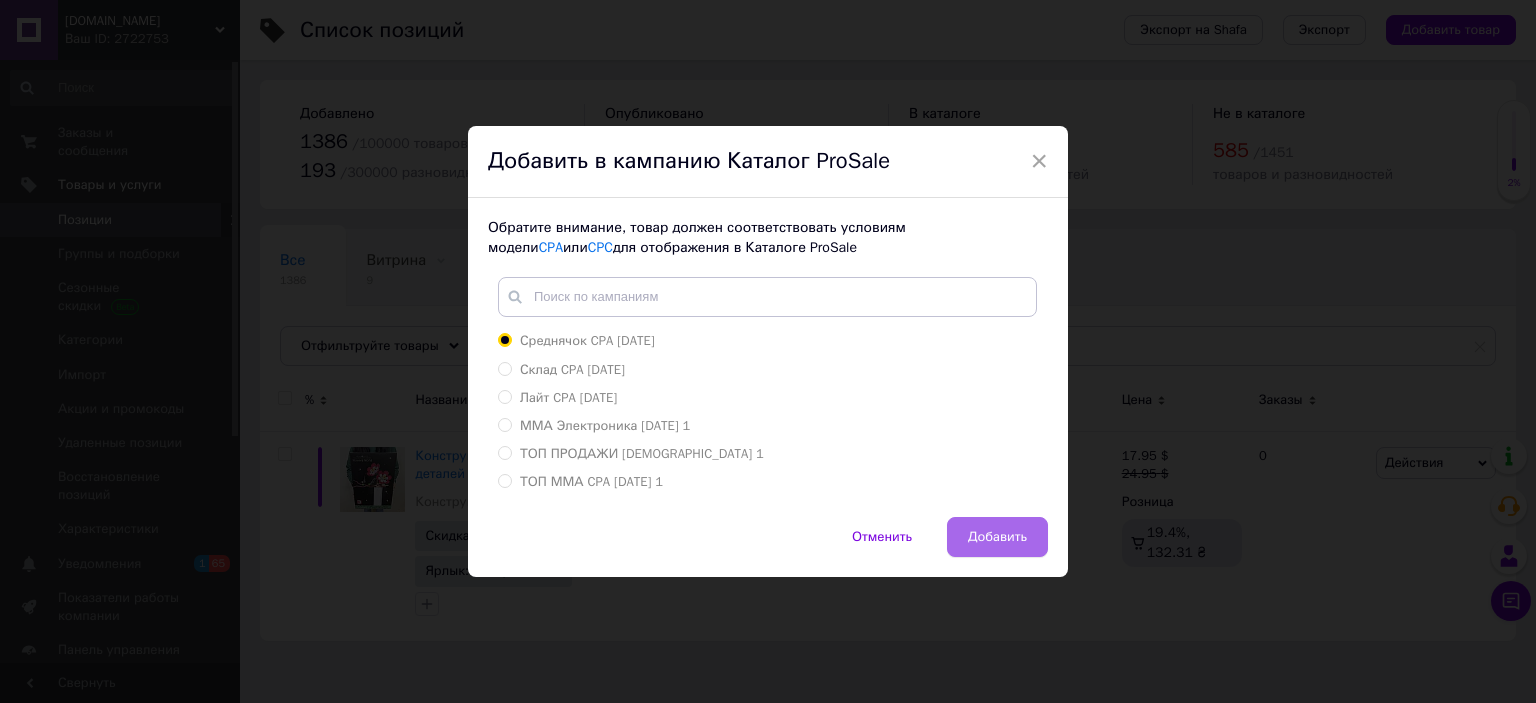 click on "Добавить" at bounding box center (997, 537) 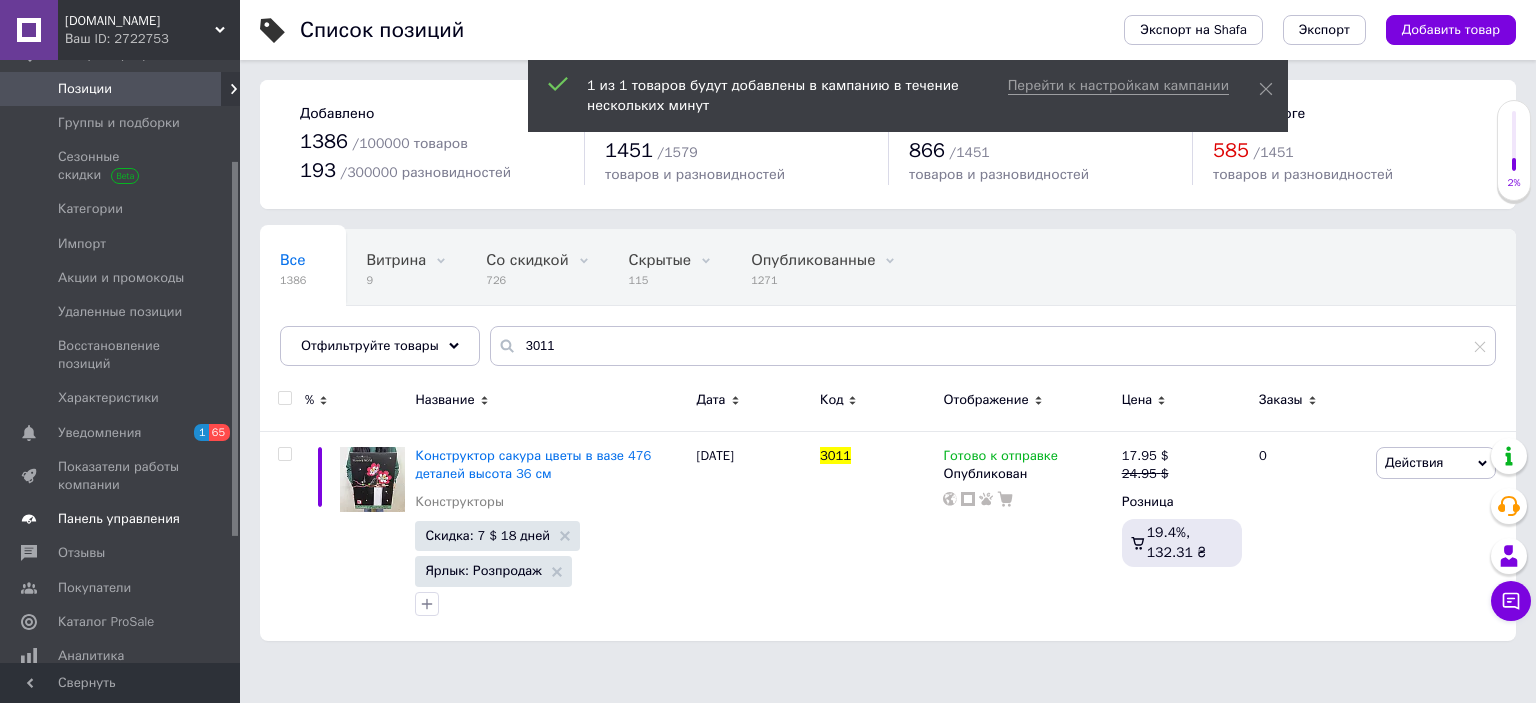 scroll, scrollTop: 166, scrollLeft: 0, axis: vertical 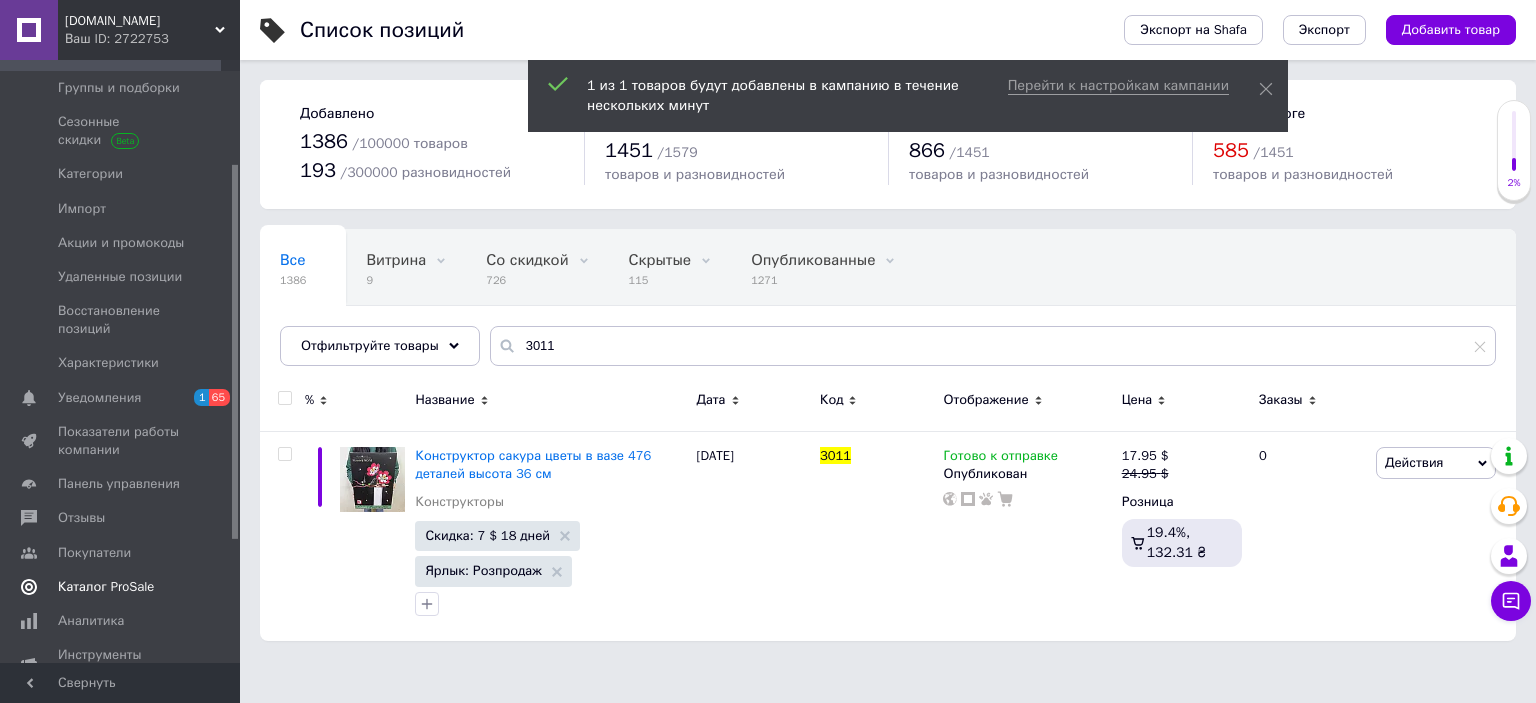 click on "Каталог ProSale" at bounding box center [106, 587] 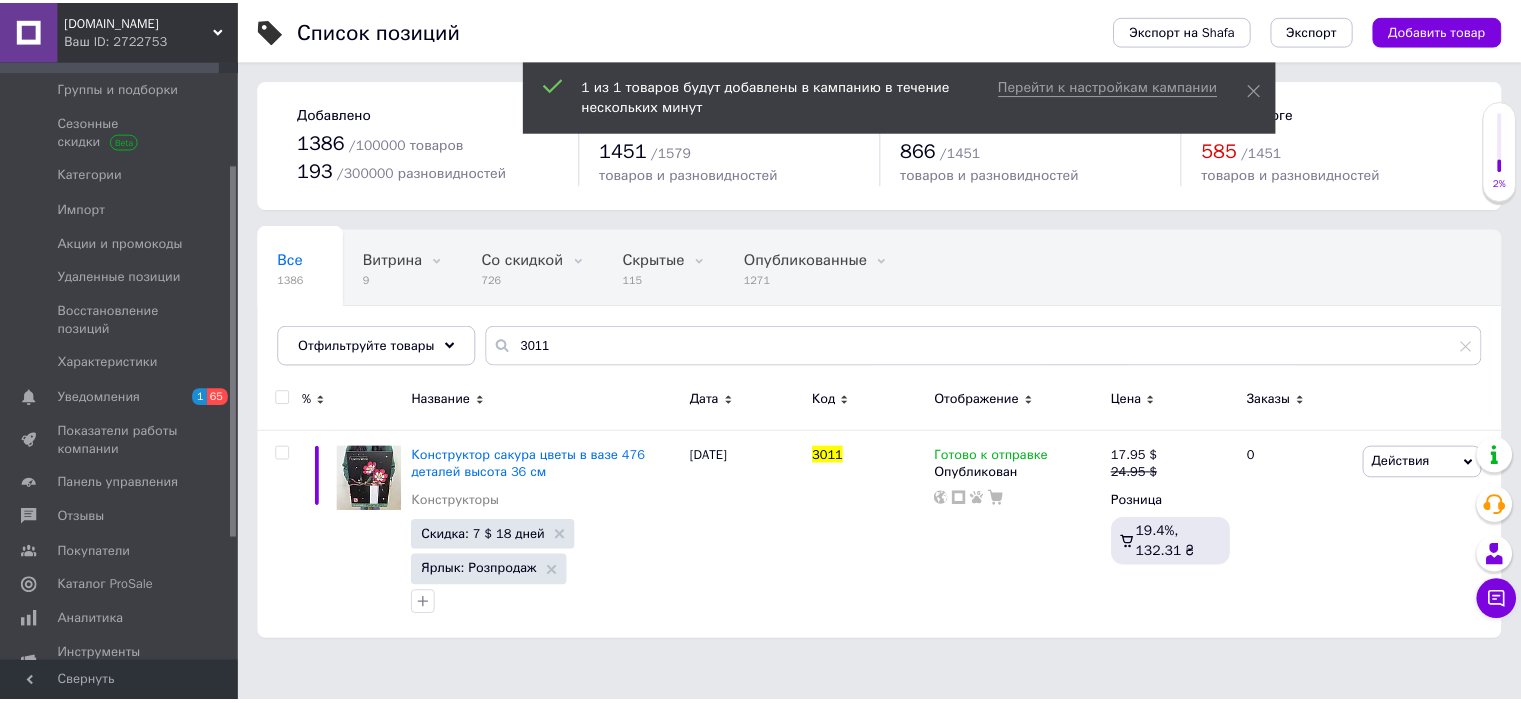 scroll, scrollTop: 106, scrollLeft: 0, axis: vertical 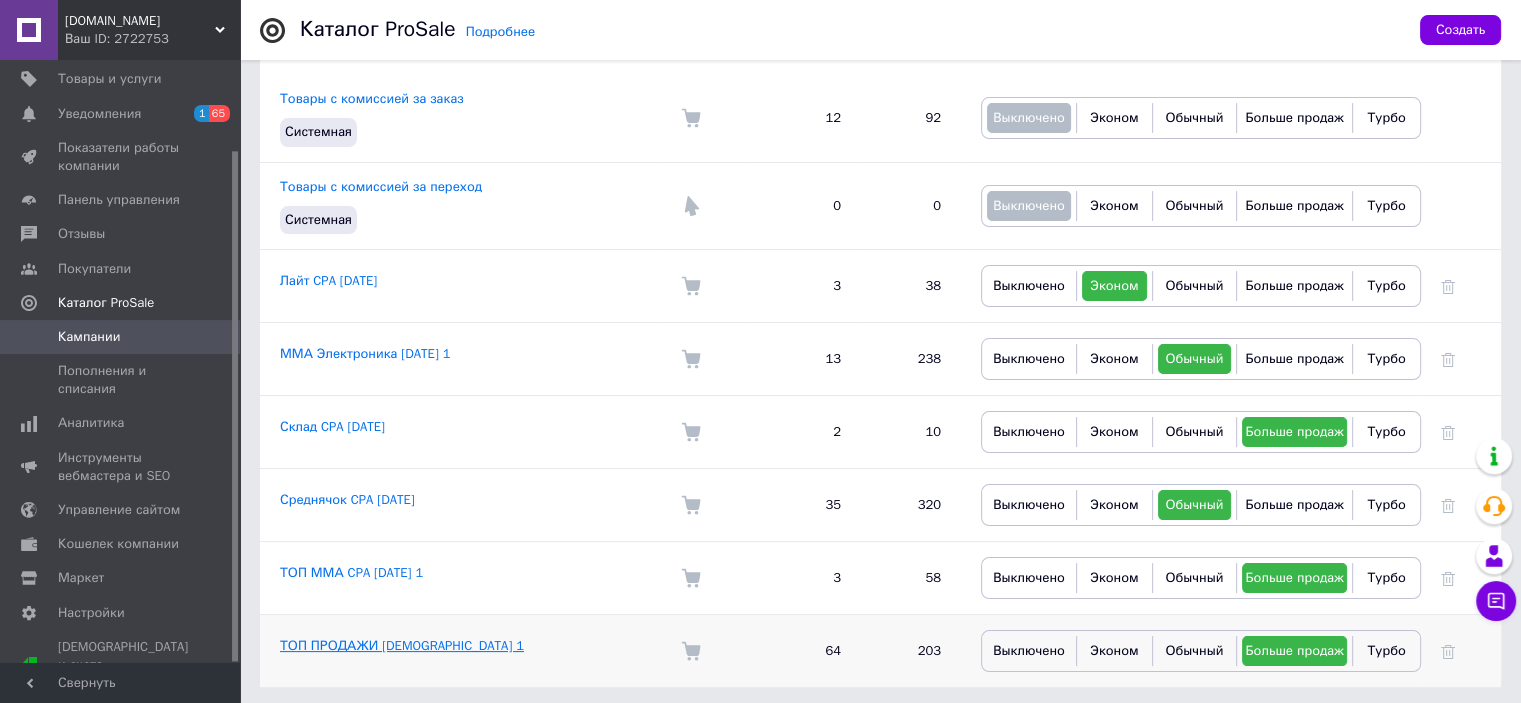 click on "ТОП ПРОДАЖИ [DEMOGRAPHIC_DATA] 1" at bounding box center [402, 645] 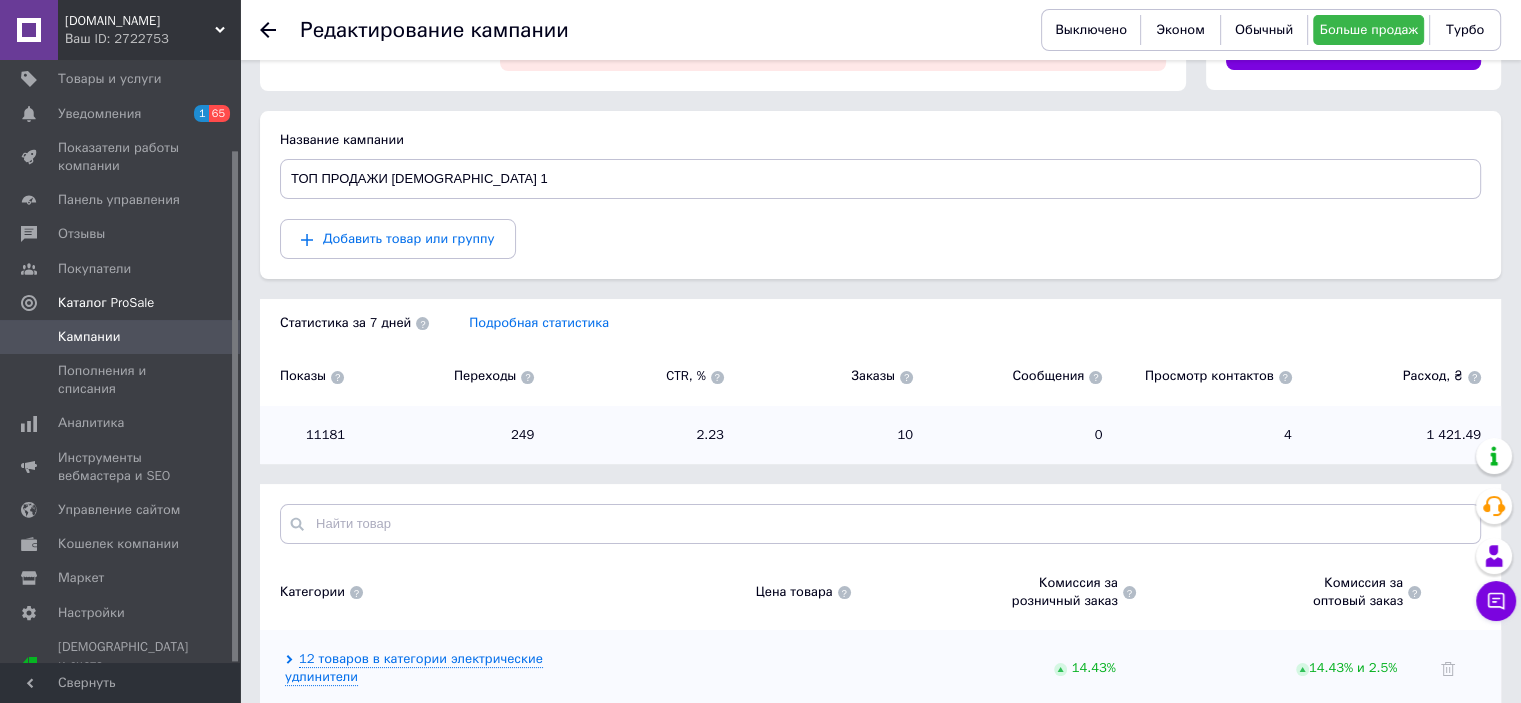 scroll, scrollTop: 1236, scrollLeft: 0, axis: vertical 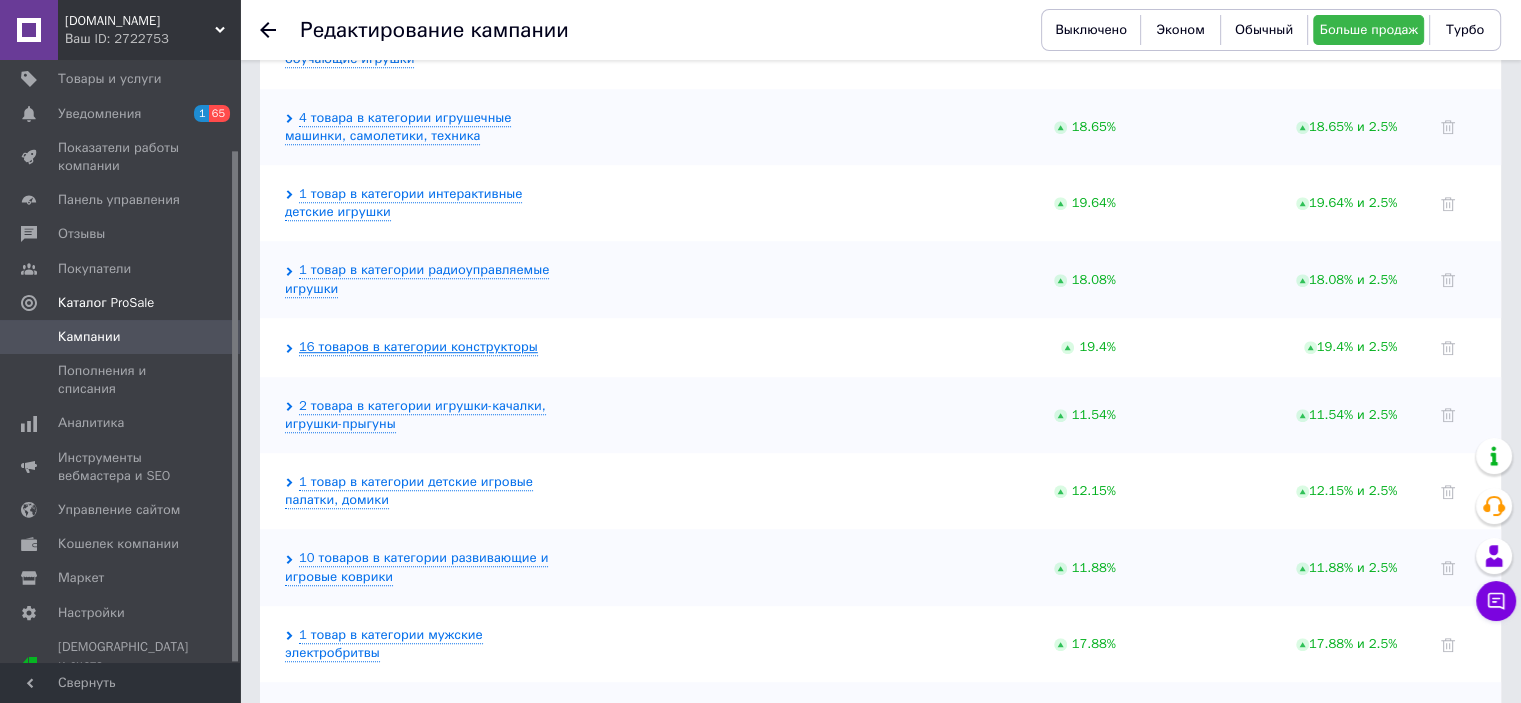 click on "16 товаров в категории конструкторы" at bounding box center [418, 347] 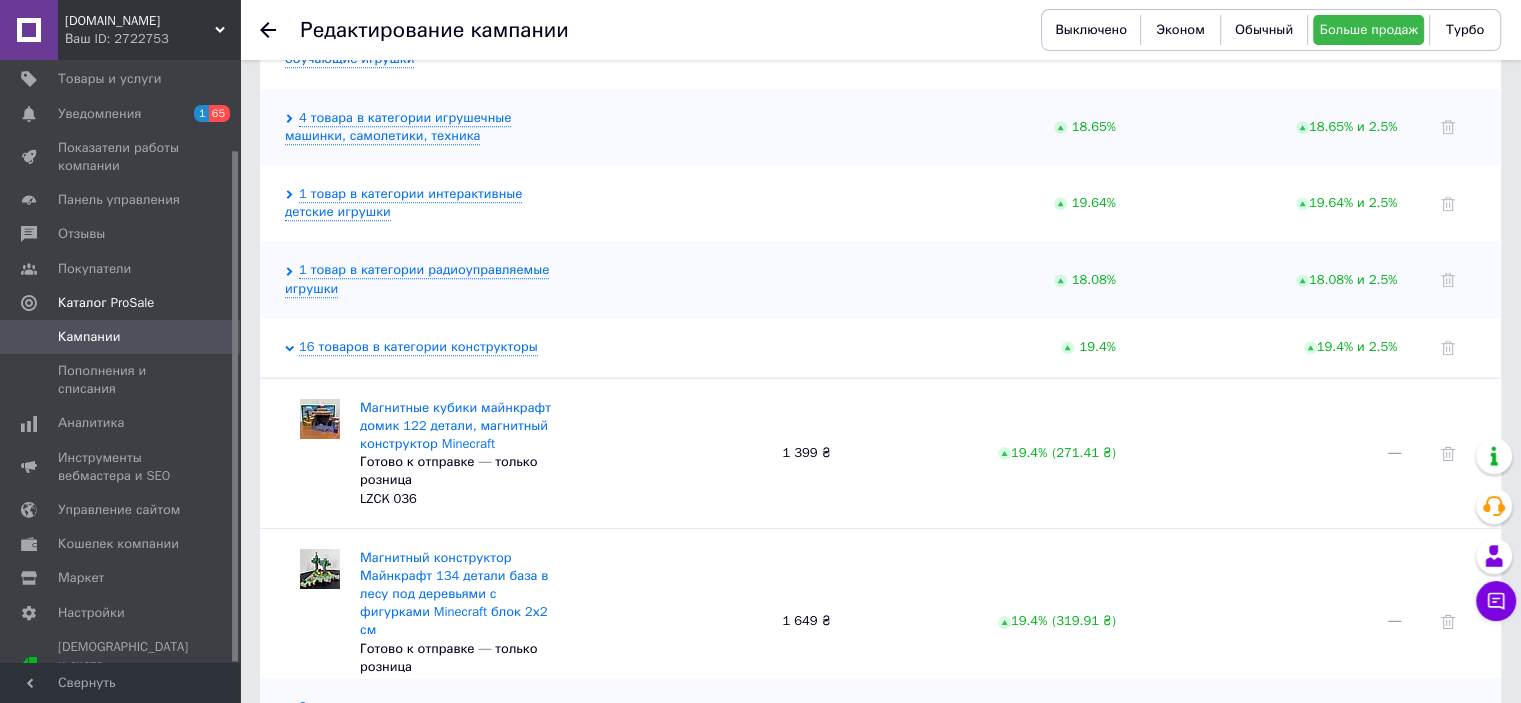 scroll, scrollTop: 1956, scrollLeft: 0, axis: vertical 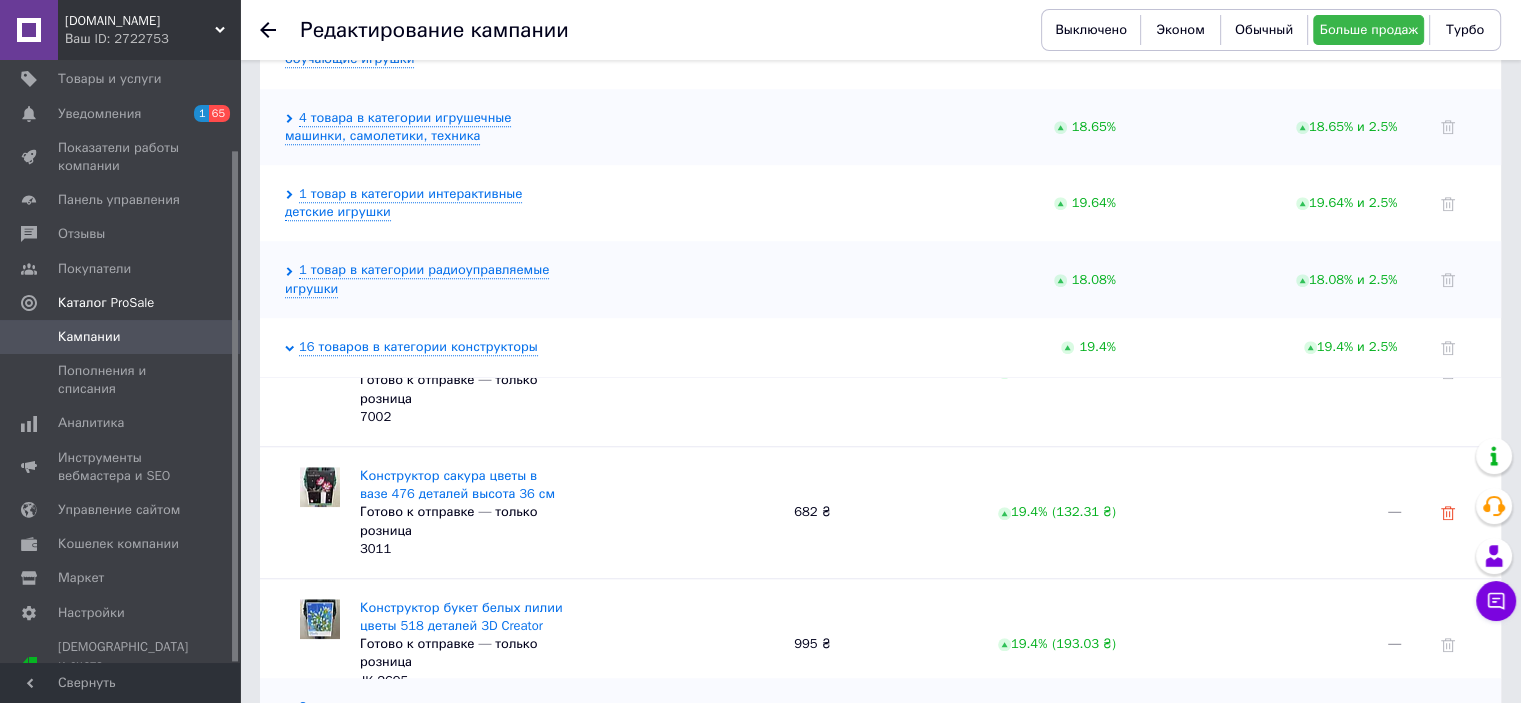click 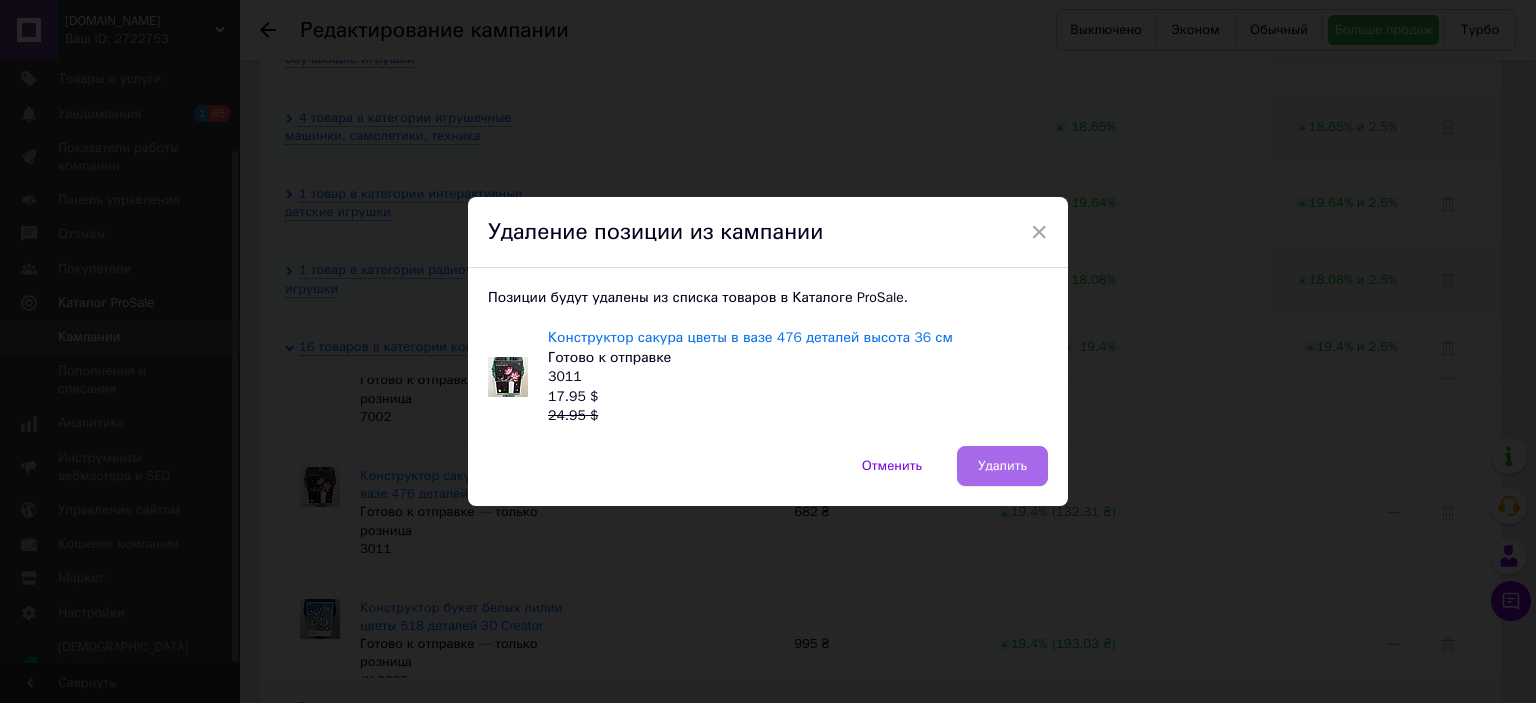 click on "Удалить" at bounding box center [1002, 466] 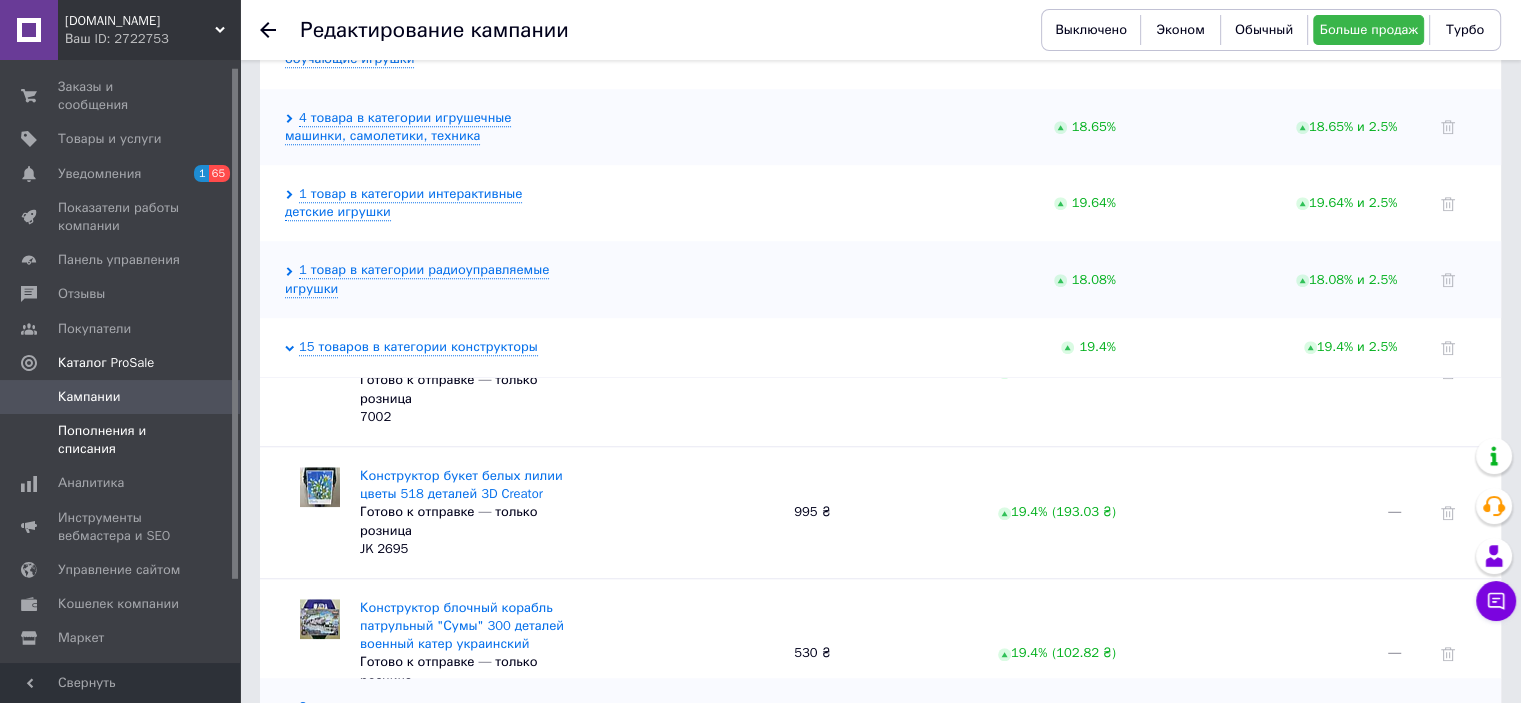 scroll, scrollTop: 0, scrollLeft: 0, axis: both 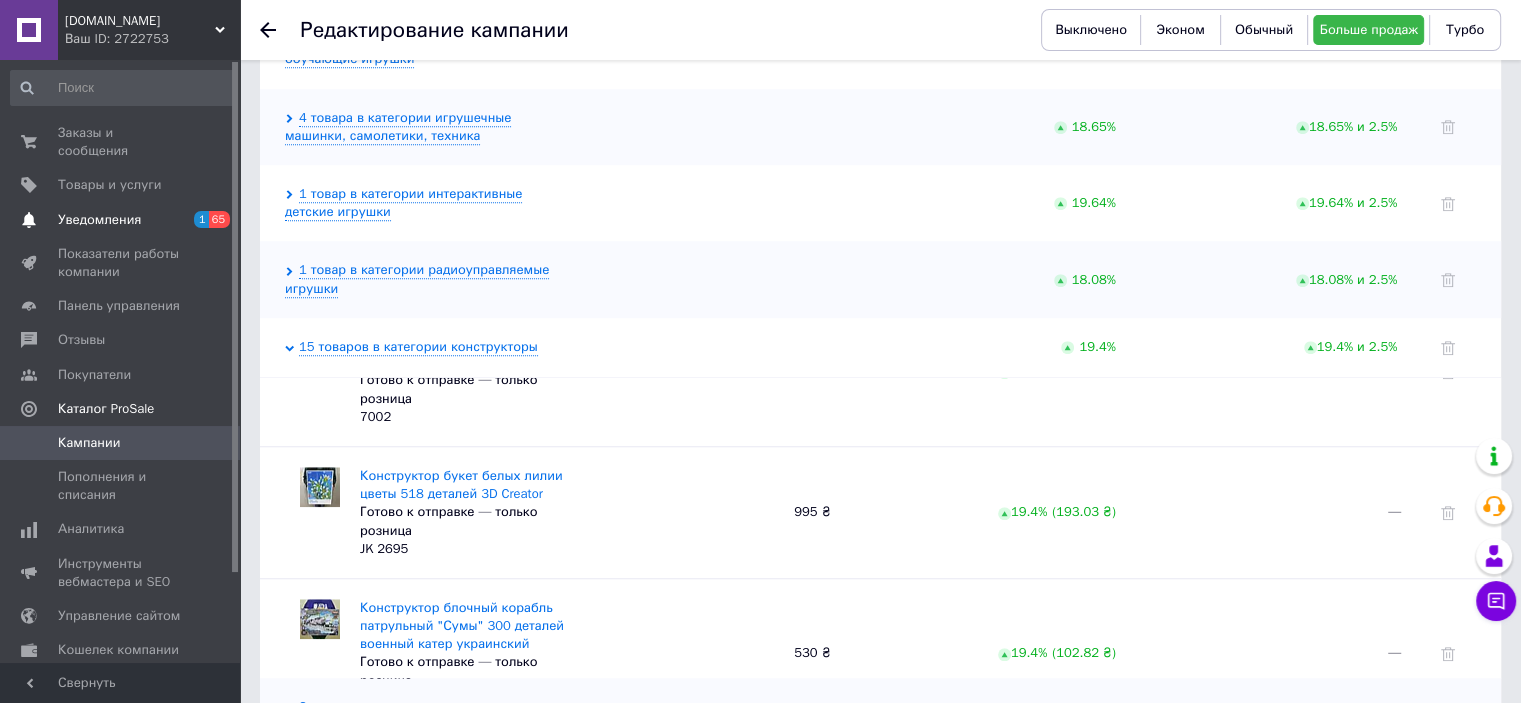 click on "Уведомления" at bounding box center [99, 220] 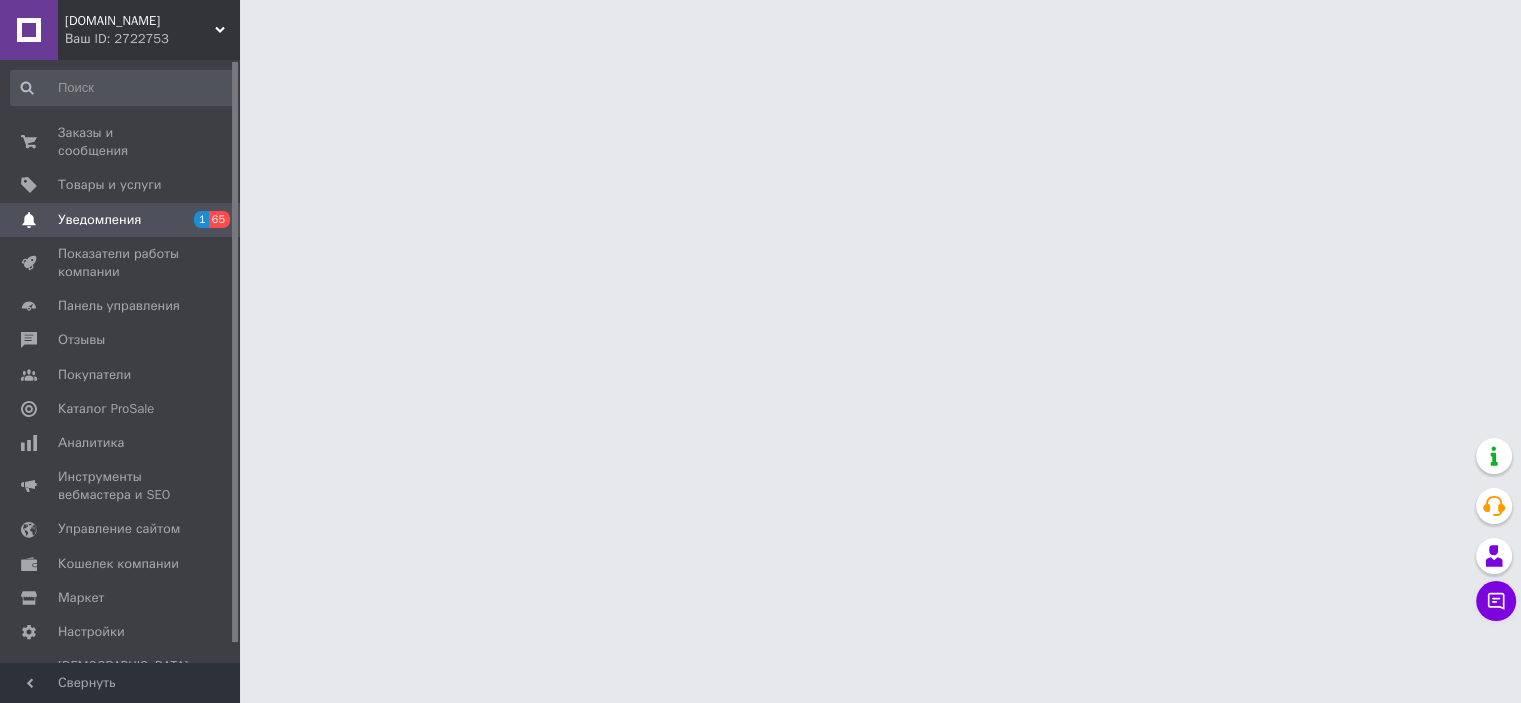 scroll, scrollTop: 0, scrollLeft: 0, axis: both 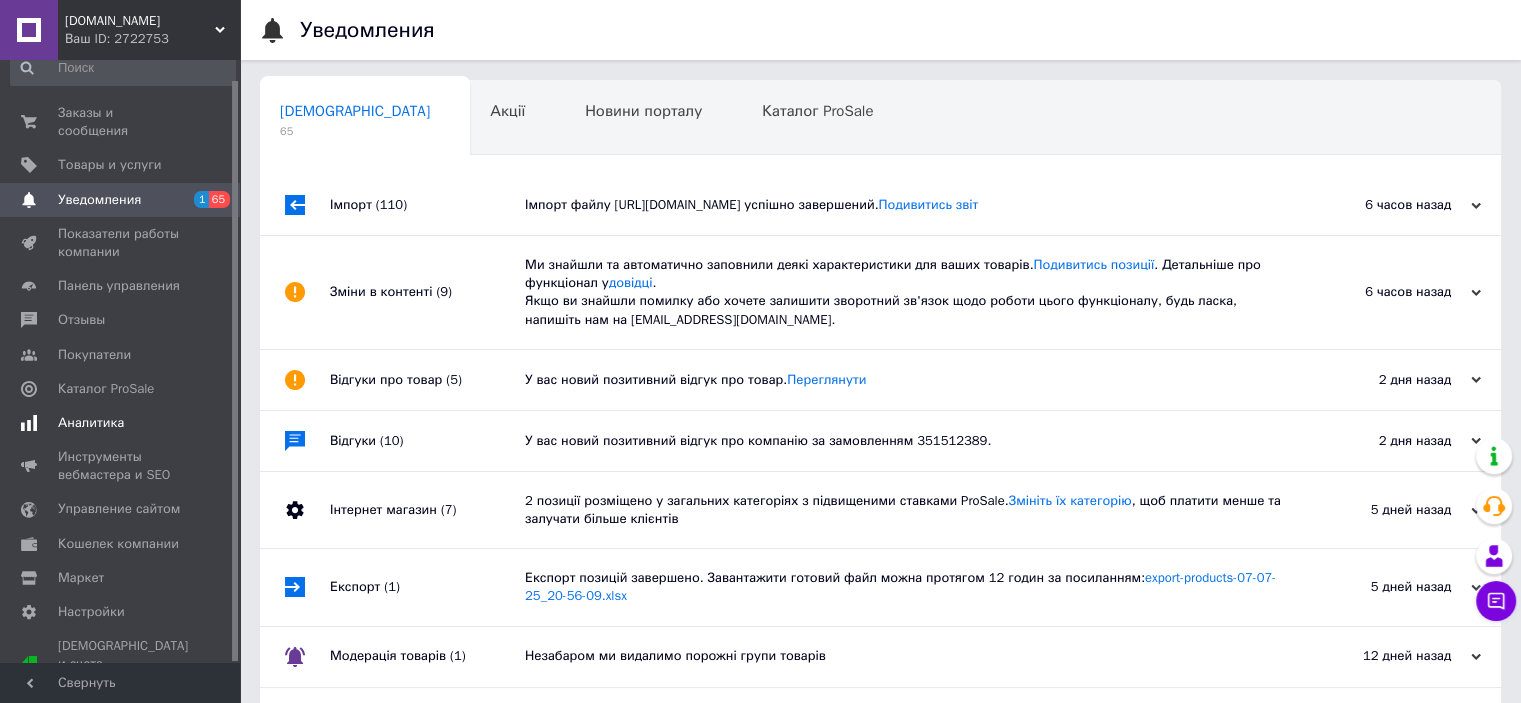 click on "Аналитика" at bounding box center (123, 423) 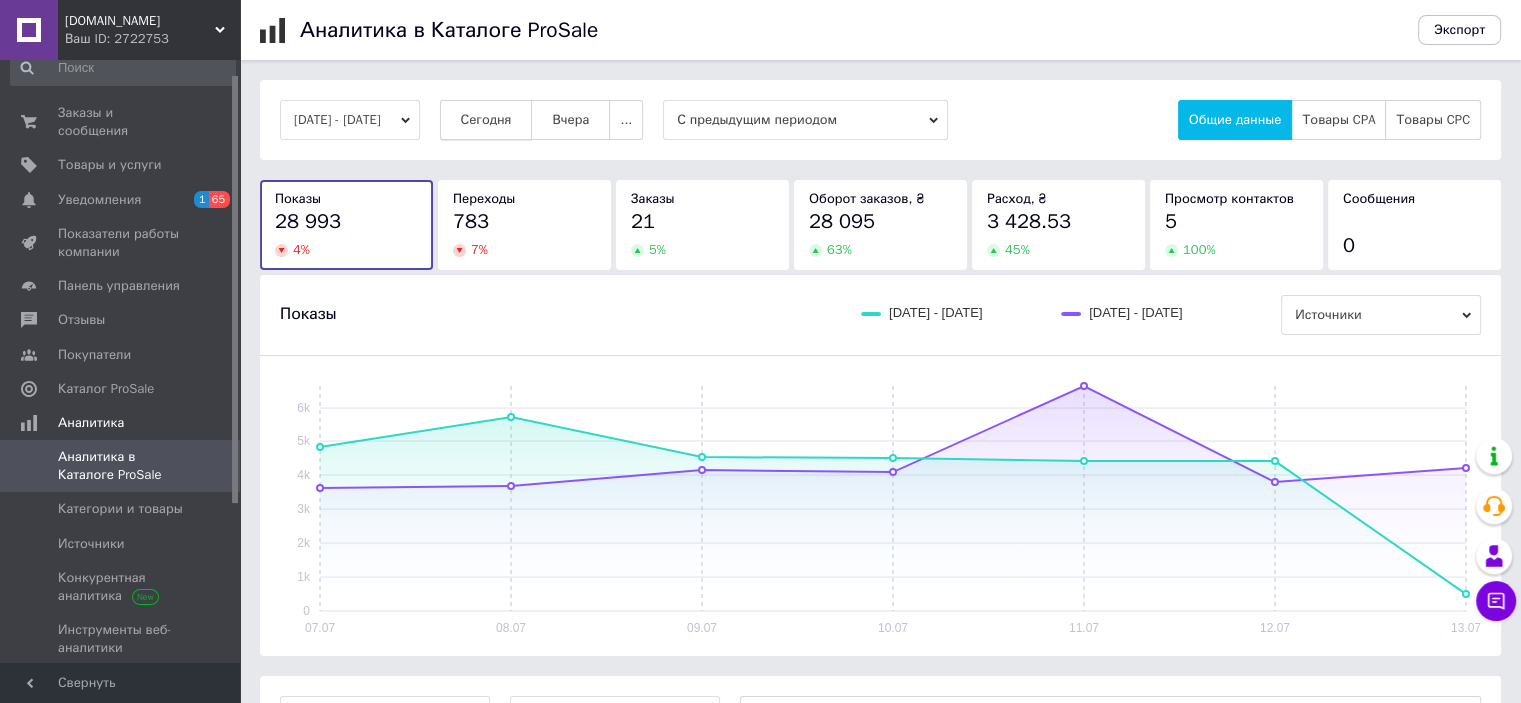 click on "Сегодня" at bounding box center [486, 120] 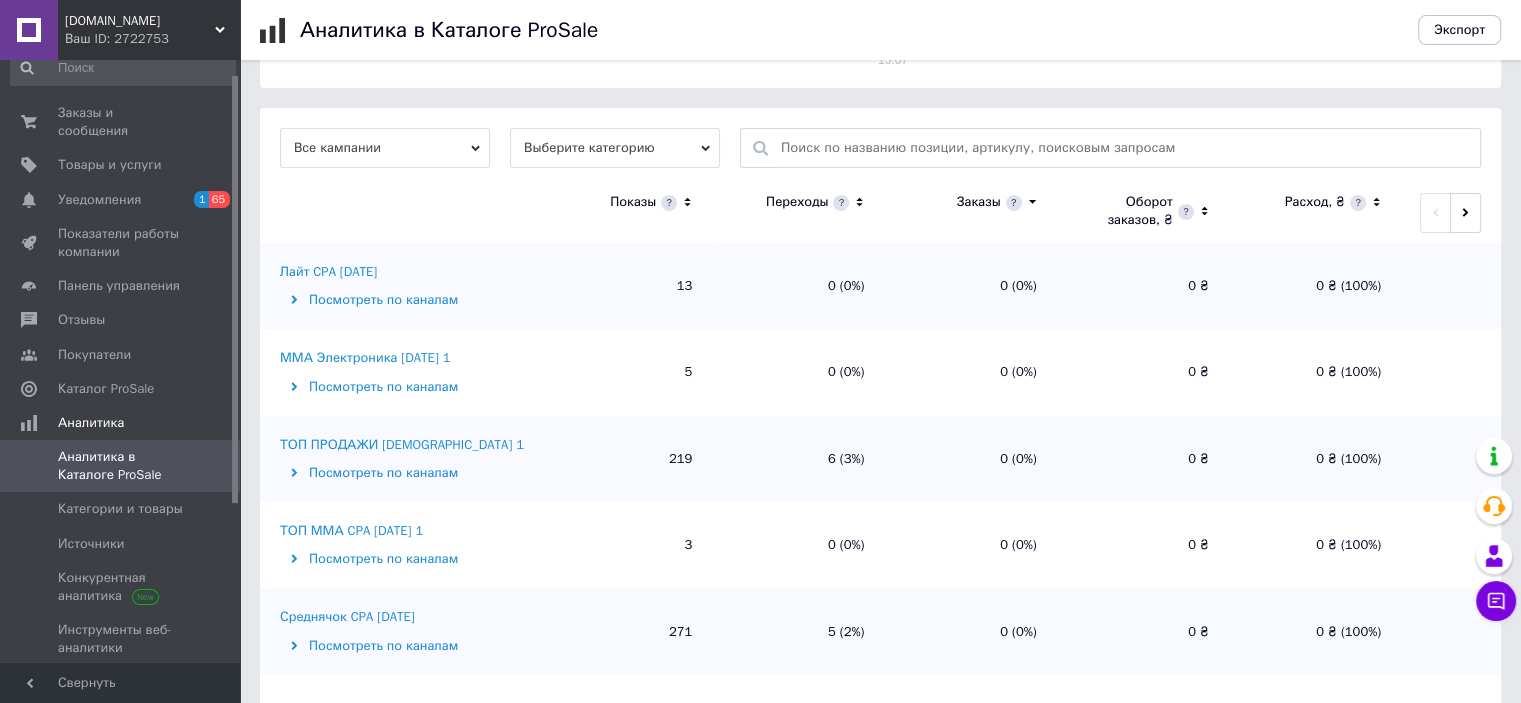 scroll, scrollTop: 600, scrollLeft: 0, axis: vertical 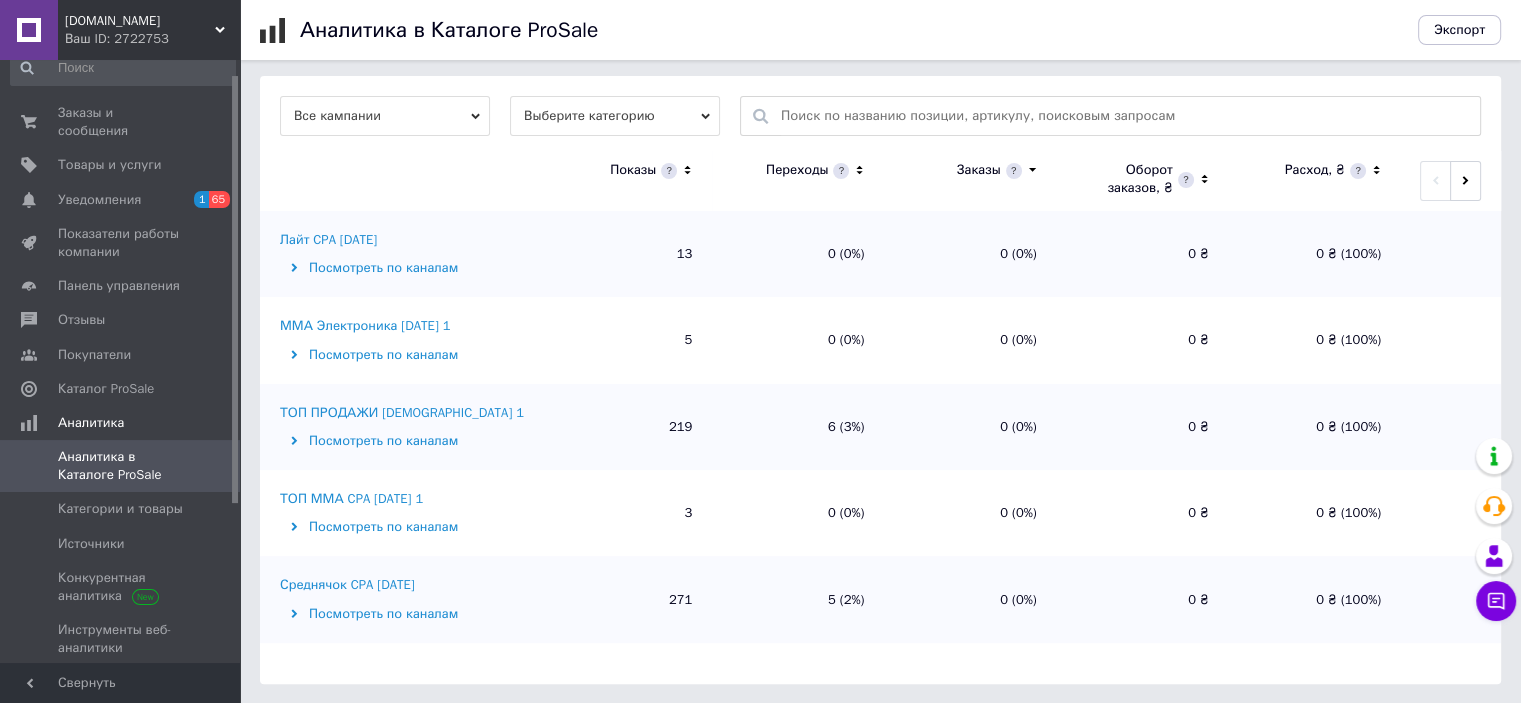 click on "ТОП ПРОДАЖИ [DEMOGRAPHIC_DATA] 1" at bounding box center (402, 413) 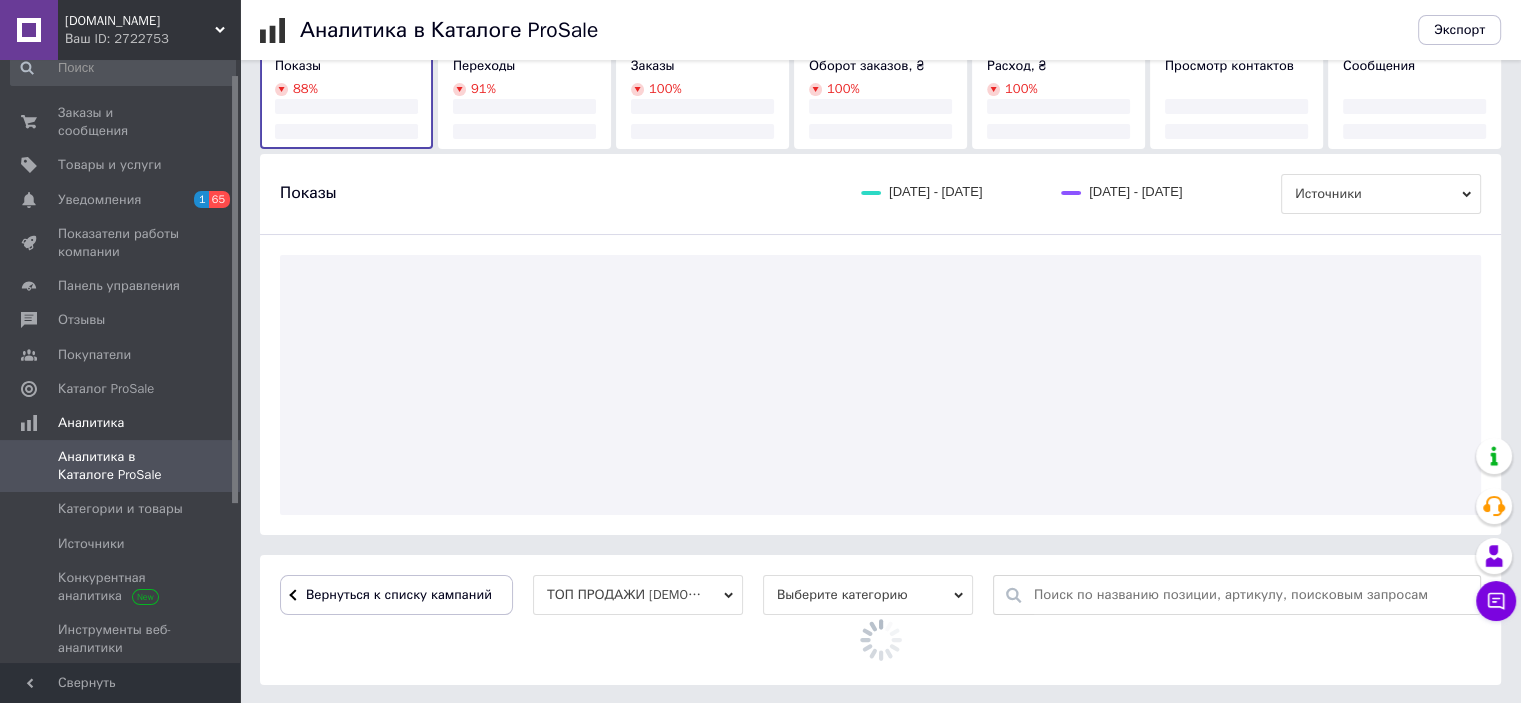 scroll, scrollTop: 600, scrollLeft: 0, axis: vertical 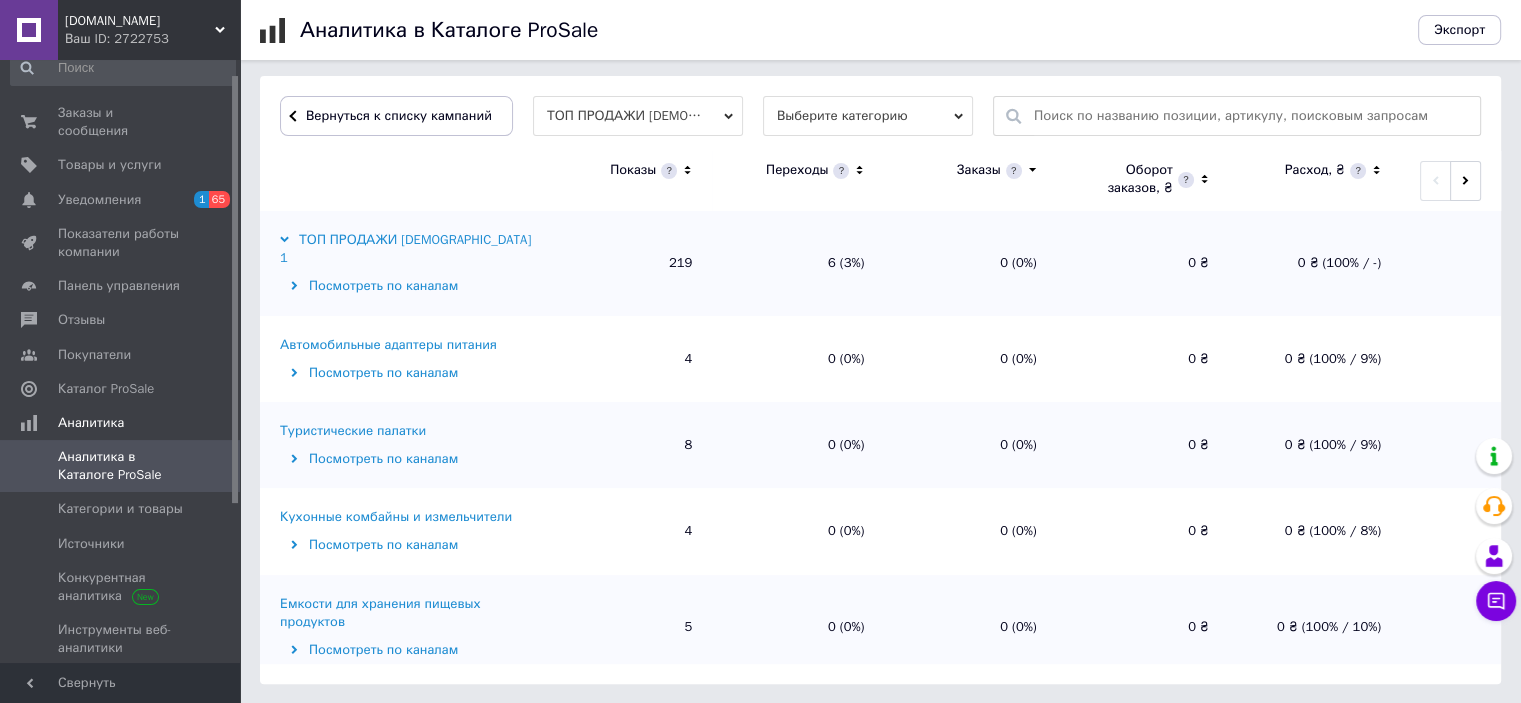 click 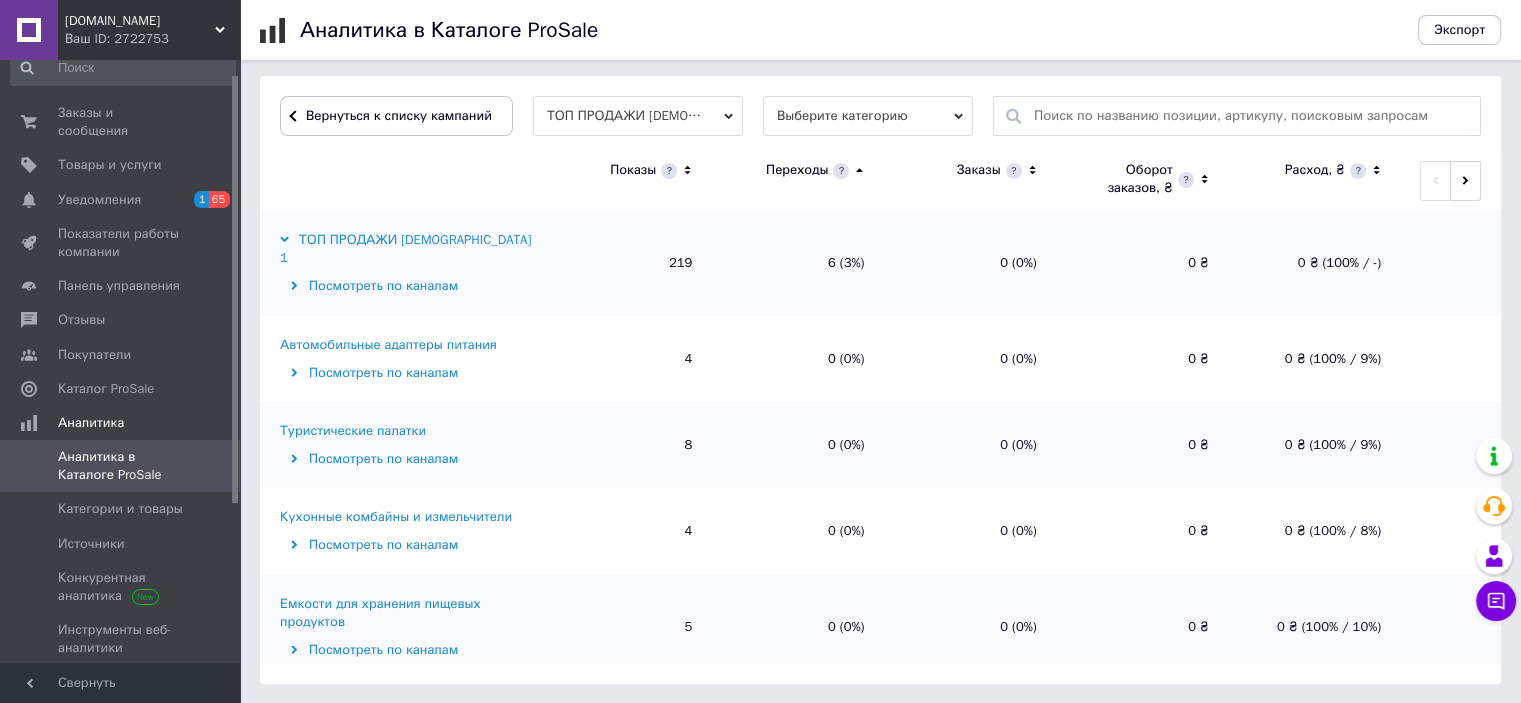 click 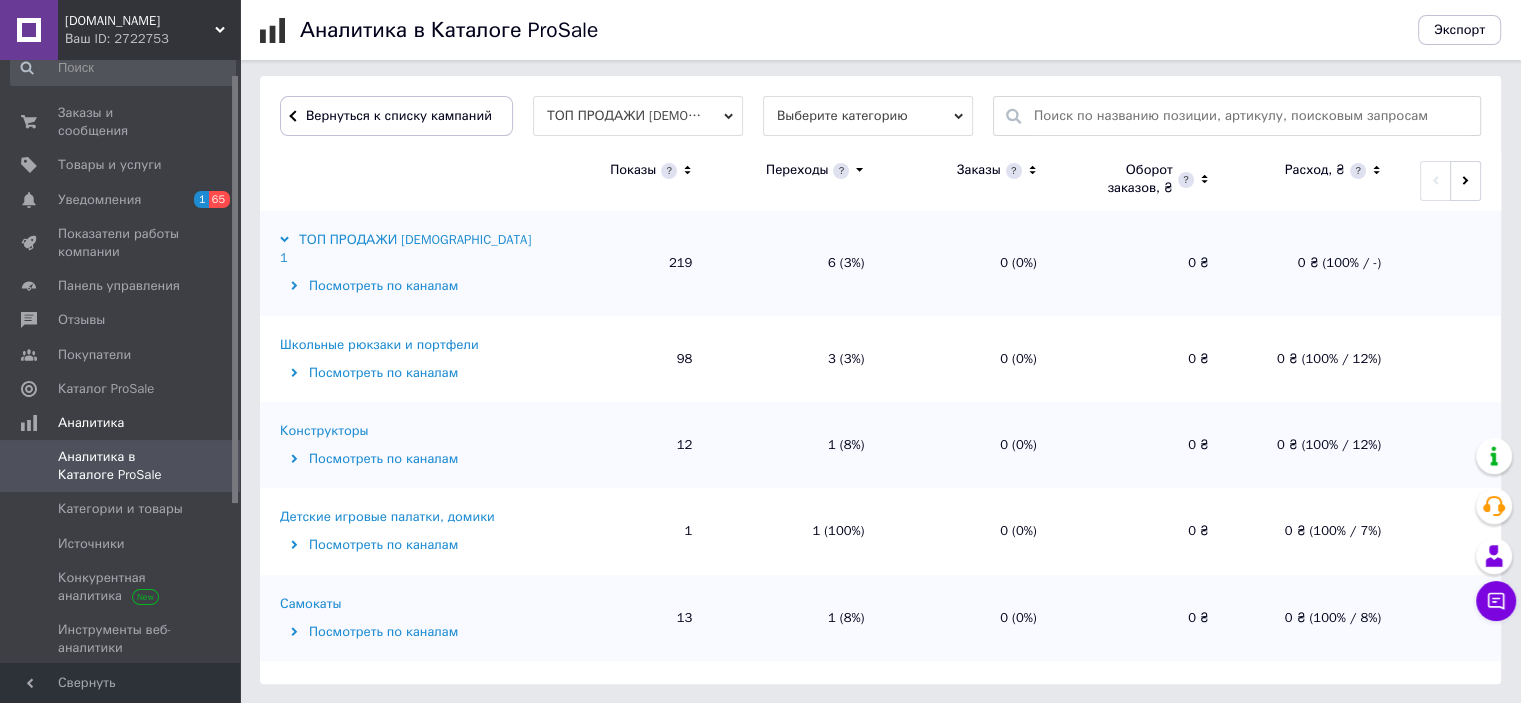 click on "Детские игровые палатки, домики" at bounding box center [387, 517] 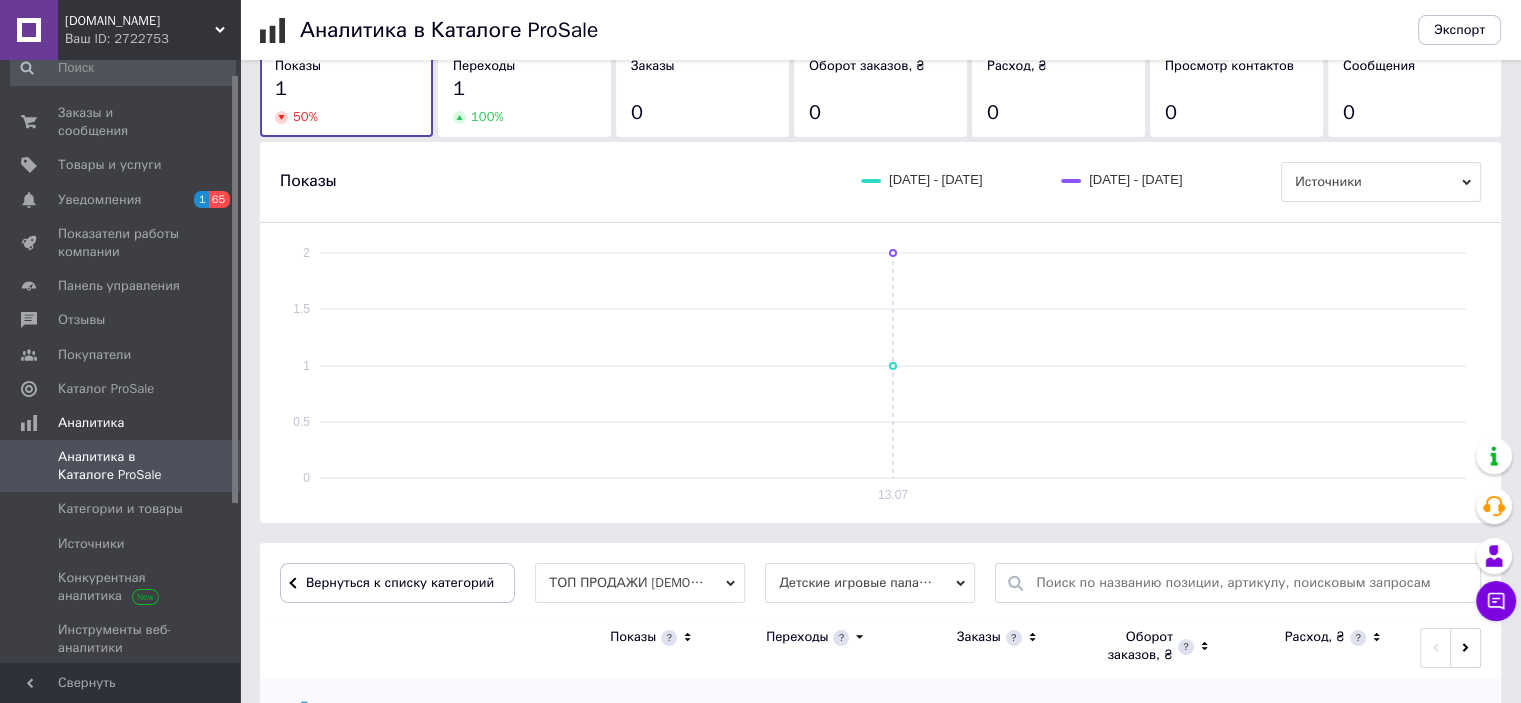 scroll, scrollTop: 374, scrollLeft: 0, axis: vertical 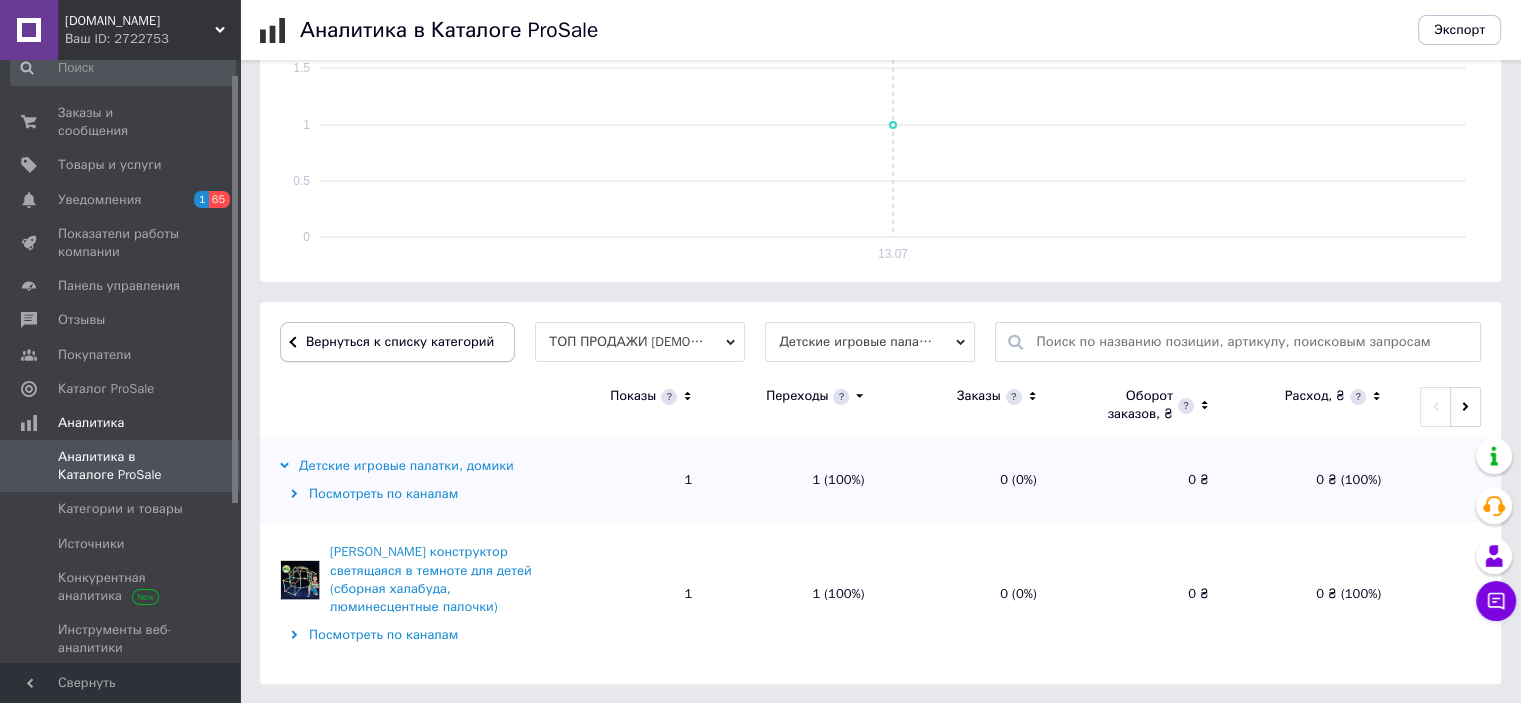click on "Вернуться к списку категорий" at bounding box center [397, 342] 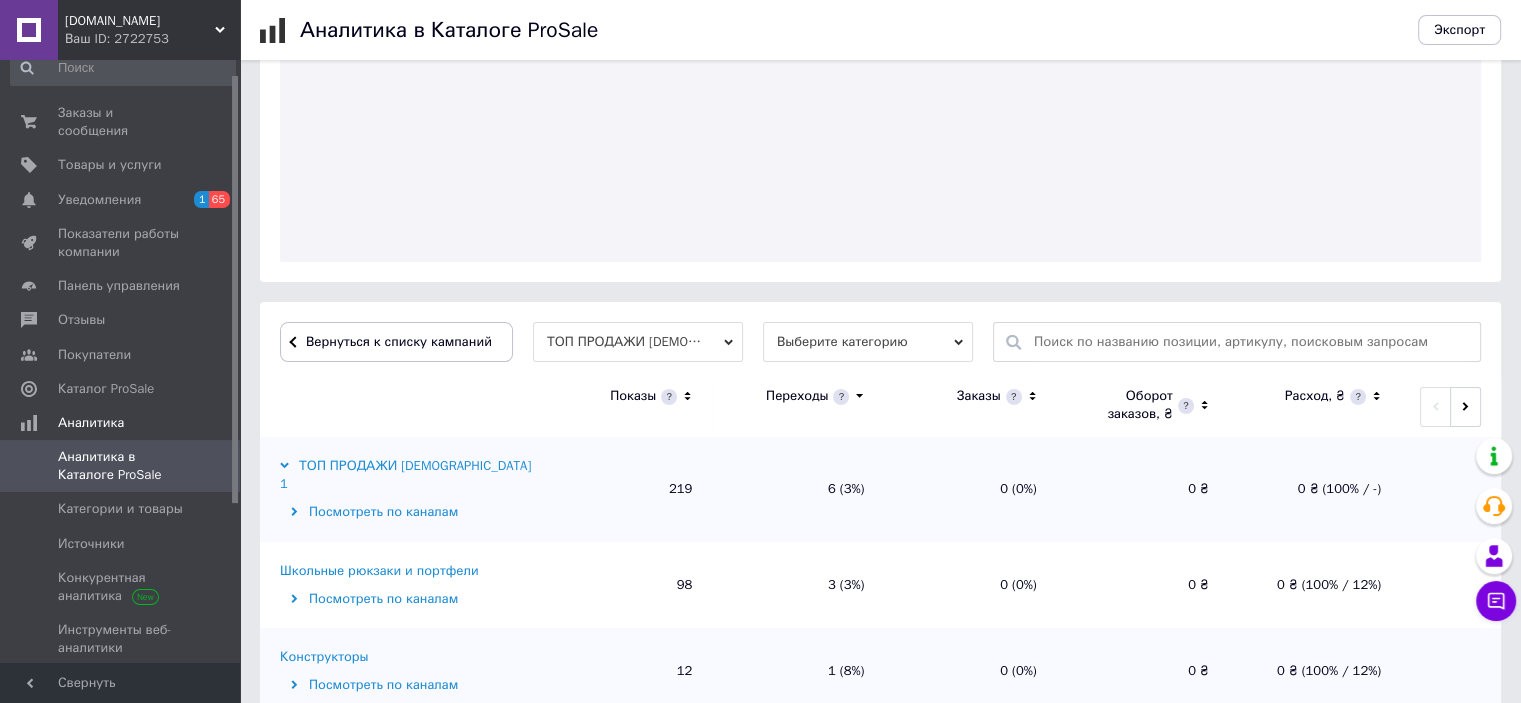 scroll, scrollTop: 374, scrollLeft: 0, axis: vertical 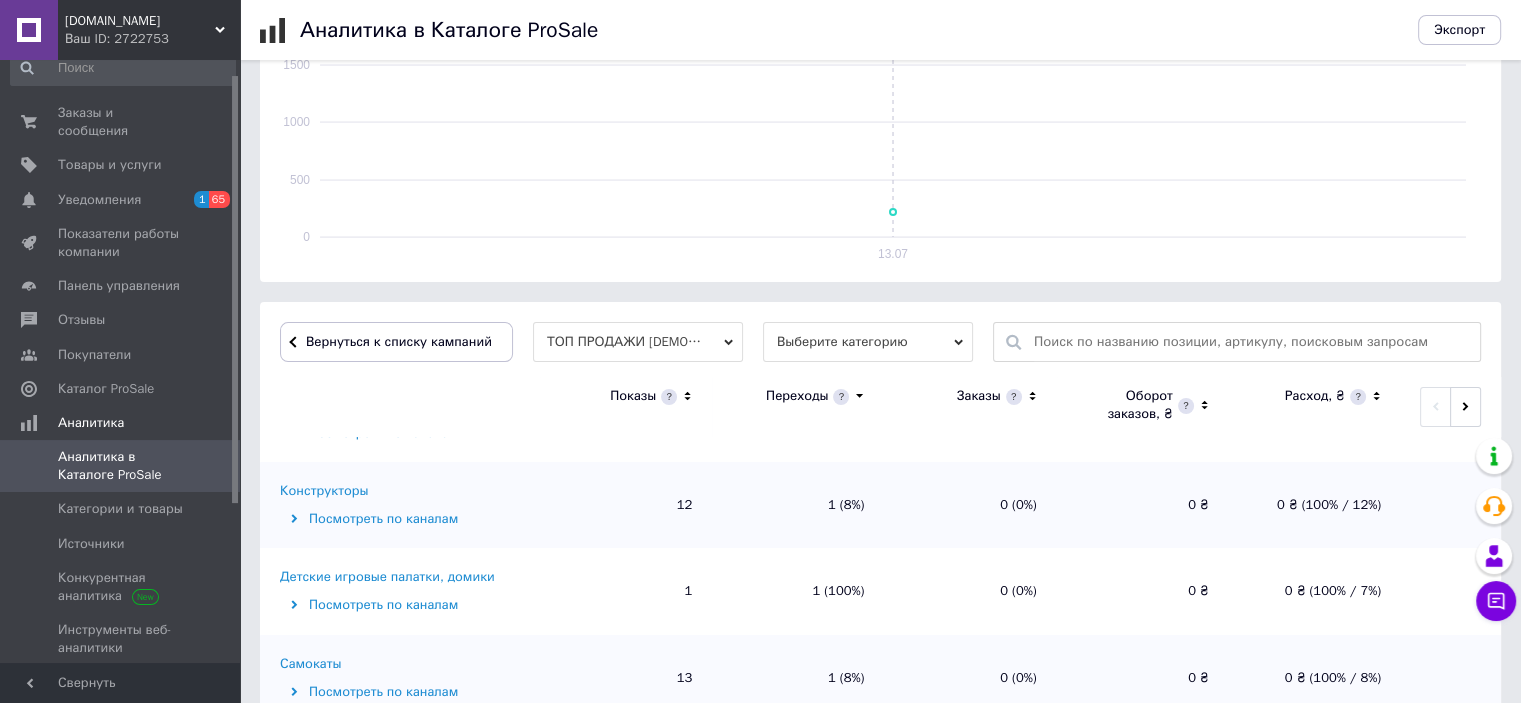 click on "Самокаты" at bounding box center (310, 664) 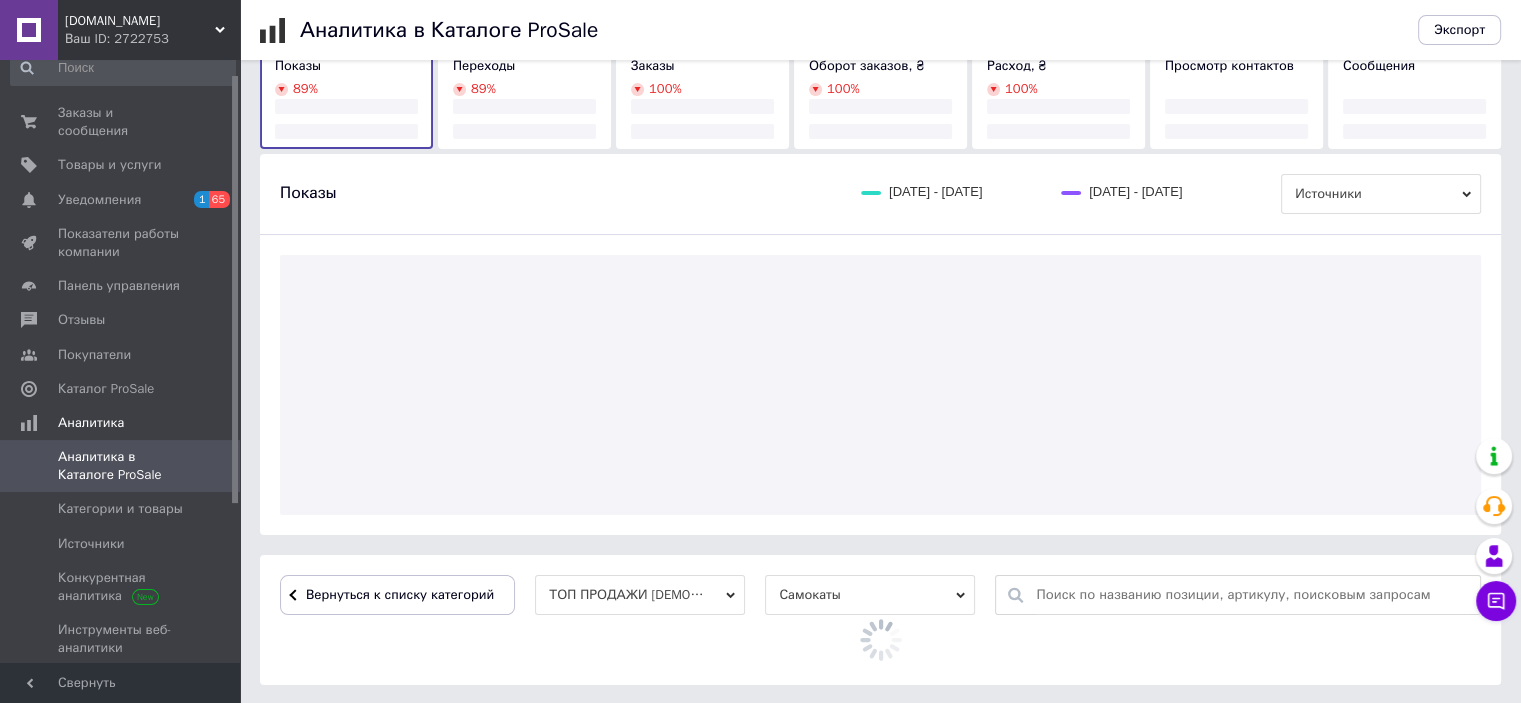 scroll, scrollTop: 374, scrollLeft: 0, axis: vertical 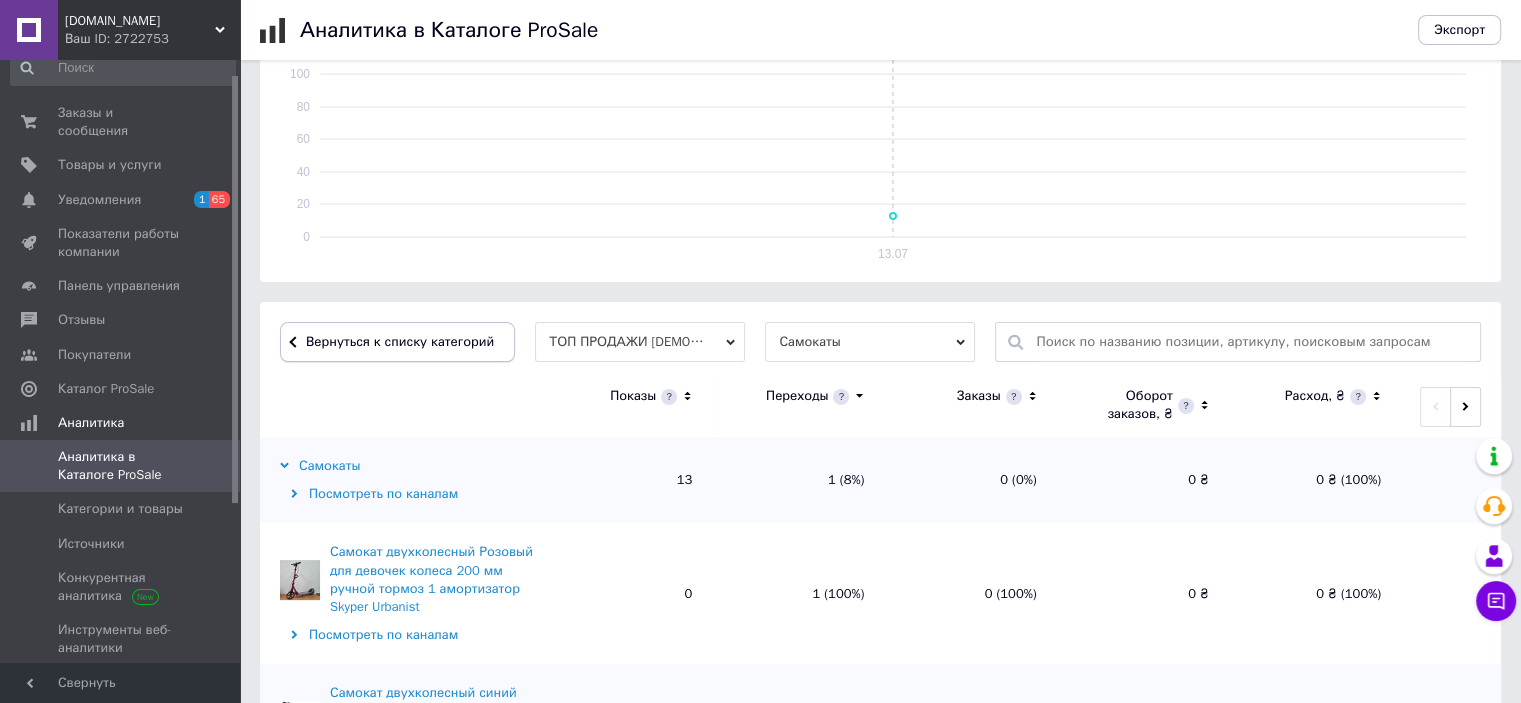 click on "Вернуться к списку категорий" at bounding box center [397, 342] 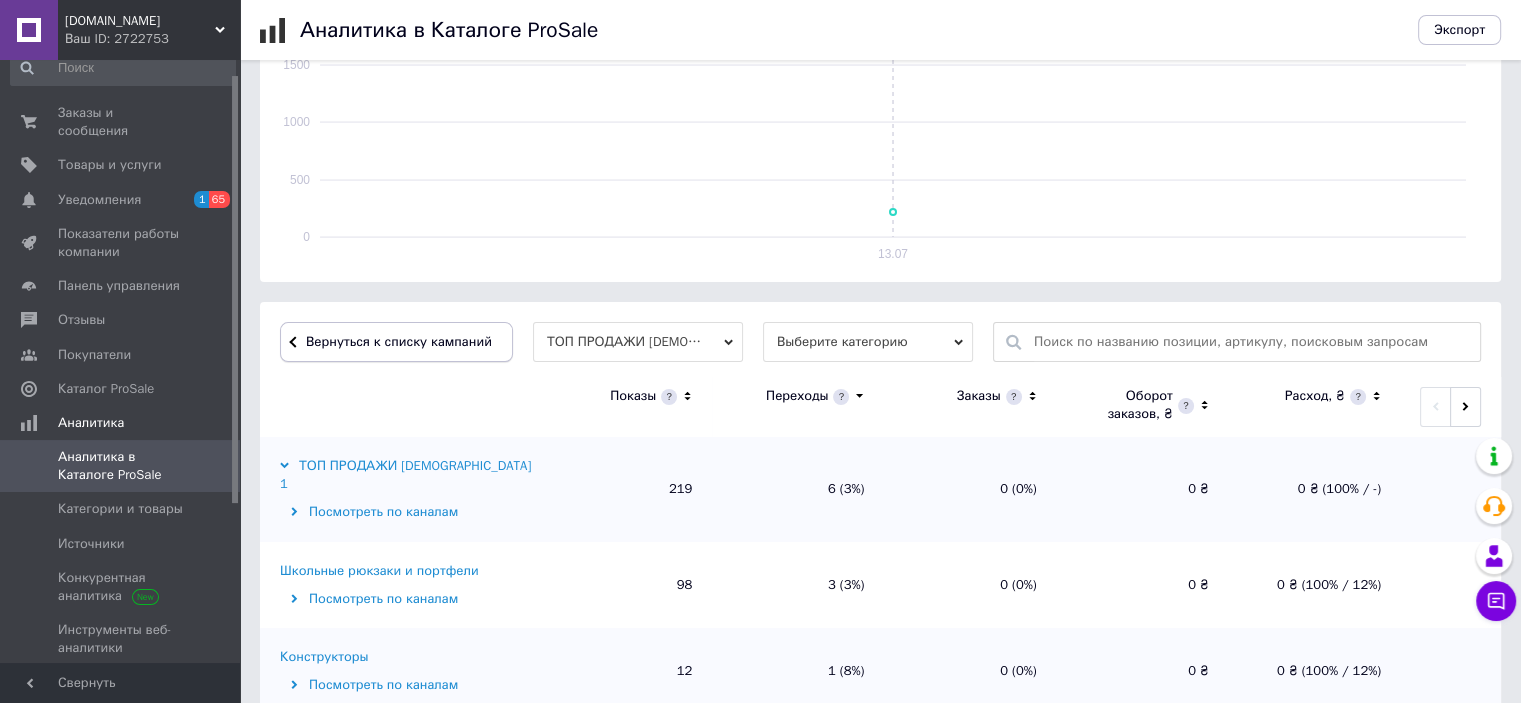 click on "Вернуться к списку кампаний" at bounding box center (399, 341) 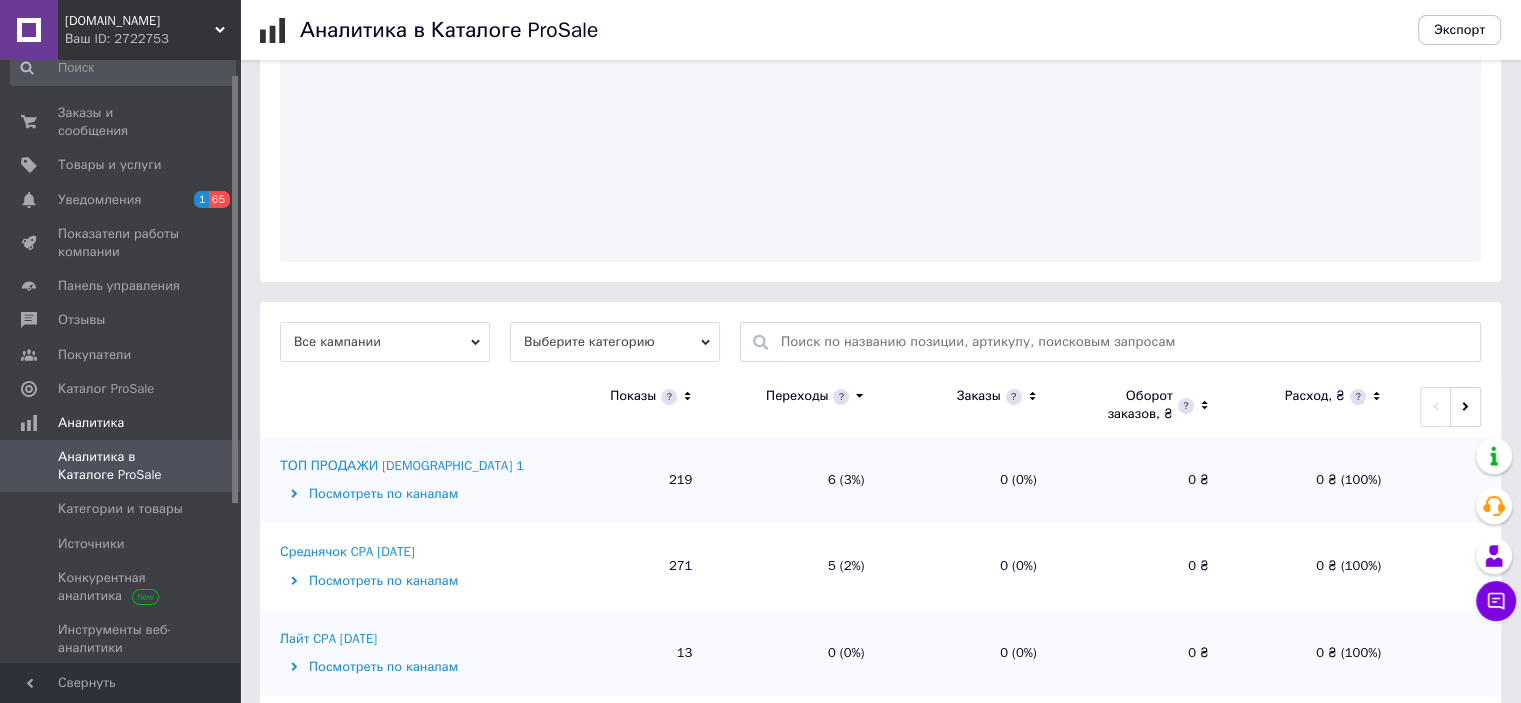 scroll, scrollTop: 374, scrollLeft: 0, axis: vertical 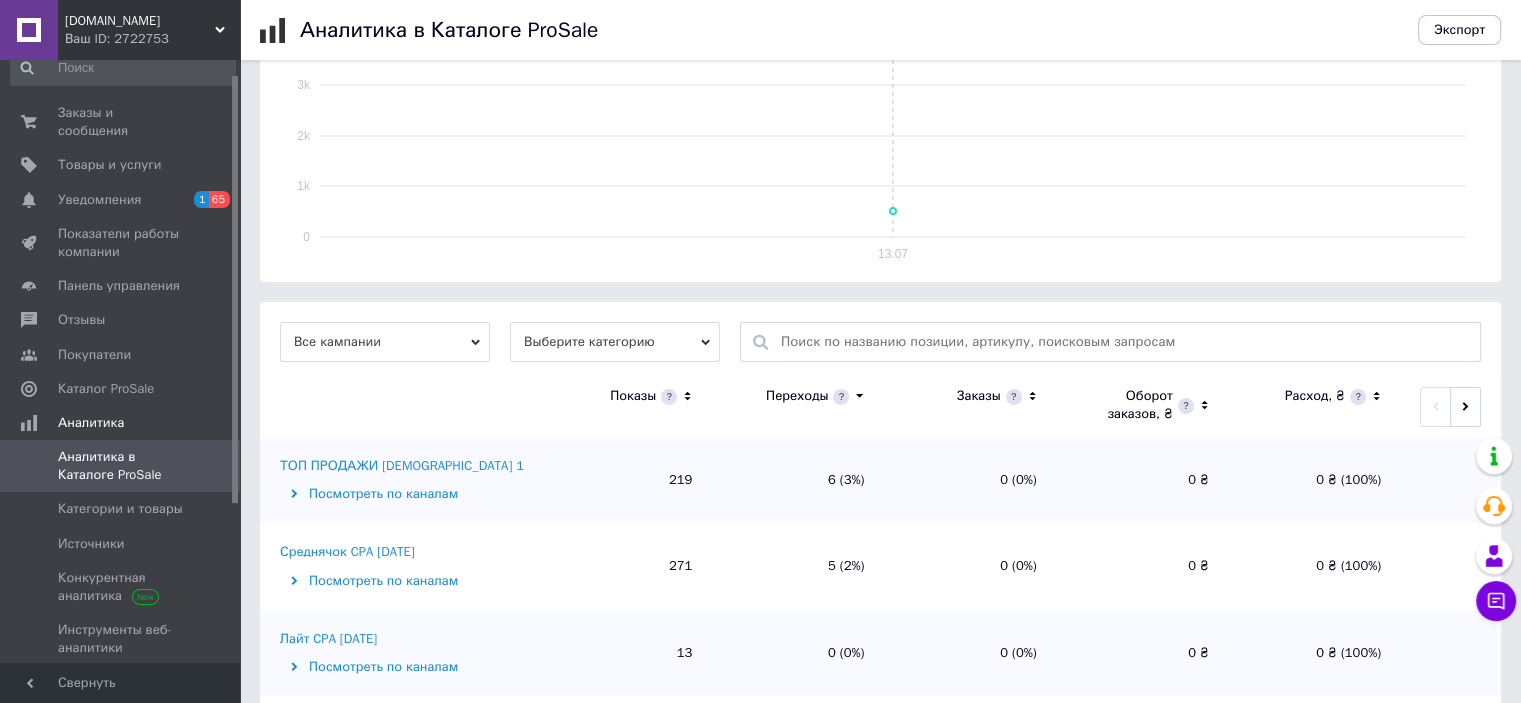 click on "Все кампании" at bounding box center [385, 342] 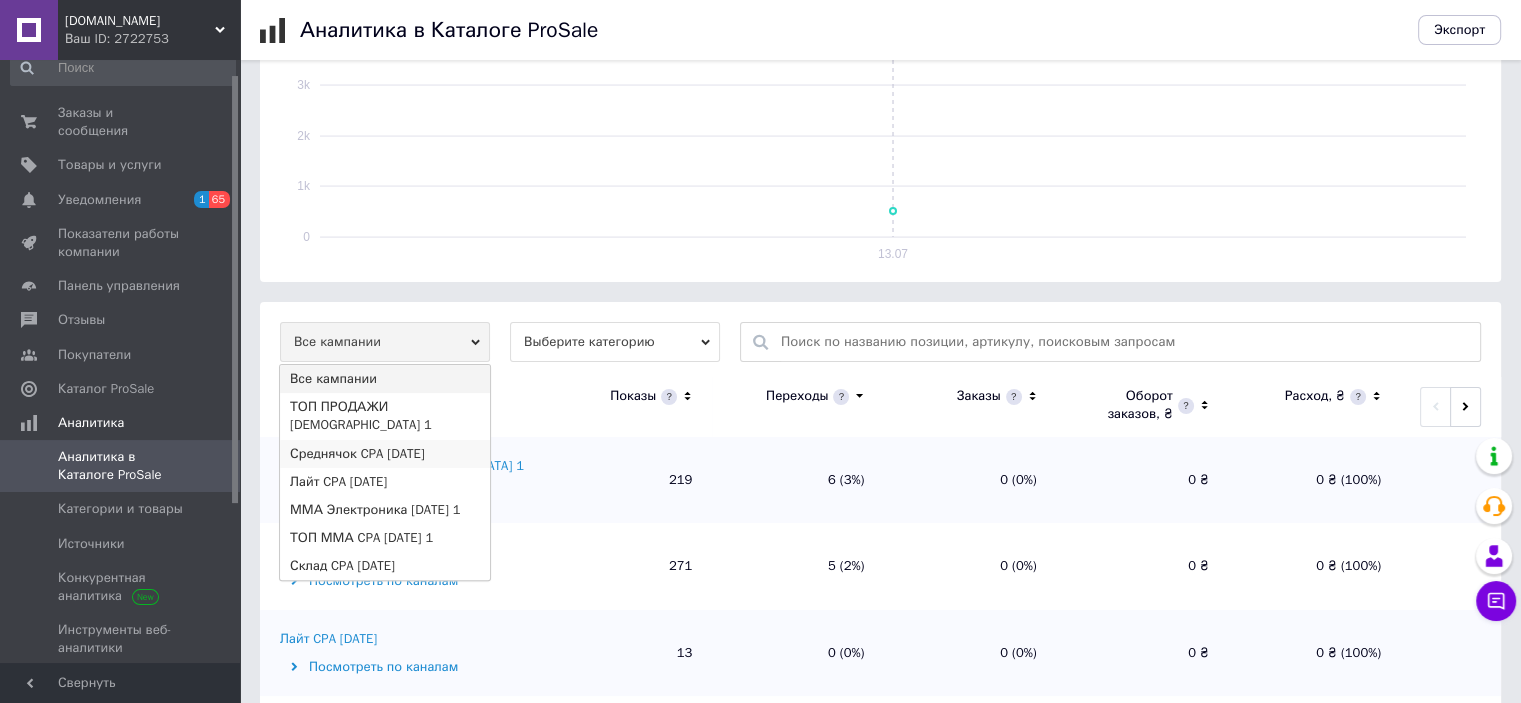 click on "Среднячок CPA [DATE]" at bounding box center [385, 454] 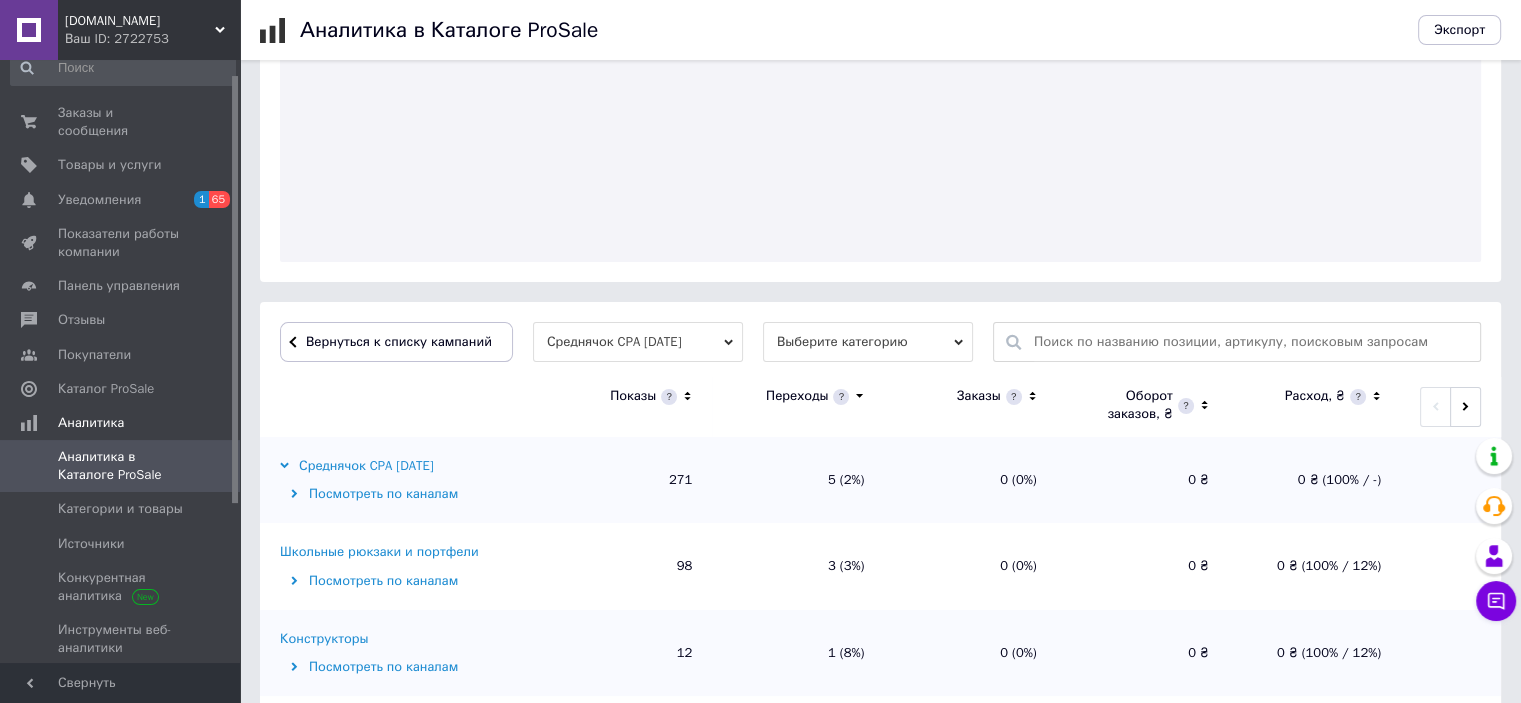 scroll, scrollTop: 374, scrollLeft: 0, axis: vertical 